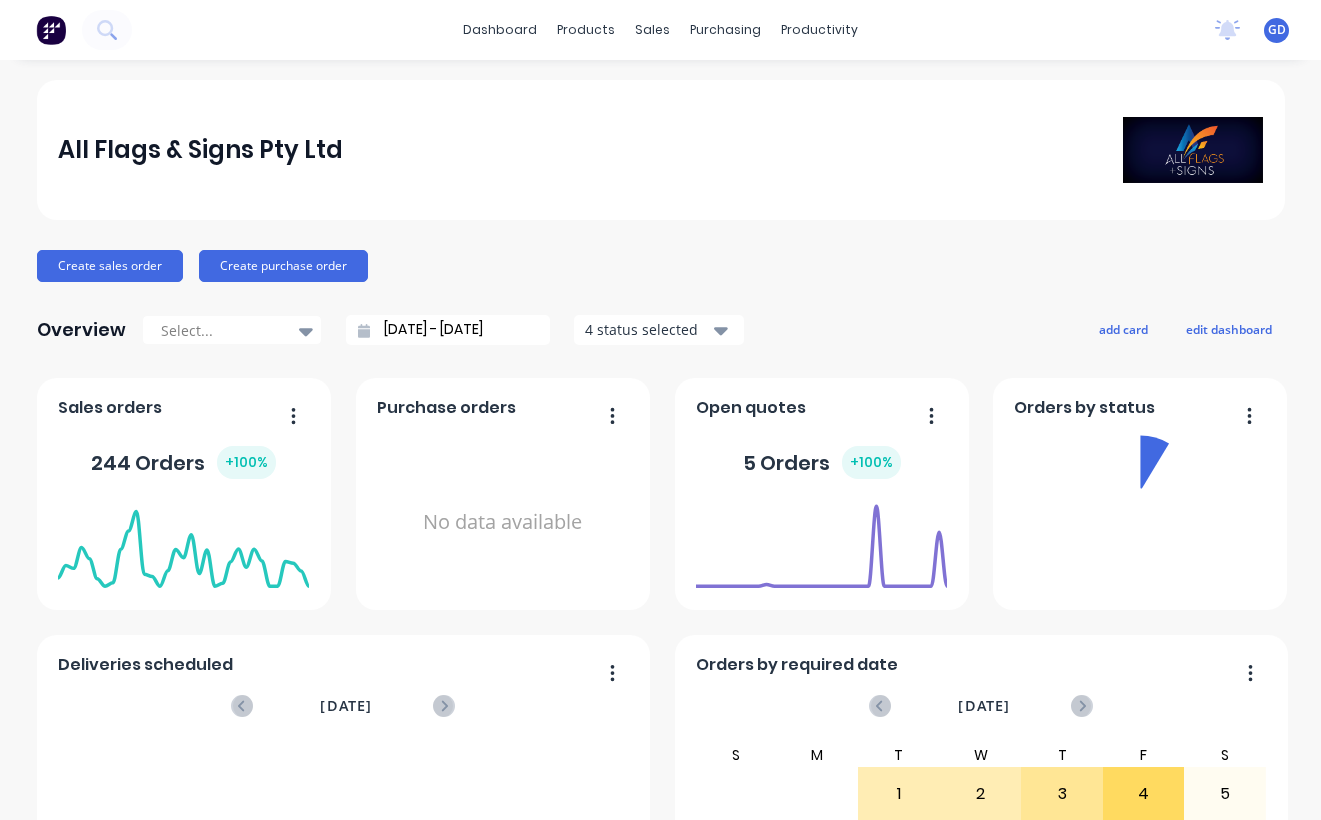 scroll, scrollTop: 0, scrollLeft: 0, axis: both 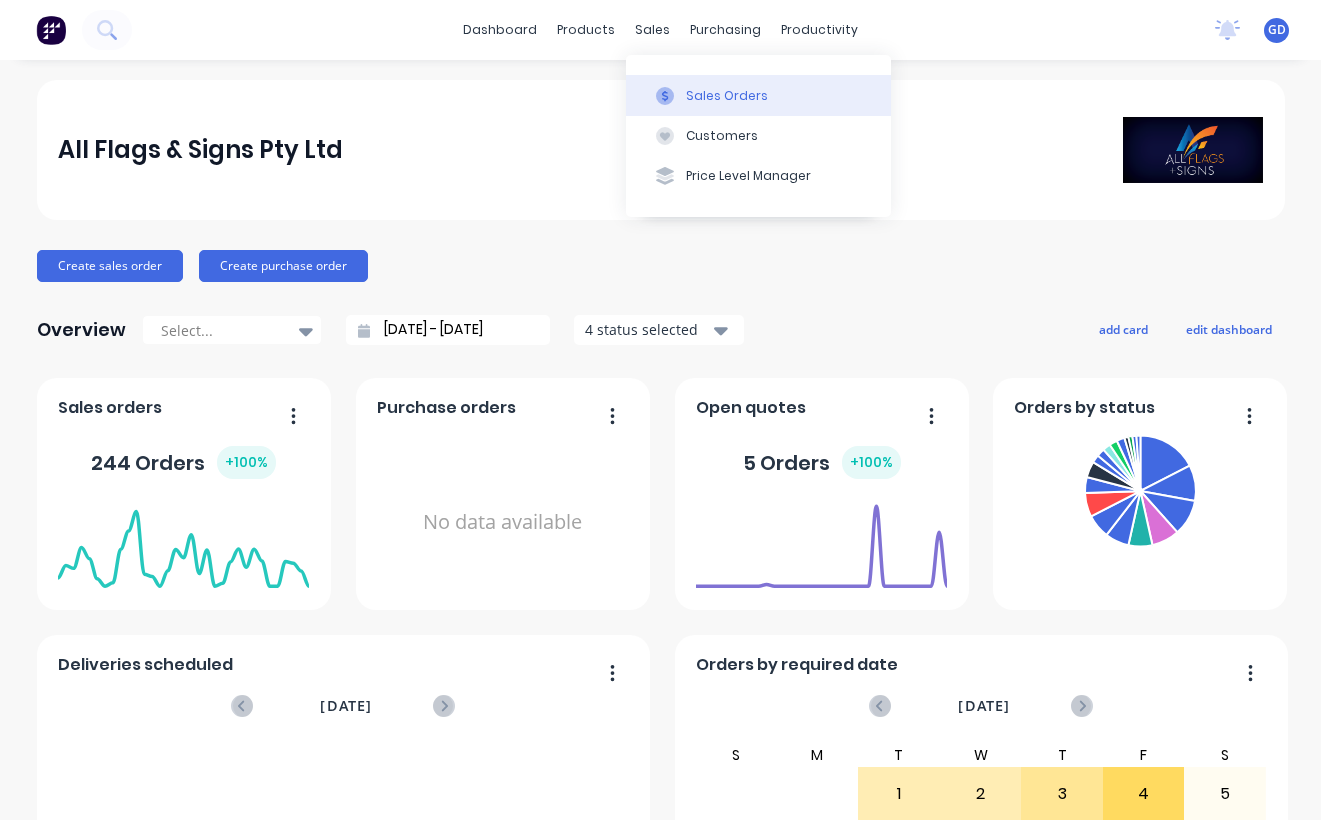 click on "Sales Orders" at bounding box center [727, 96] 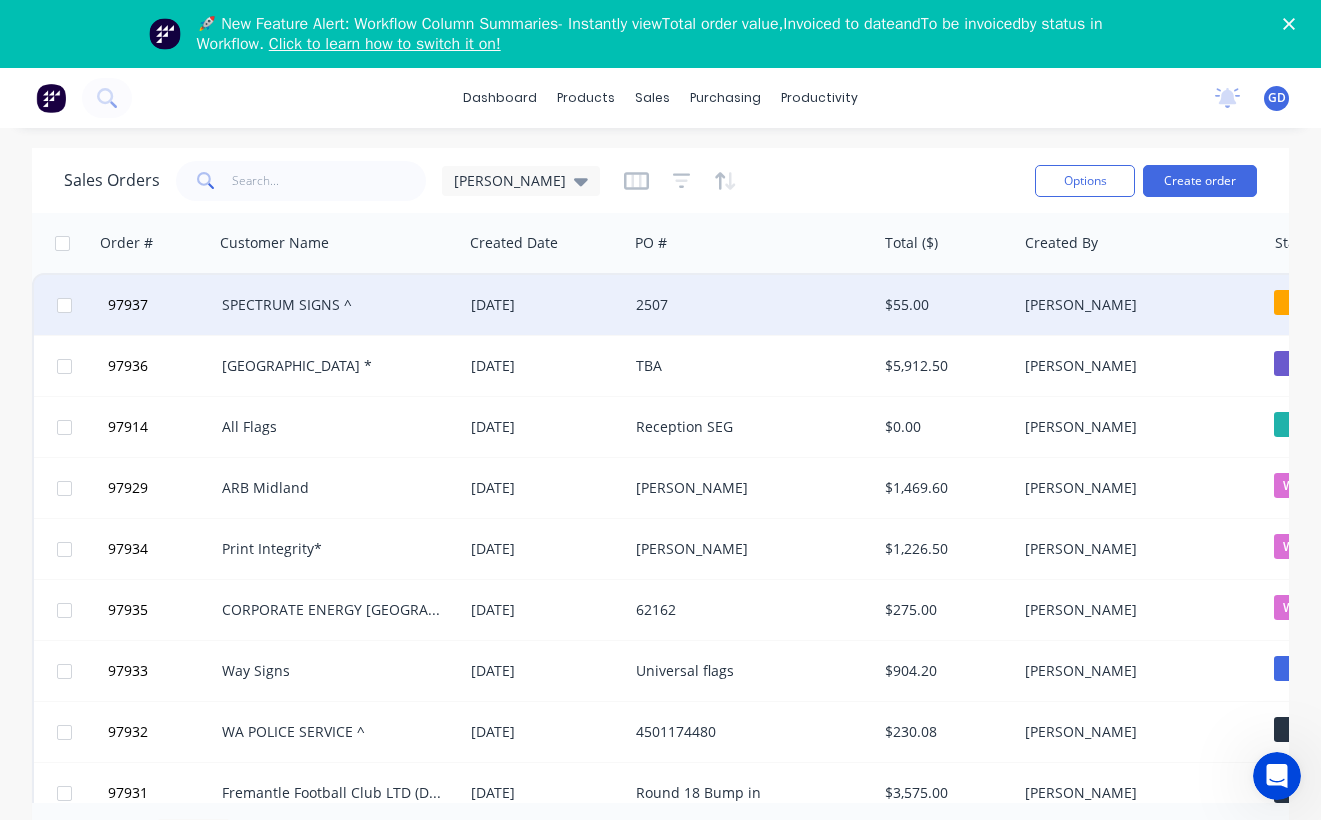 scroll, scrollTop: 0, scrollLeft: 0, axis: both 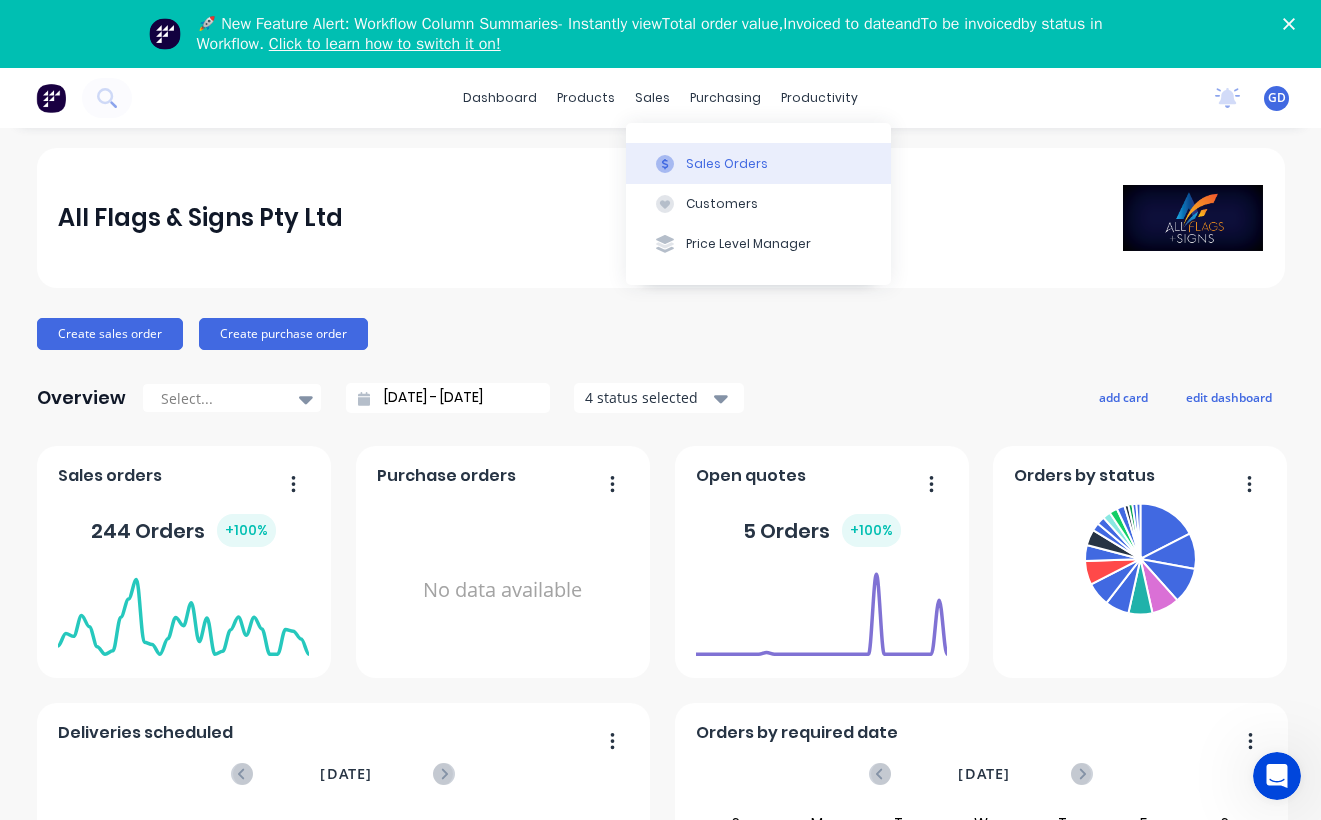 click on "Sales Orders" at bounding box center (727, 164) 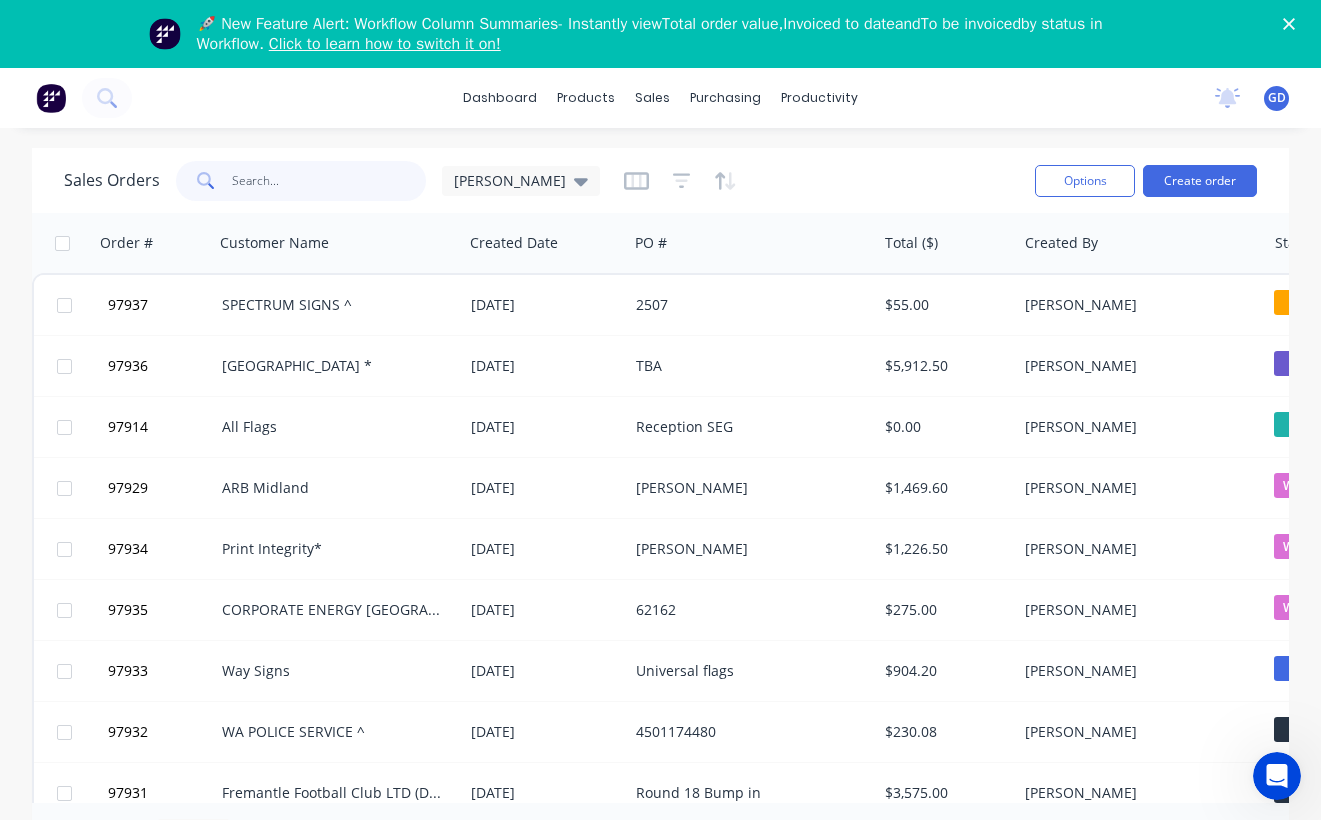 click at bounding box center (329, 181) 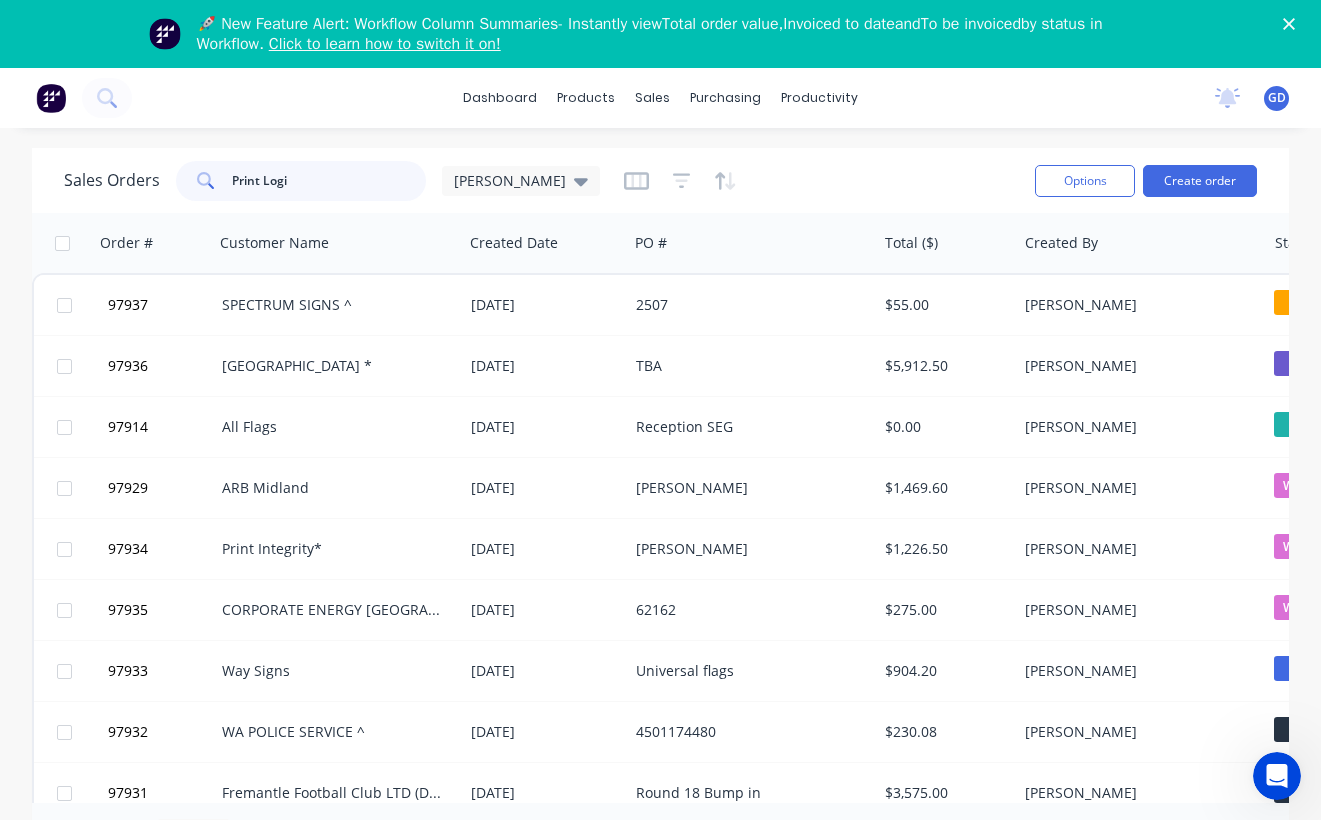 type on "Print Logic" 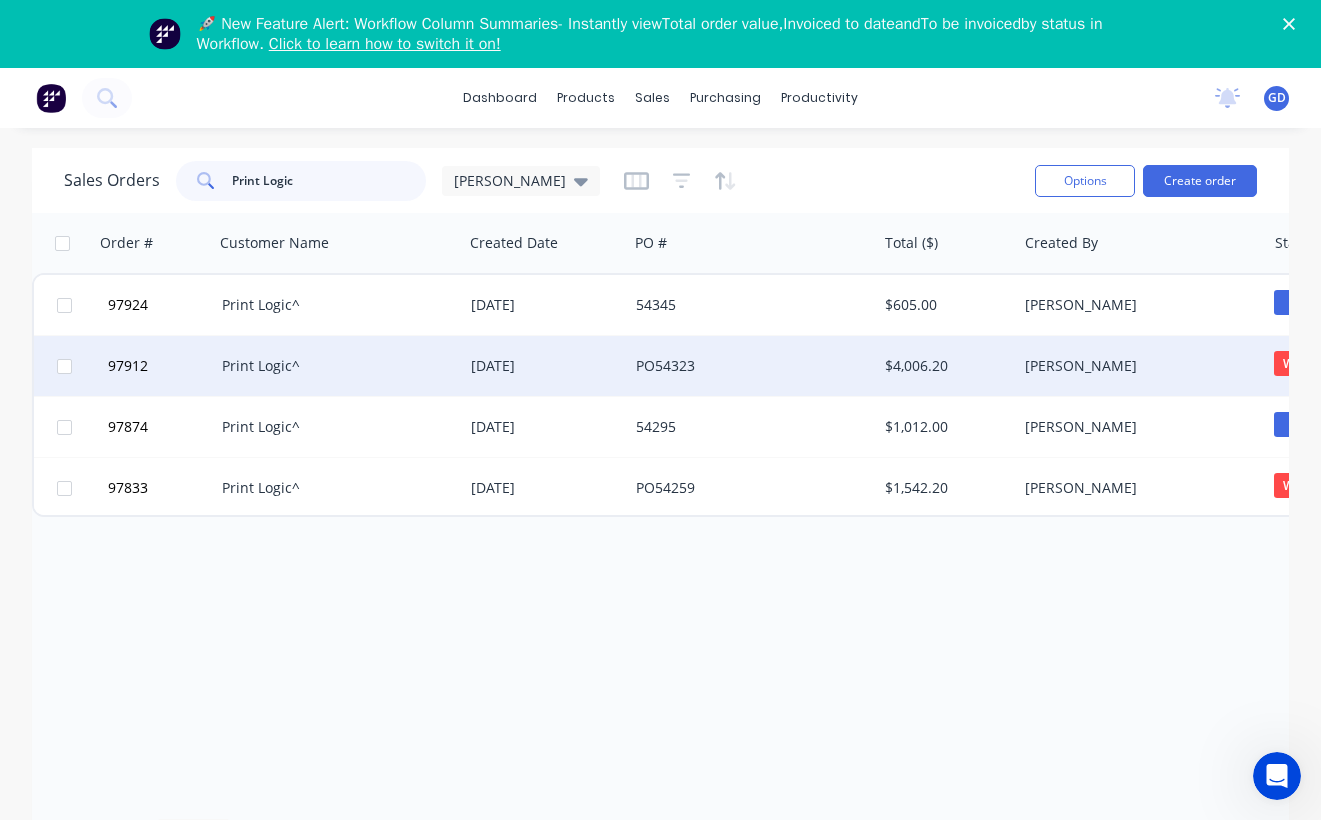 scroll, scrollTop: 0, scrollLeft: 0, axis: both 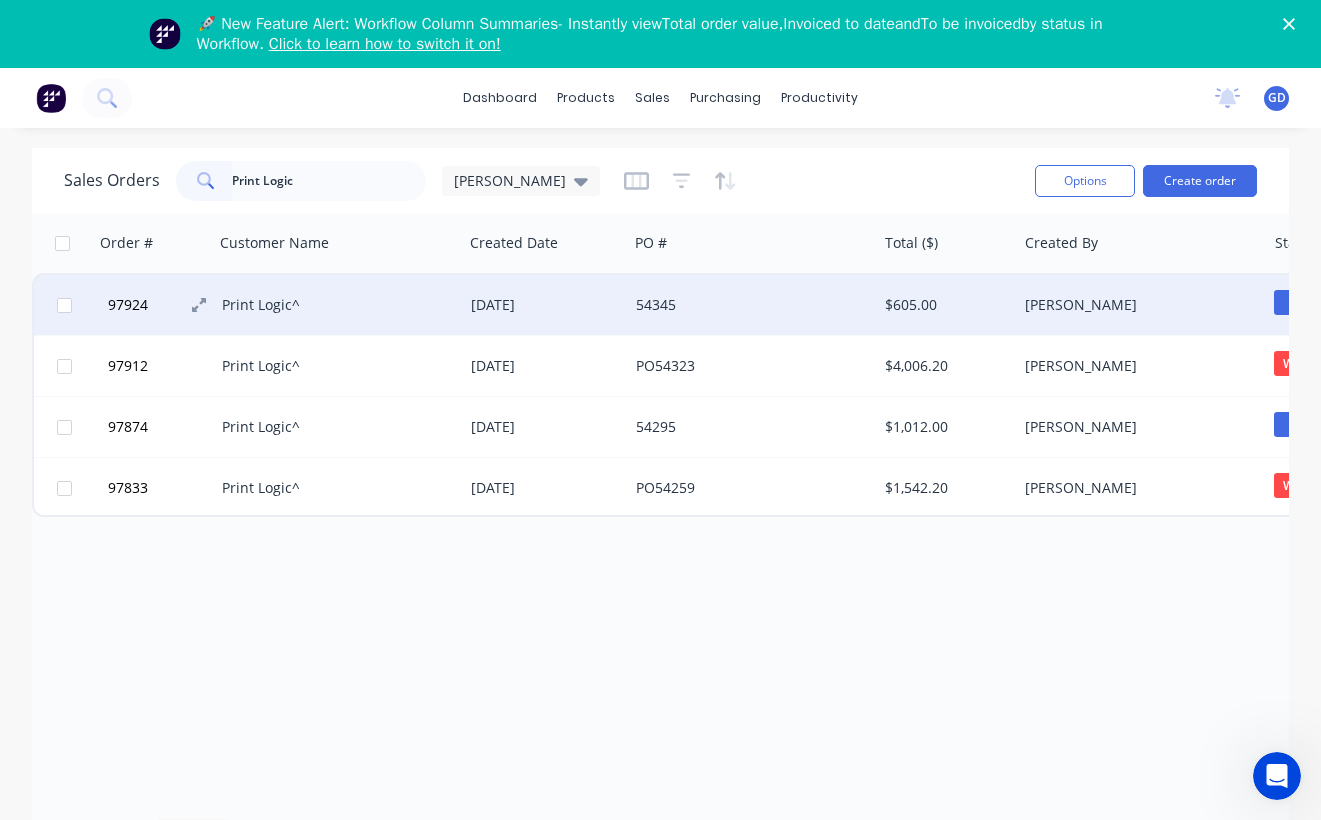 click on "97924" at bounding box center [128, 305] 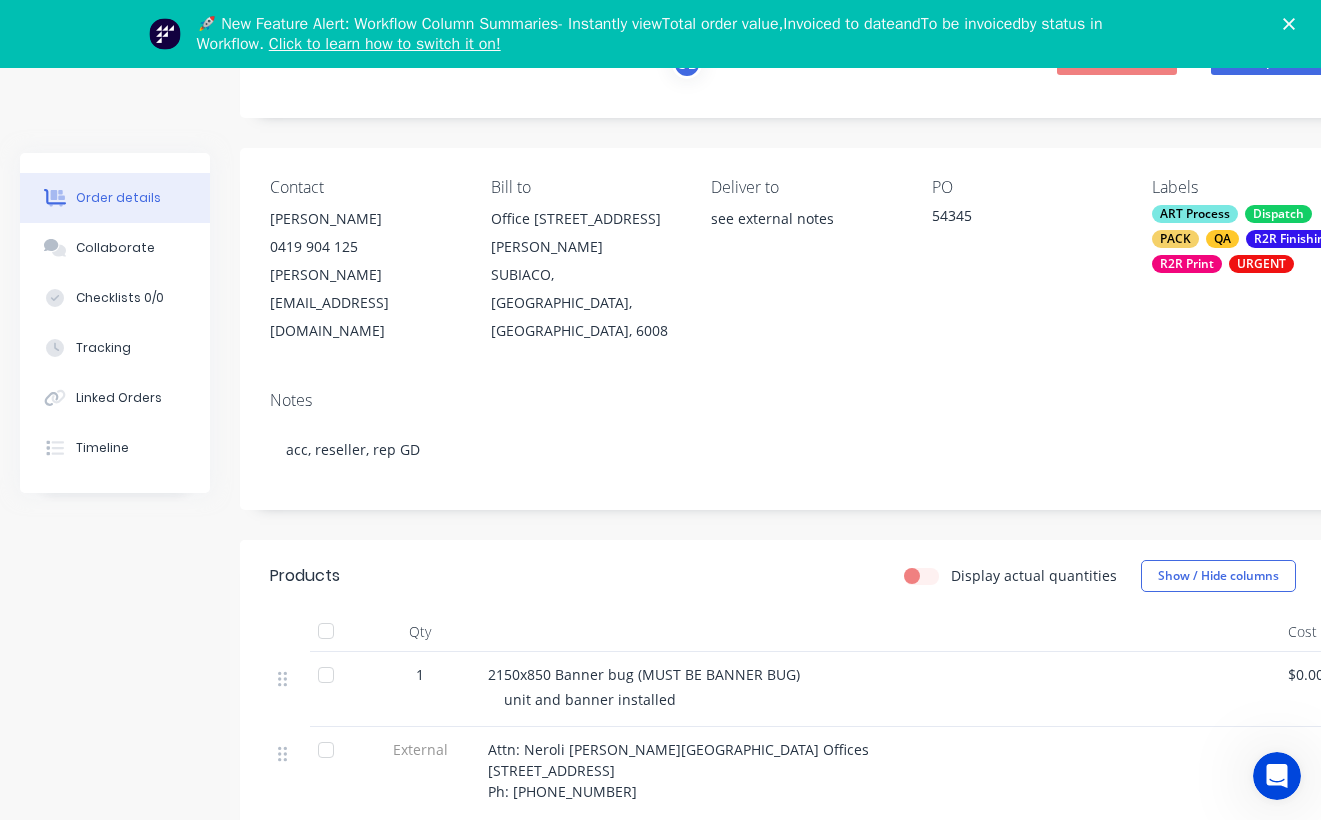 scroll, scrollTop: 0, scrollLeft: 0, axis: both 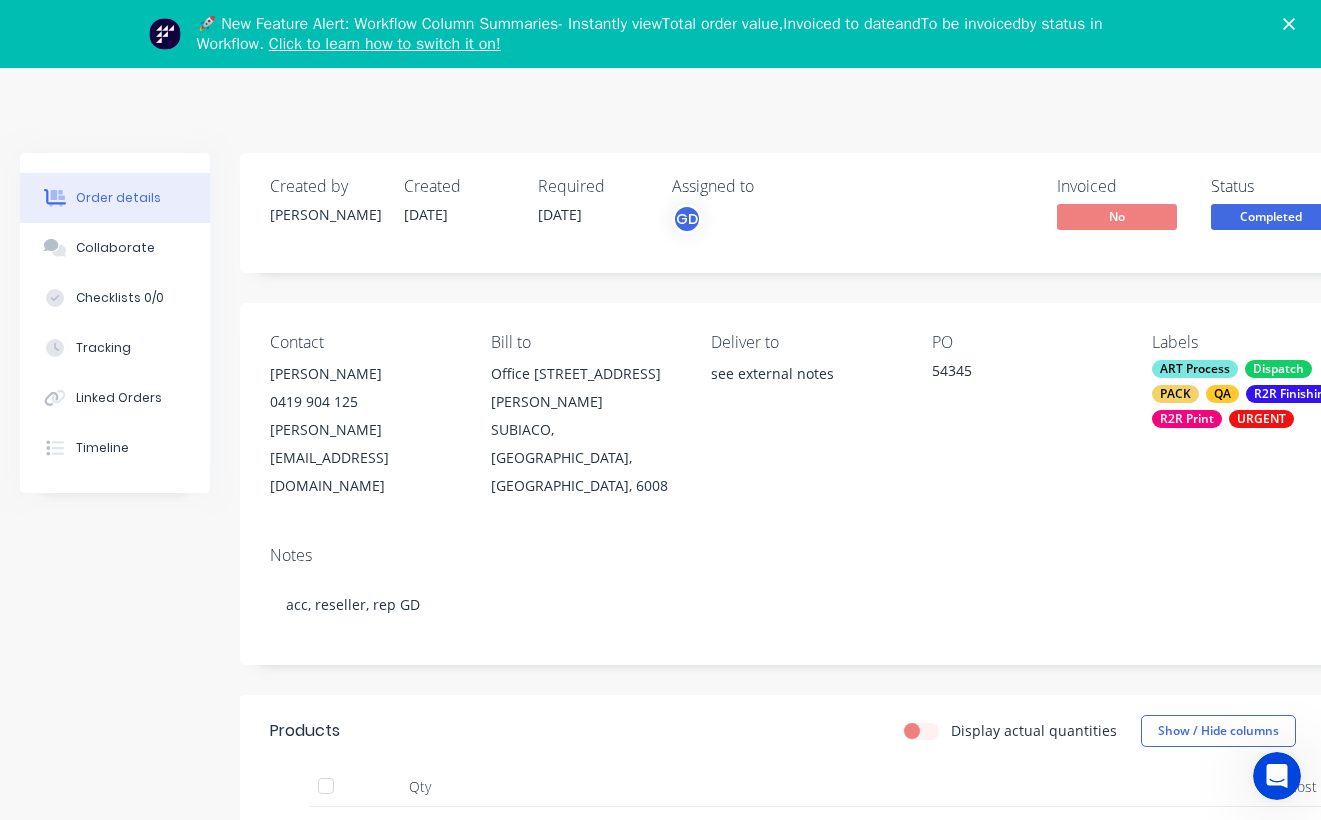 click 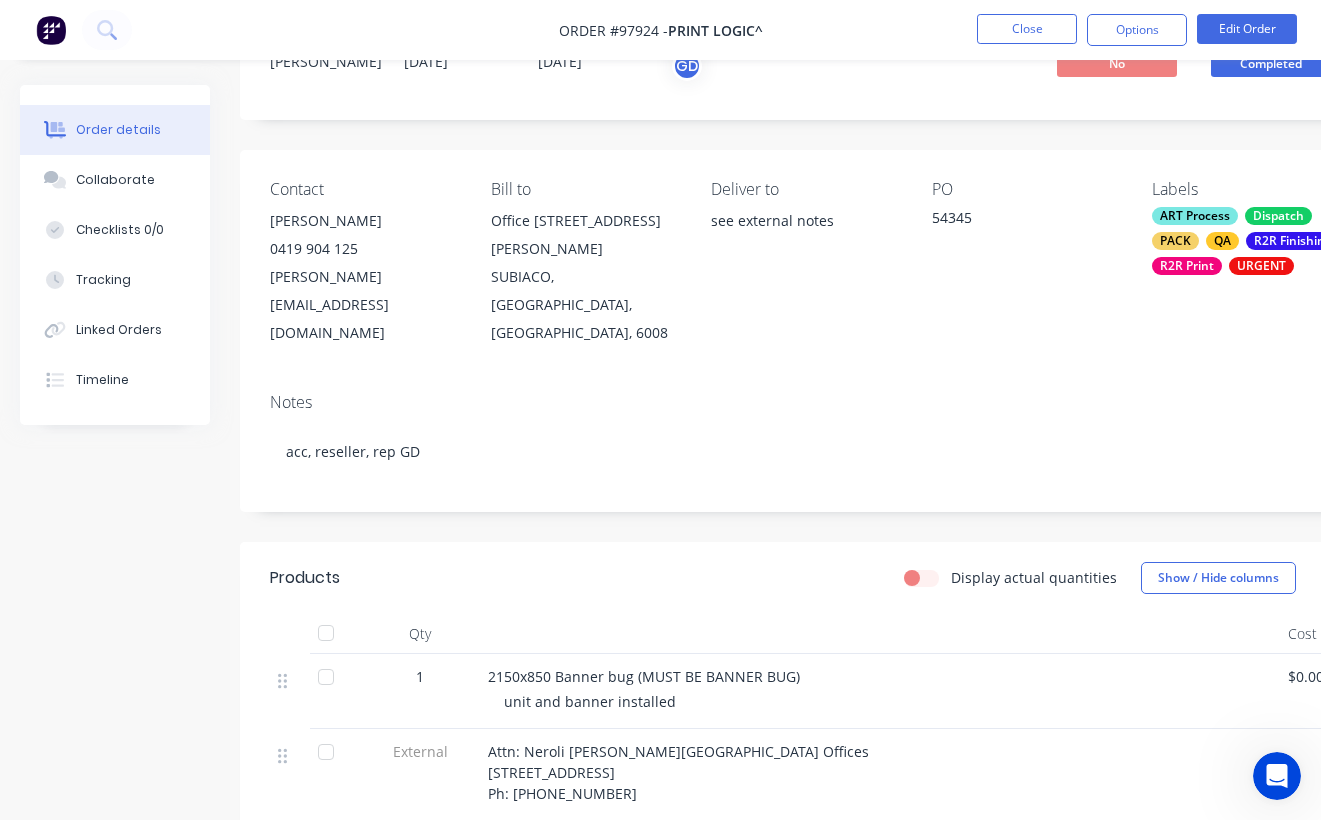 scroll, scrollTop: 0, scrollLeft: 0, axis: both 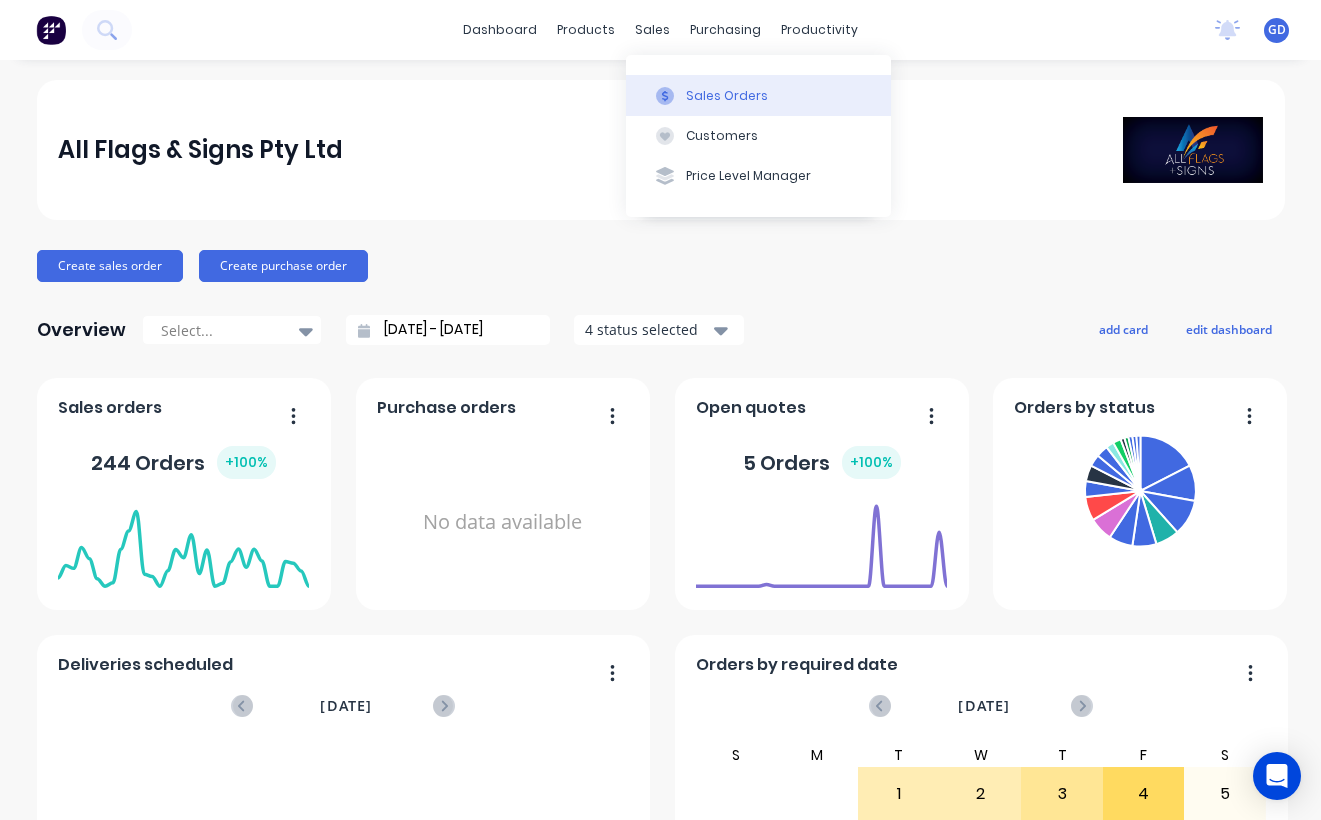 click on "Sales Orders" at bounding box center (727, 96) 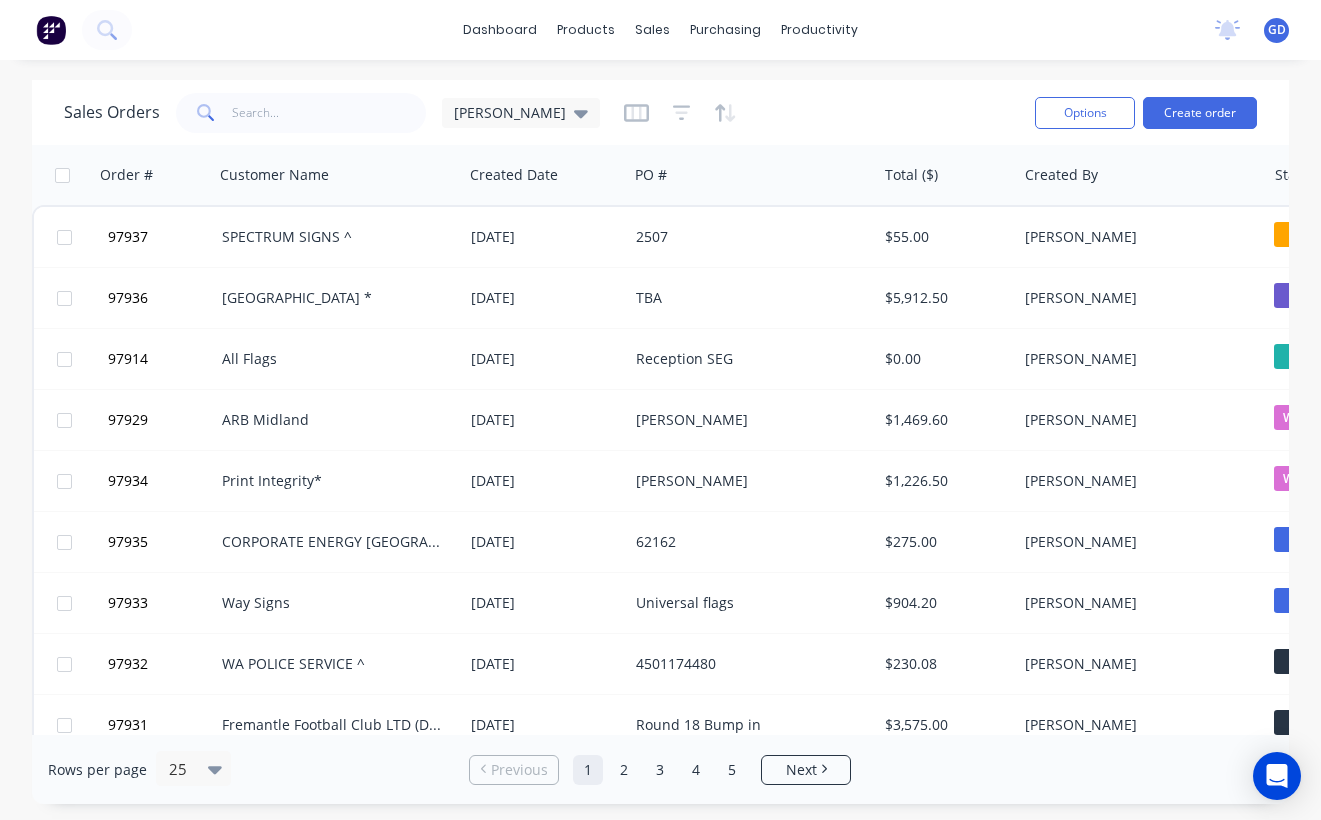 click 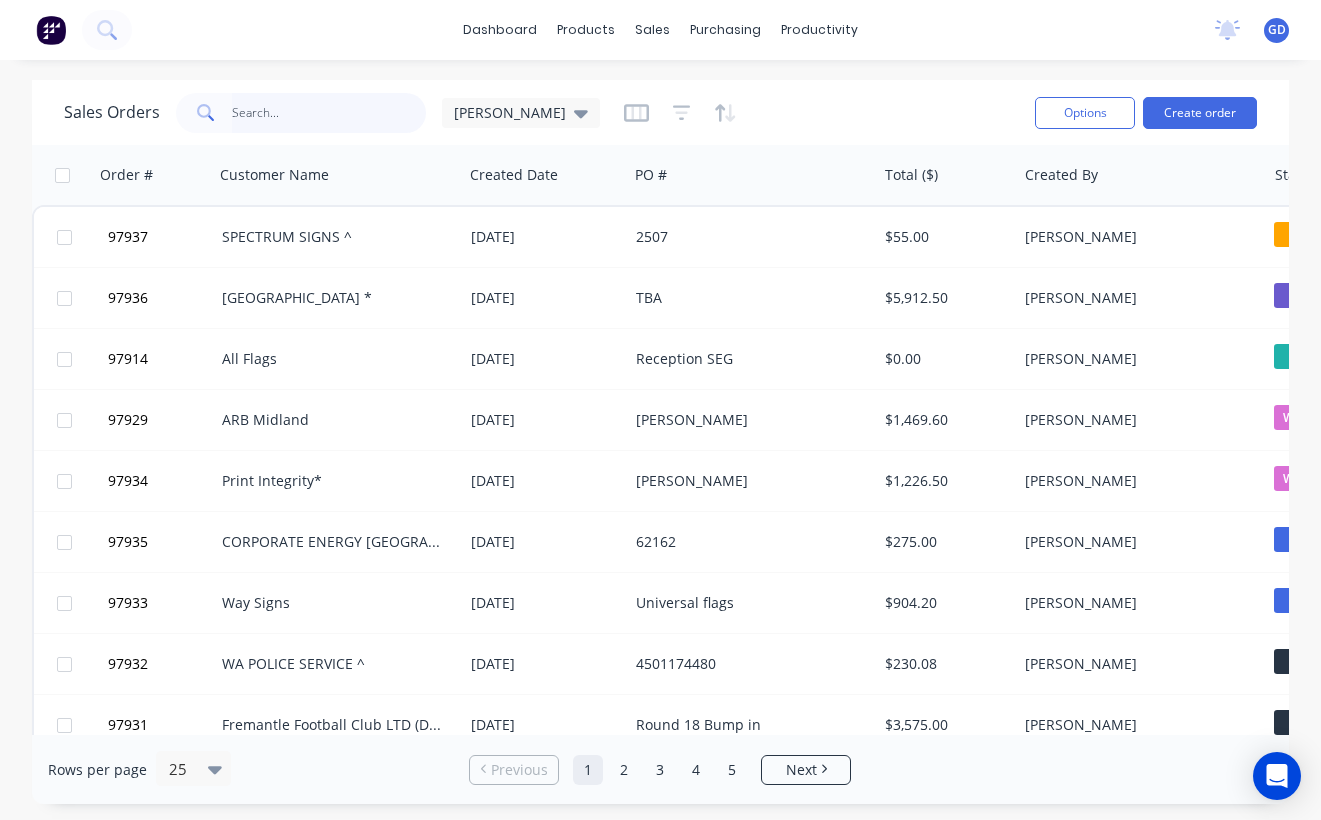 click 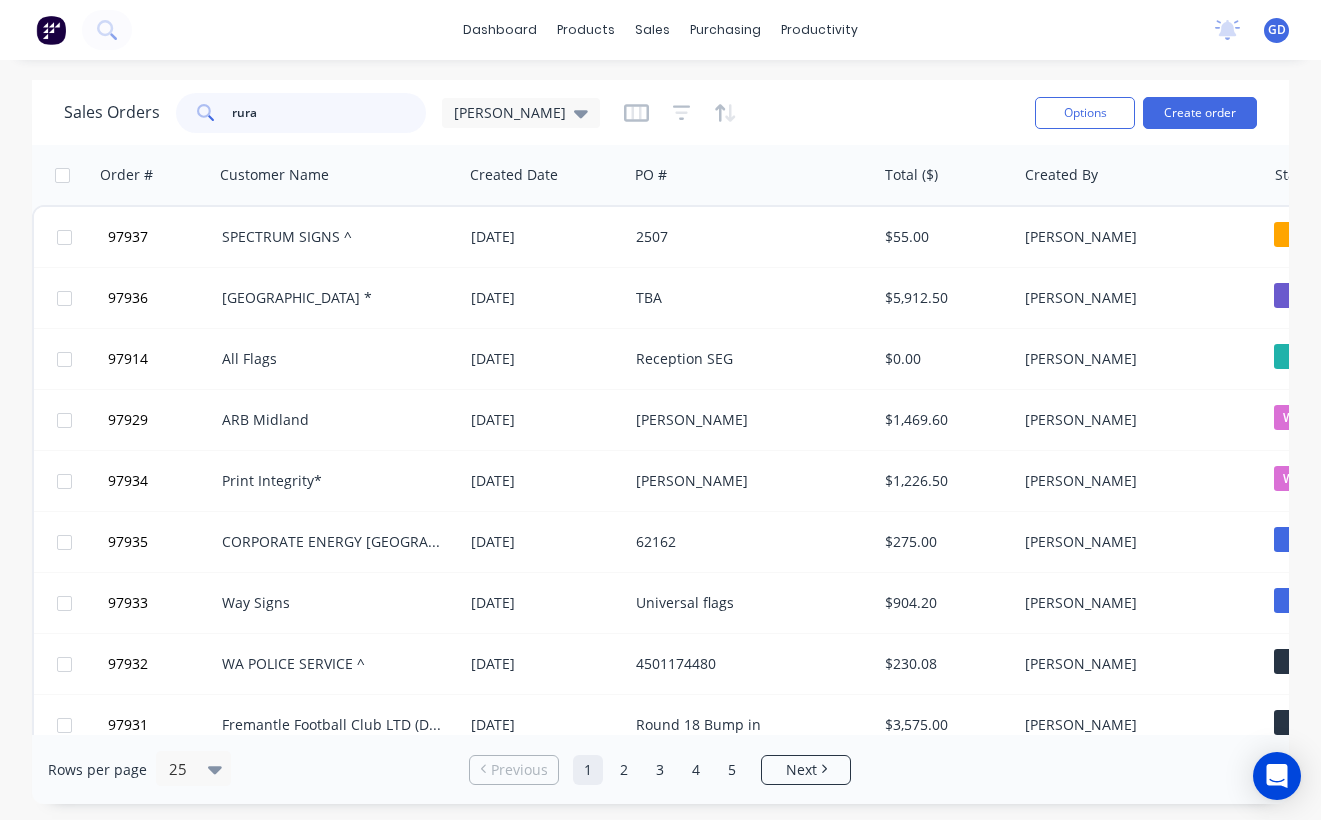type on "rural" 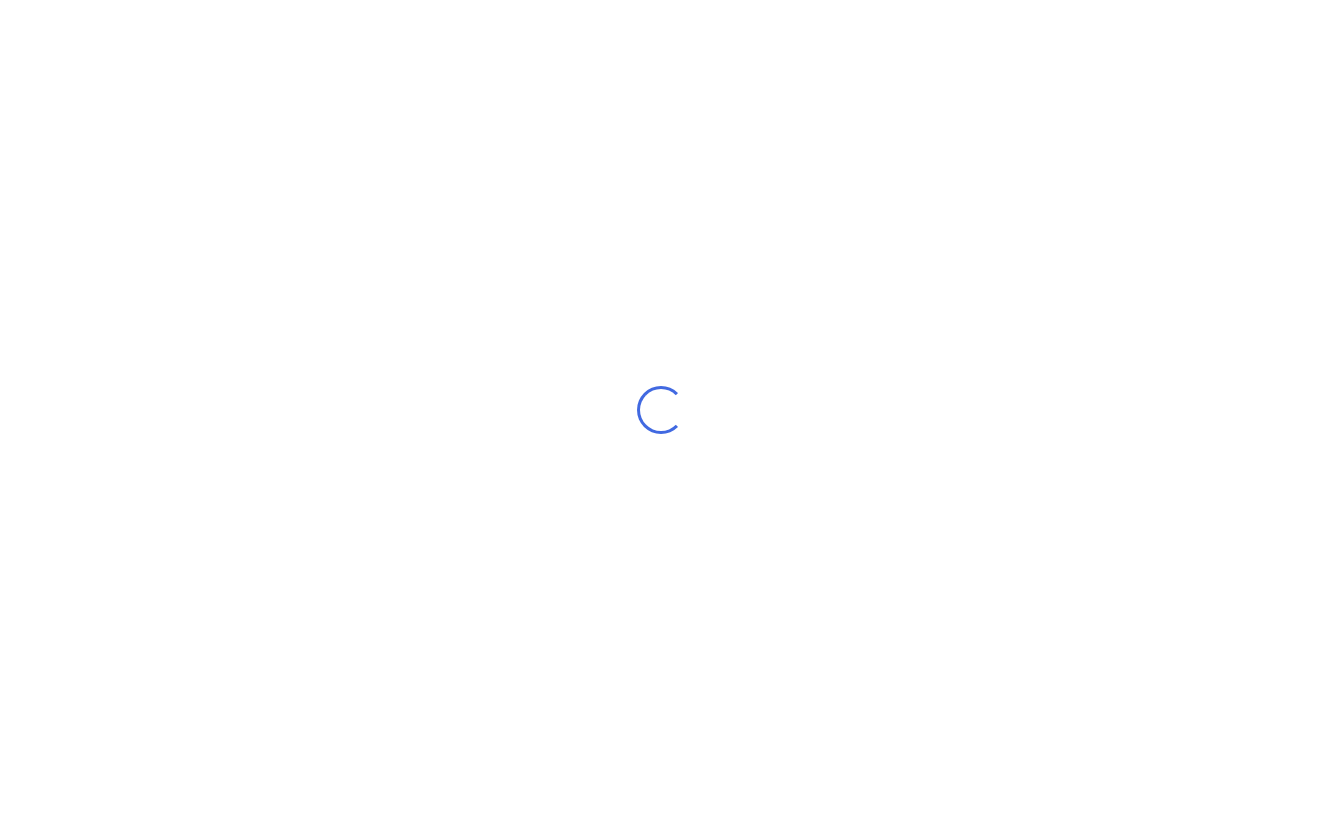 scroll, scrollTop: 0, scrollLeft: 0, axis: both 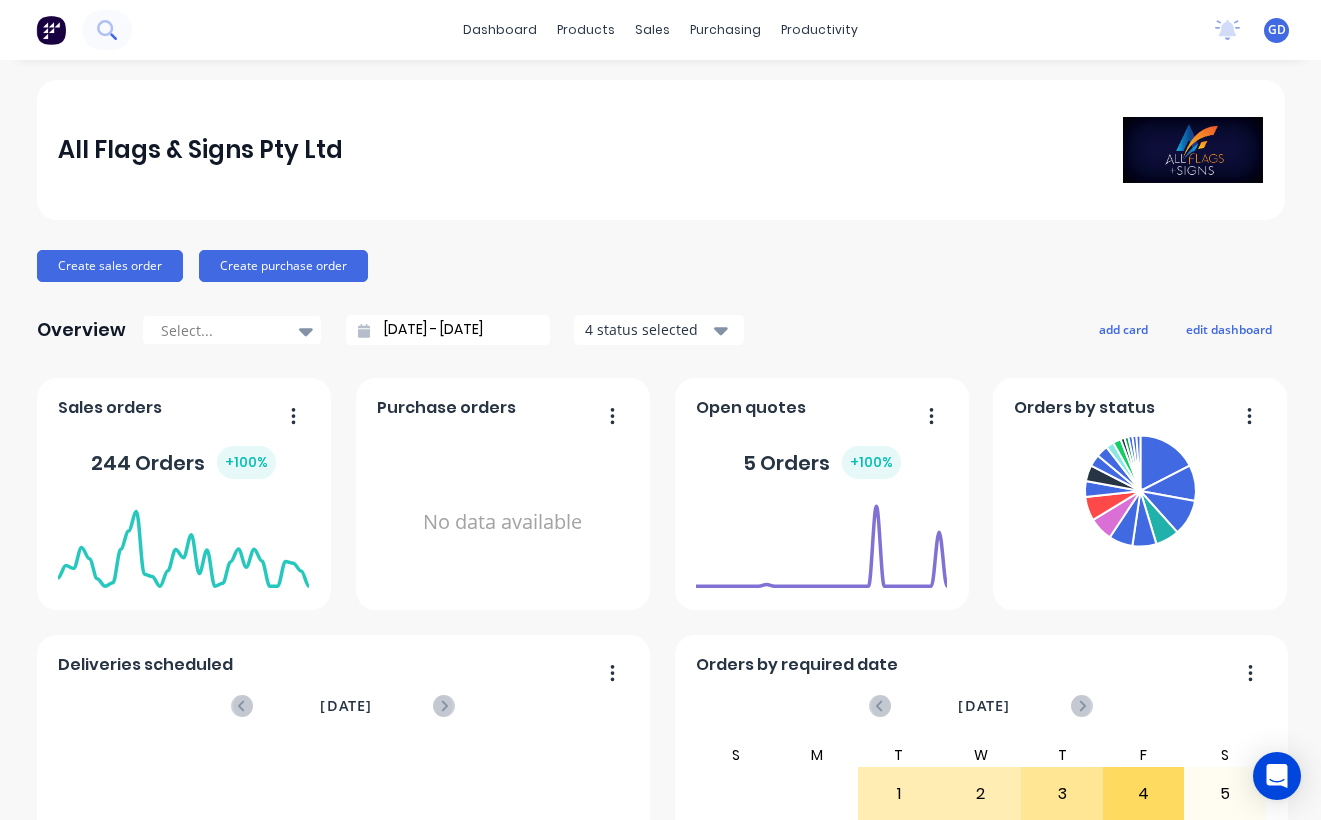 click 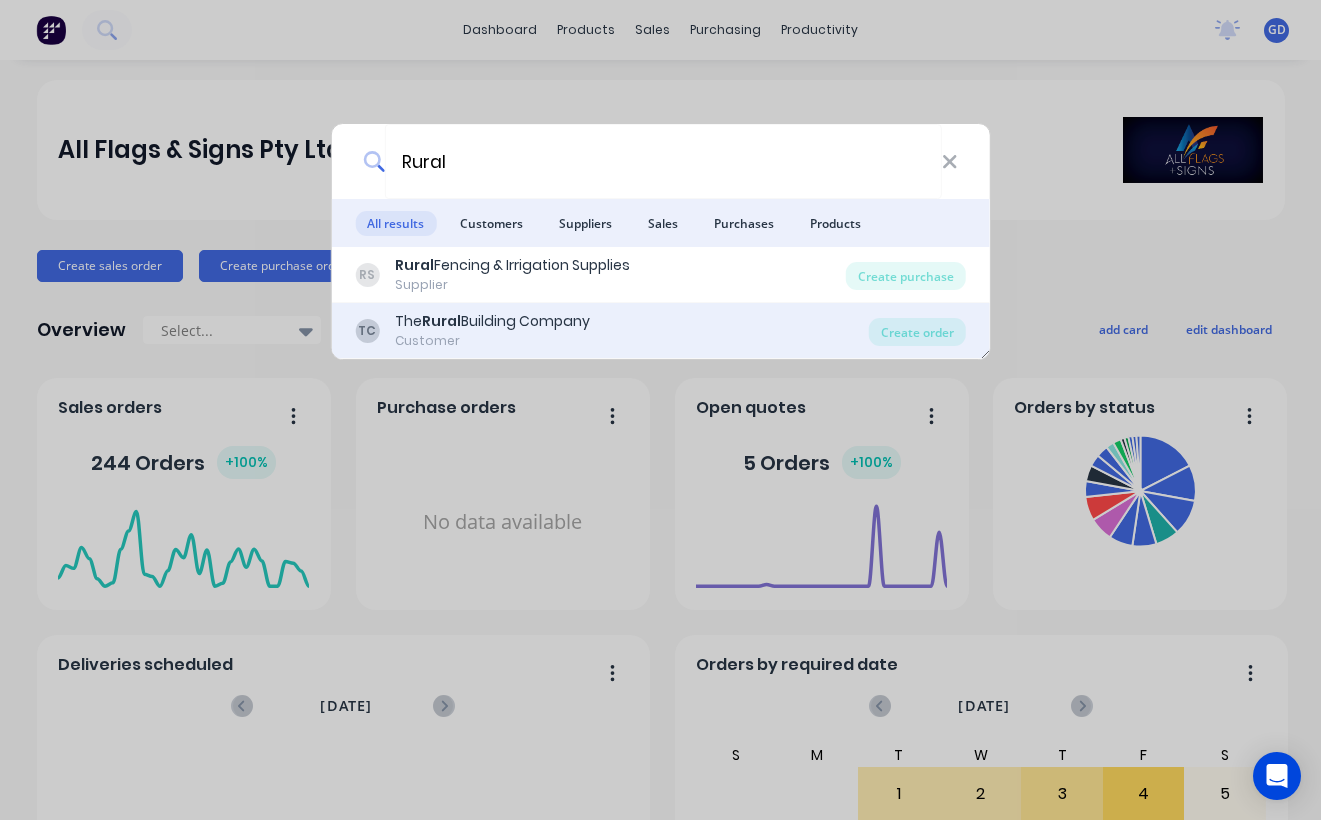 type on "Rural" 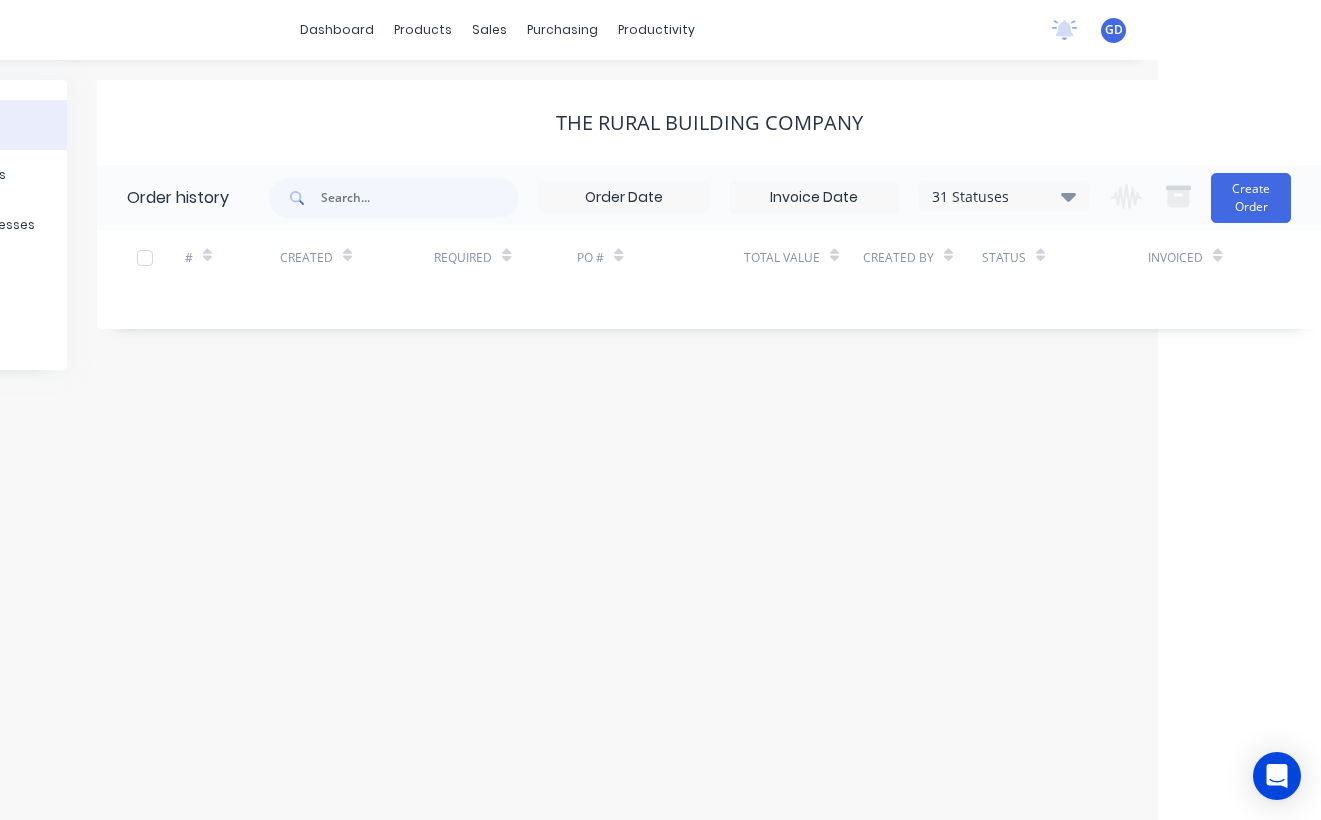 scroll, scrollTop: 0, scrollLeft: 163, axis: horizontal 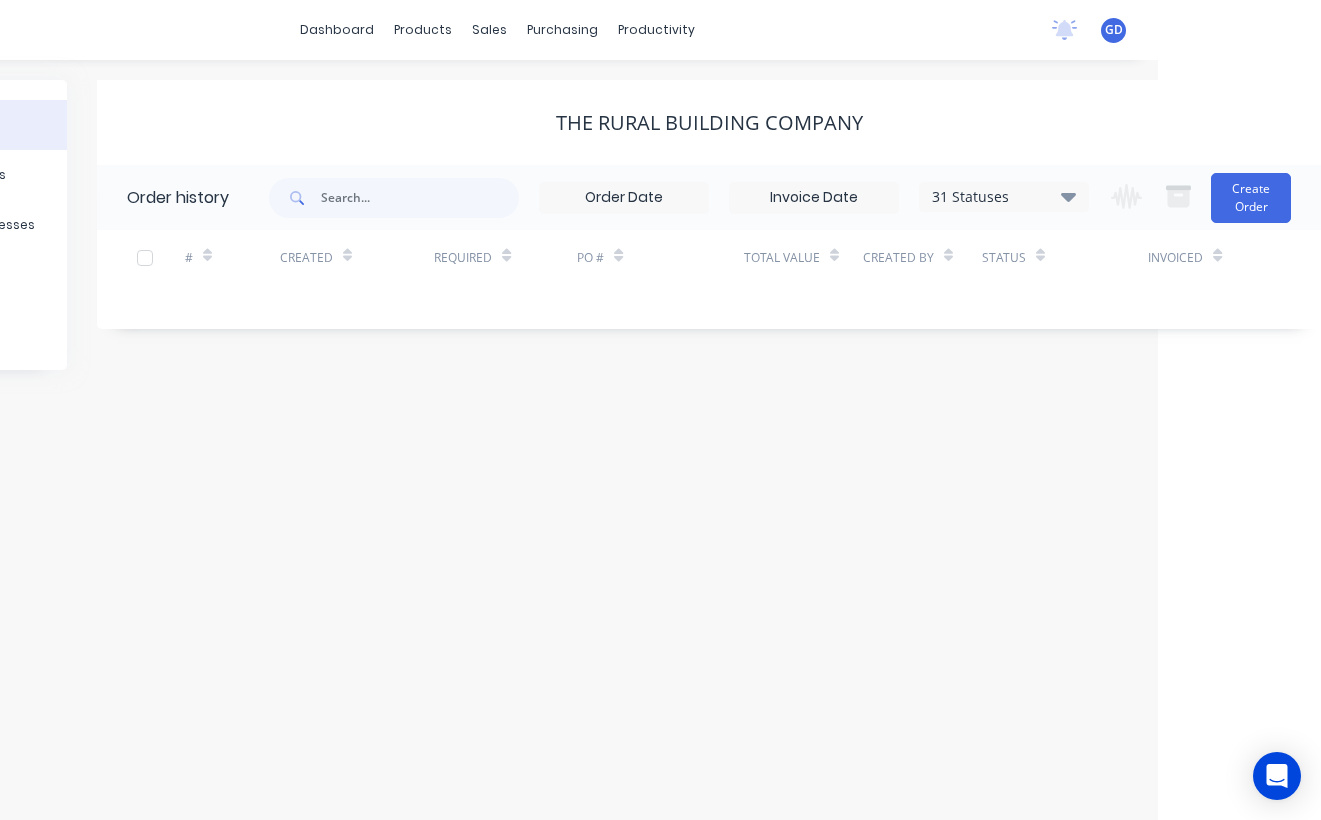 click 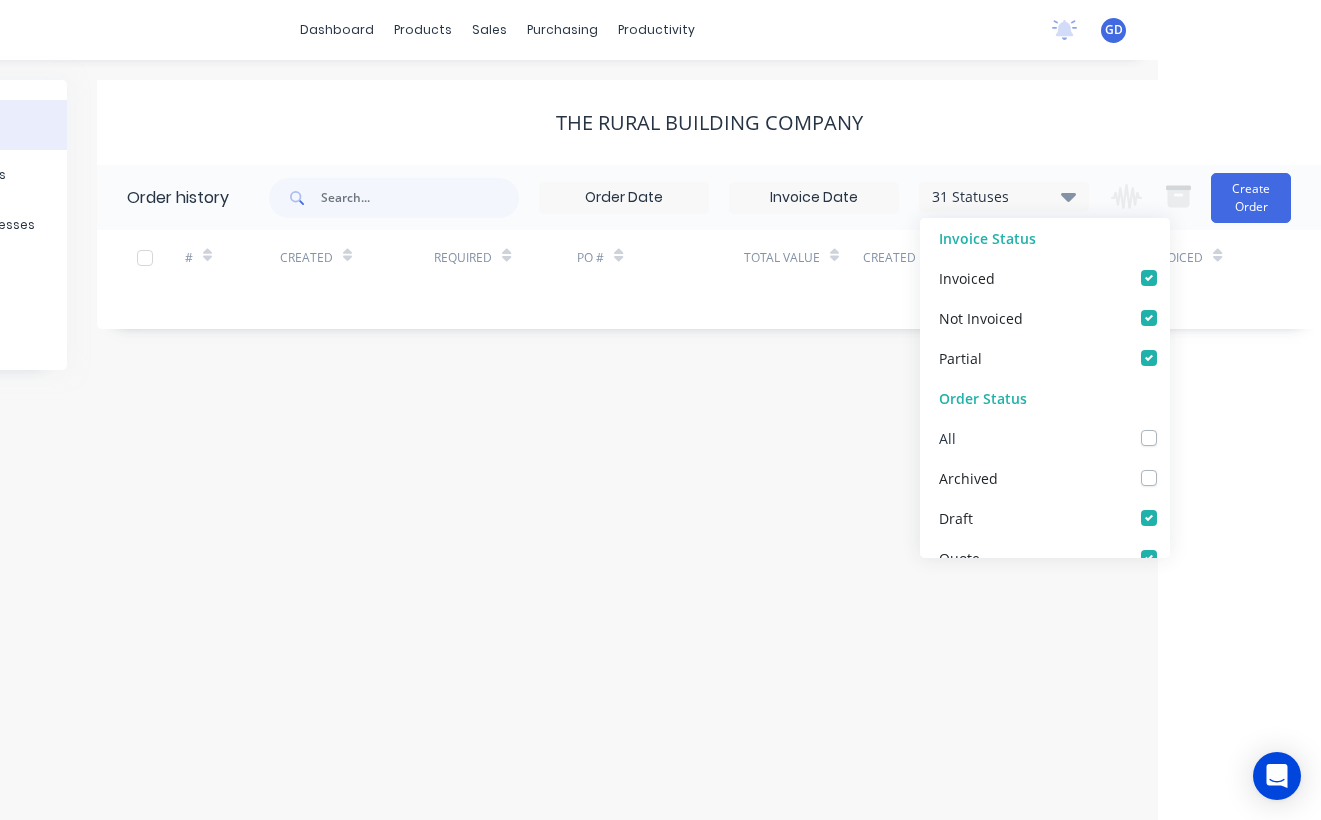 click at bounding box center [1169, 427] 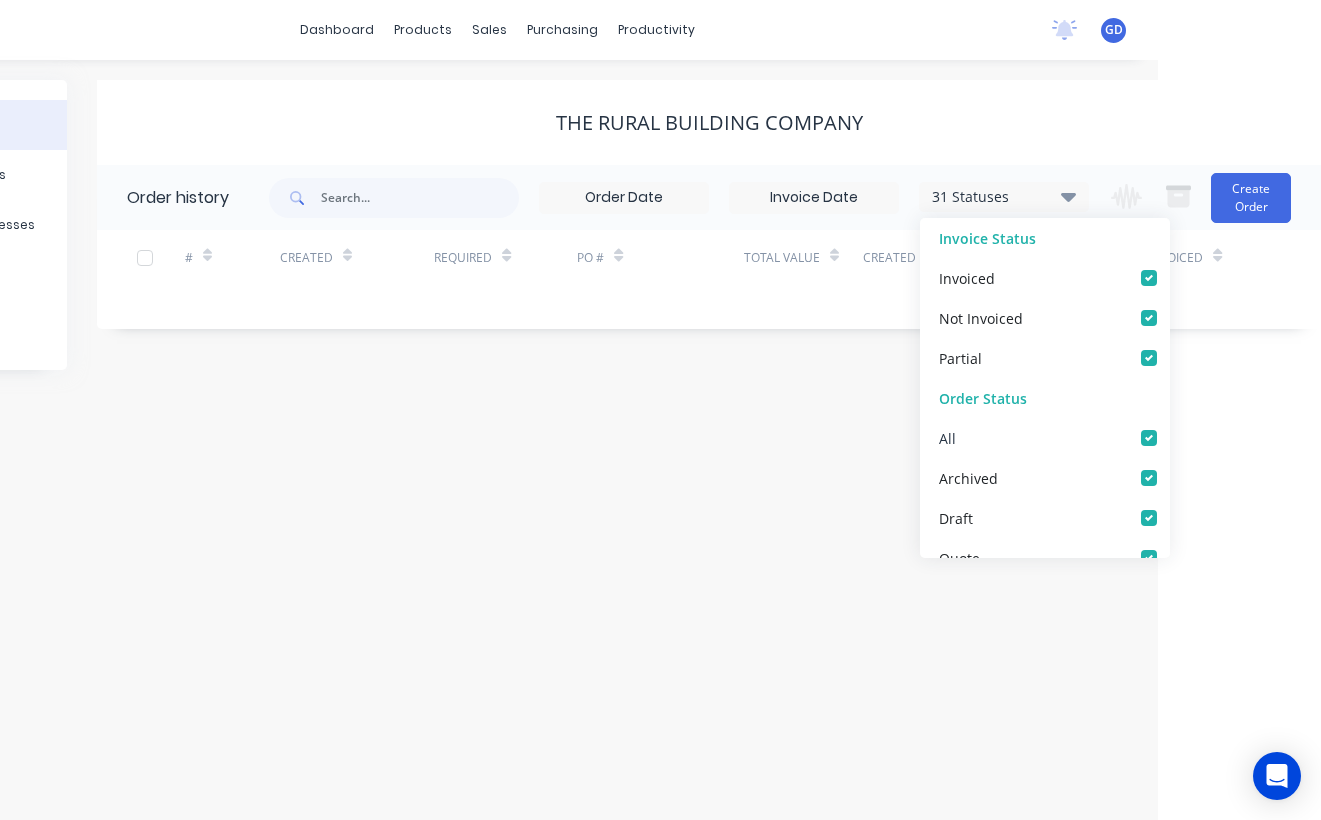 checkbox on "true" 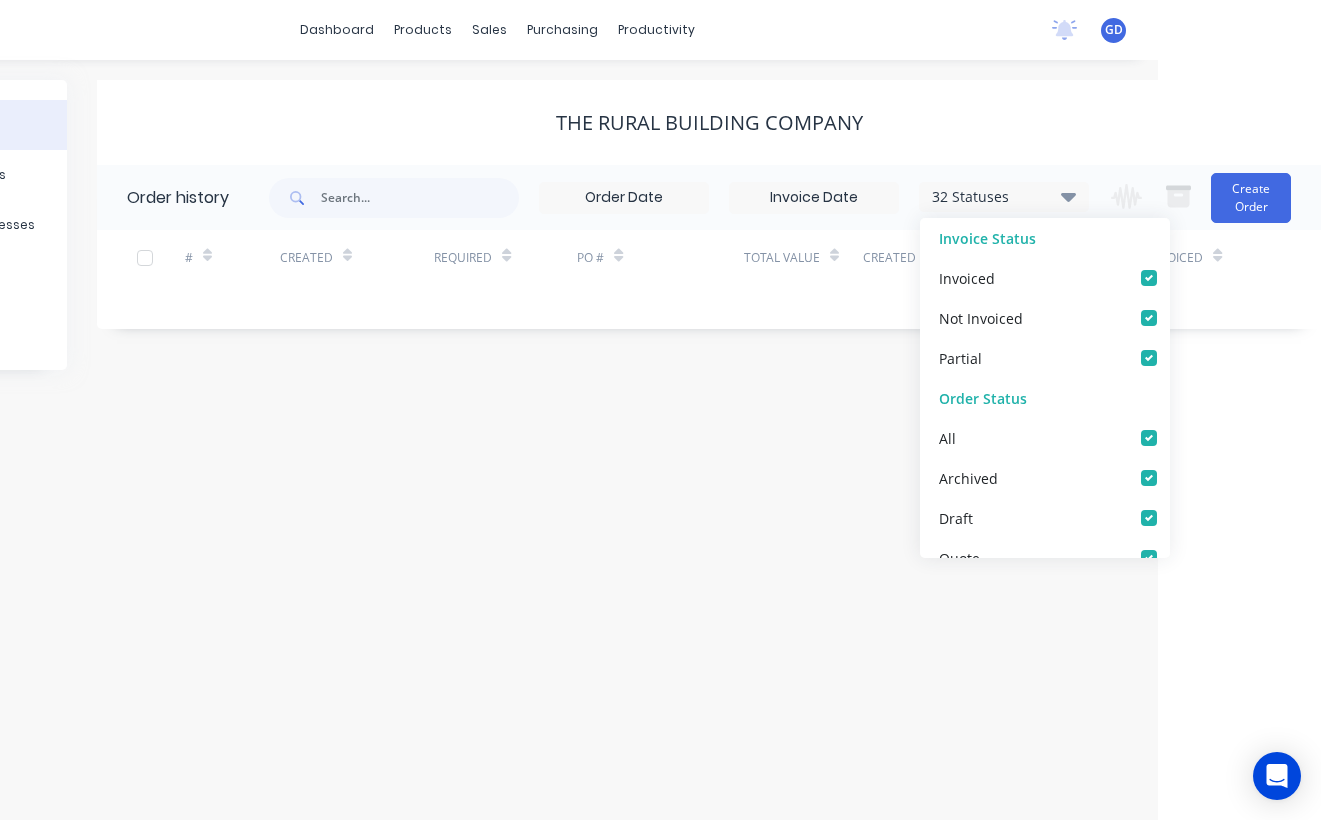 click on "Order history 32 Statuses Invoice Status Invoiced Not Invoiced Partial Order Status All Archived Draft Quote Submitted Multi Item Jobs Hold Waiting on Supplier Waiting Artwork Art Waiting Approval Approved Print- R2R Print - Fabric Print - Flat Bed Print - Mutoh Finishing - Fabric Finishing - Banner Finishing - Laminate Finishing - Cutting Waiting on Fabrication QA-Pack Dispatch Ready for Pick Up Ready for Delivery Ready for Install Pickedup/ Out 4 Delivery Completed Delivered Picked Up 31 Statuses Invoice Status Invoiced Not Invoiced Partial Order Status All Archived Draft Quote Submitted Multi Item Jobs Hold Waiting on Supplier Waiting Artwork Art Waiting Approval Approved Print- R2R Print - Fabric Print - Flat Bed Print - Mutoh Finishing - Fabric Finishing - Banner Finishing - Laminate Finishing - Cutting Waiting on Fabrication QA-Pack Dispatch Ready for Pick Up Ready for Delivery Ready for Install Pickedup/ Out 4 Delivery Completed Delivered Picked Up Change order status Submitted Multi Item Jobs Hold Art" at bounding box center (709, 247) 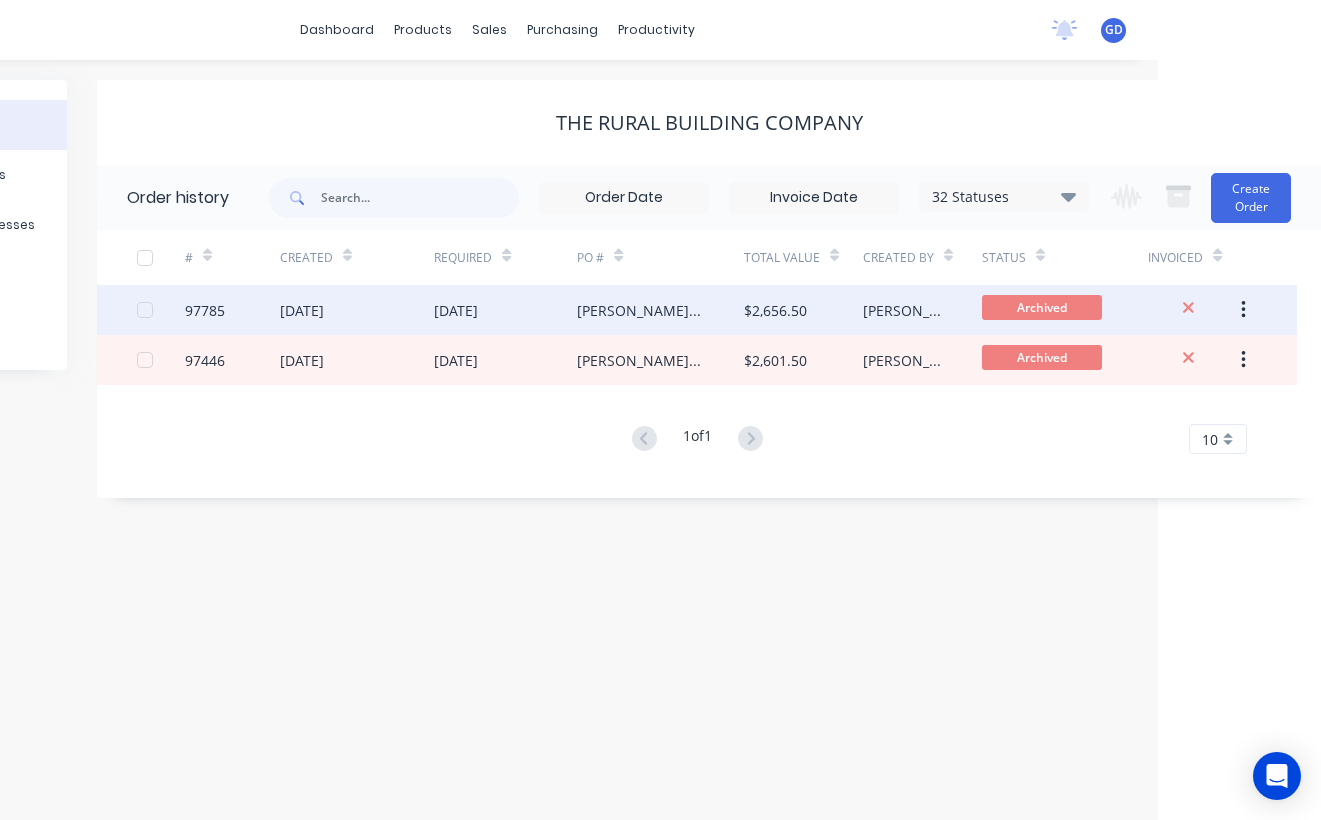click on "97785" at bounding box center [205, 310] 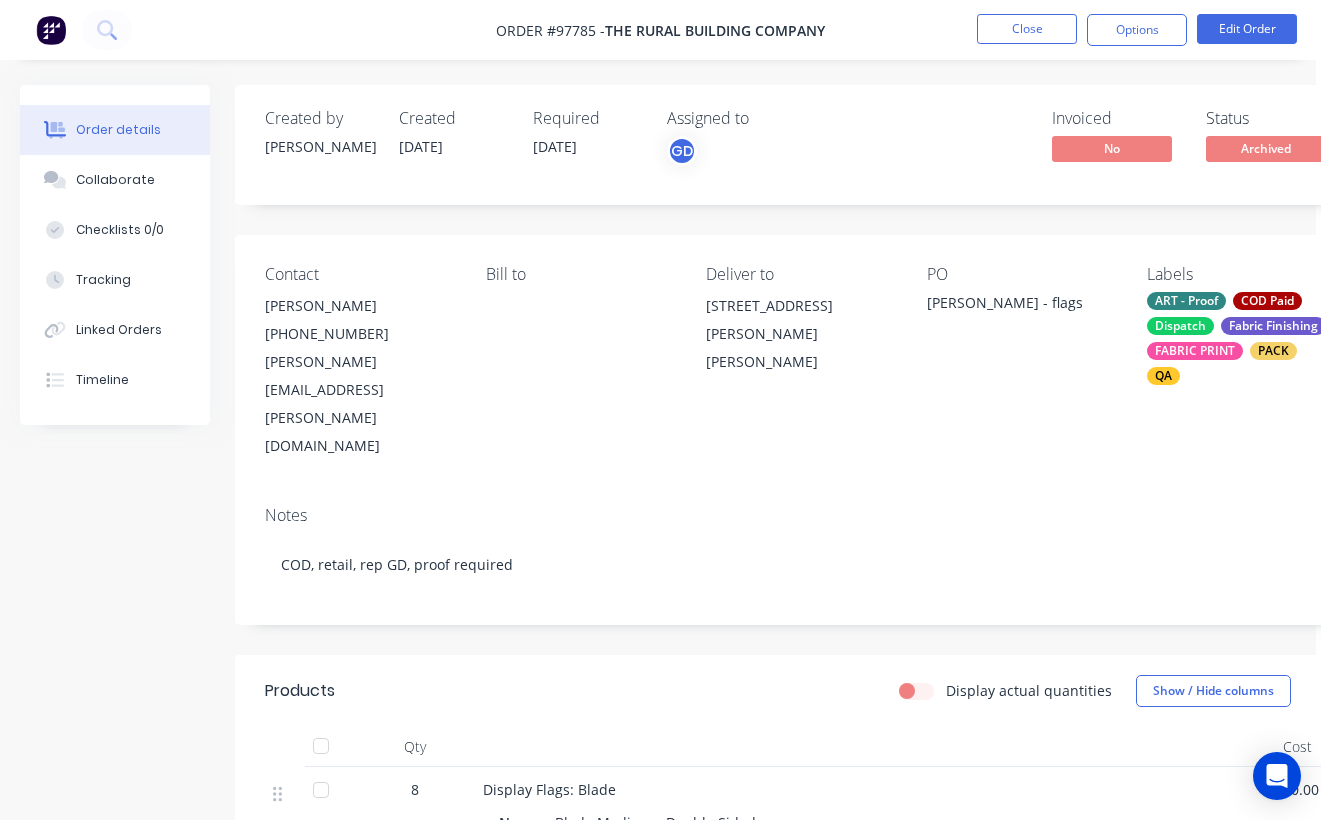 scroll, scrollTop: 0, scrollLeft: 0, axis: both 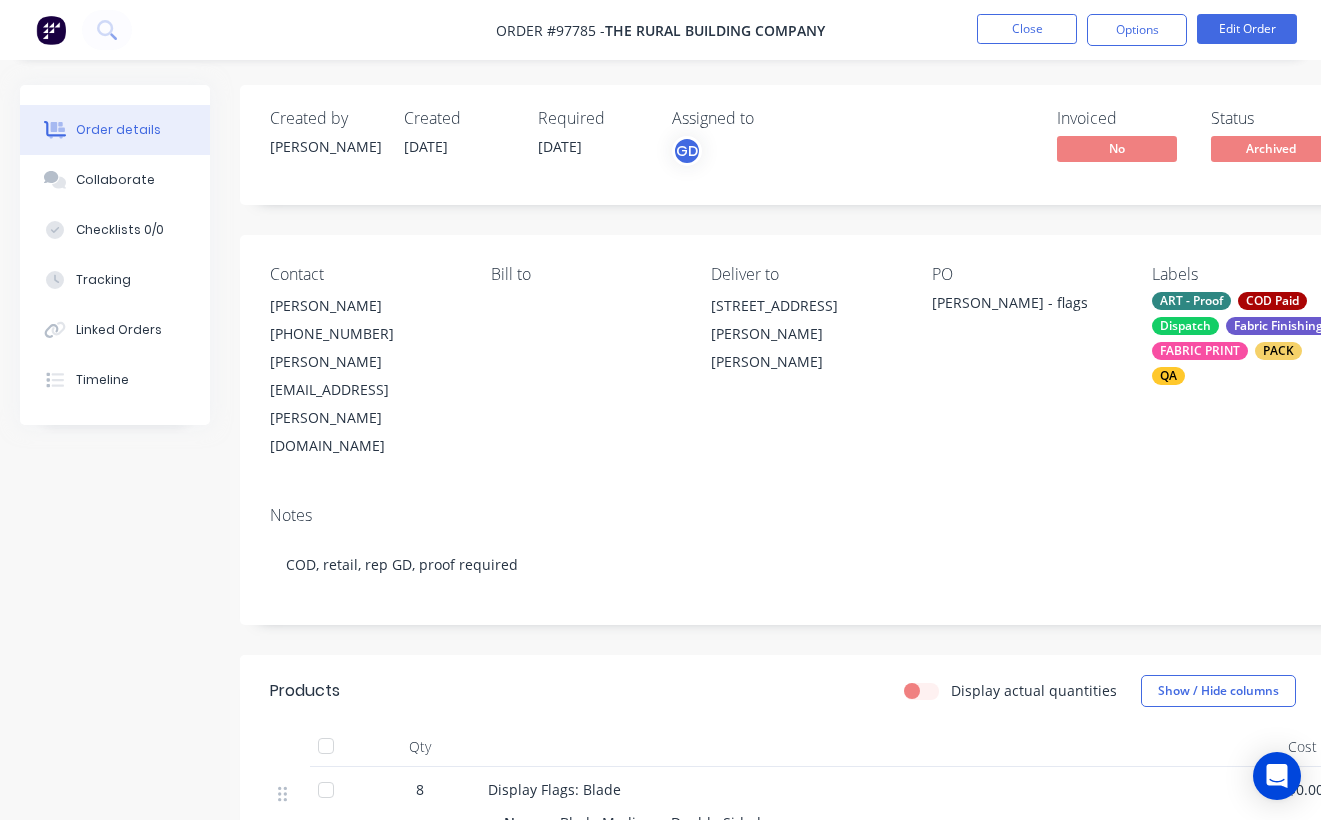 drag, startPoint x: 367, startPoint y: 301, endPoint x: 268, endPoint y: 302, distance: 99.00505 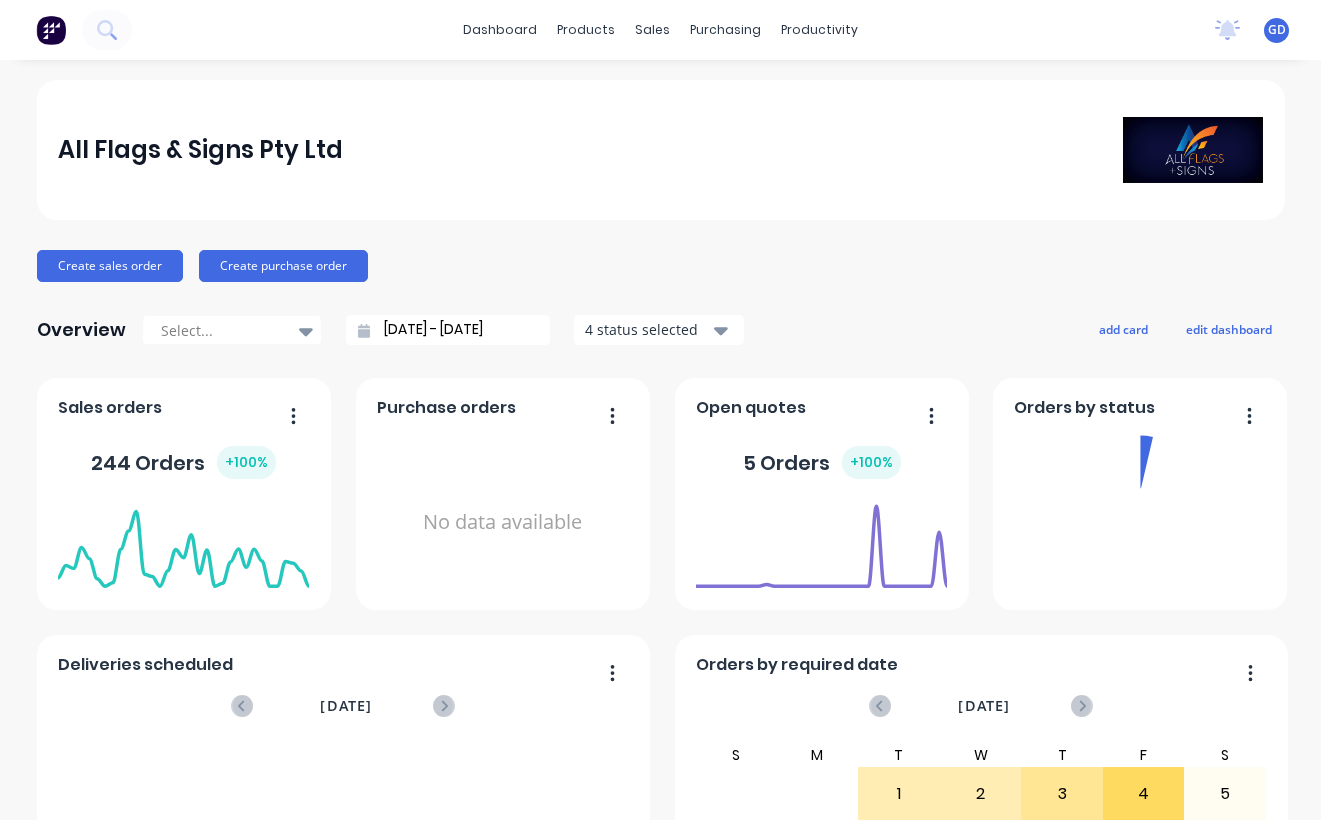 scroll, scrollTop: 0, scrollLeft: 0, axis: both 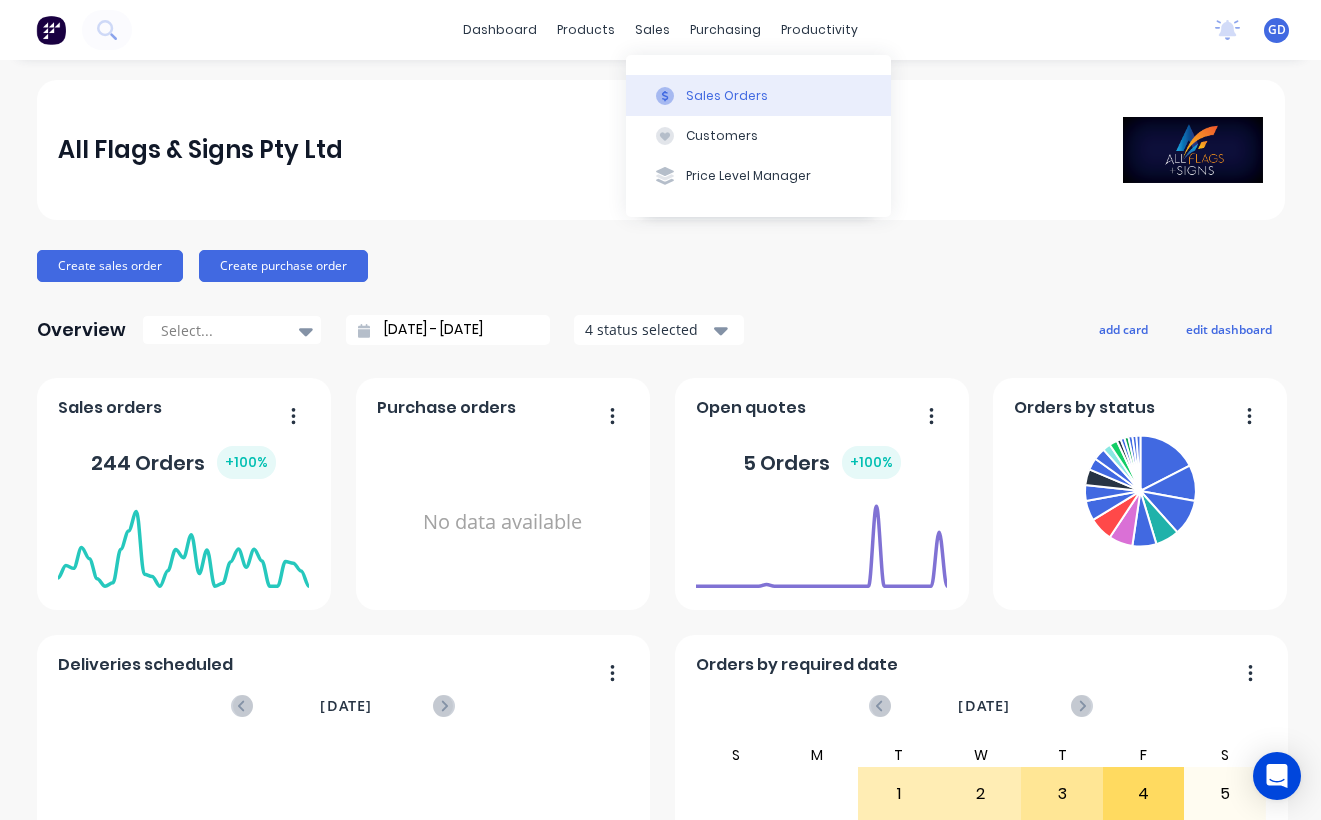 click on "Sales Orders" at bounding box center (727, 96) 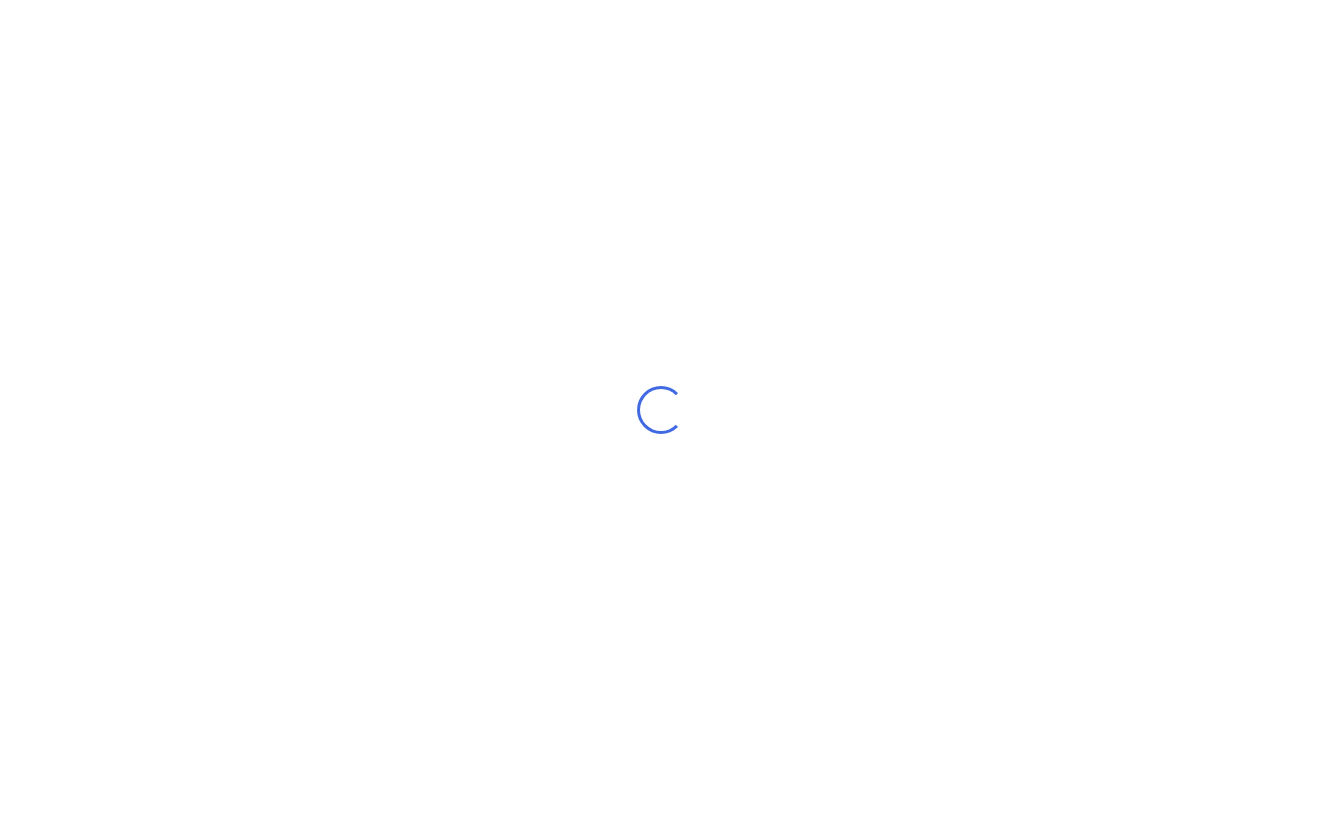 scroll, scrollTop: 0, scrollLeft: 0, axis: both 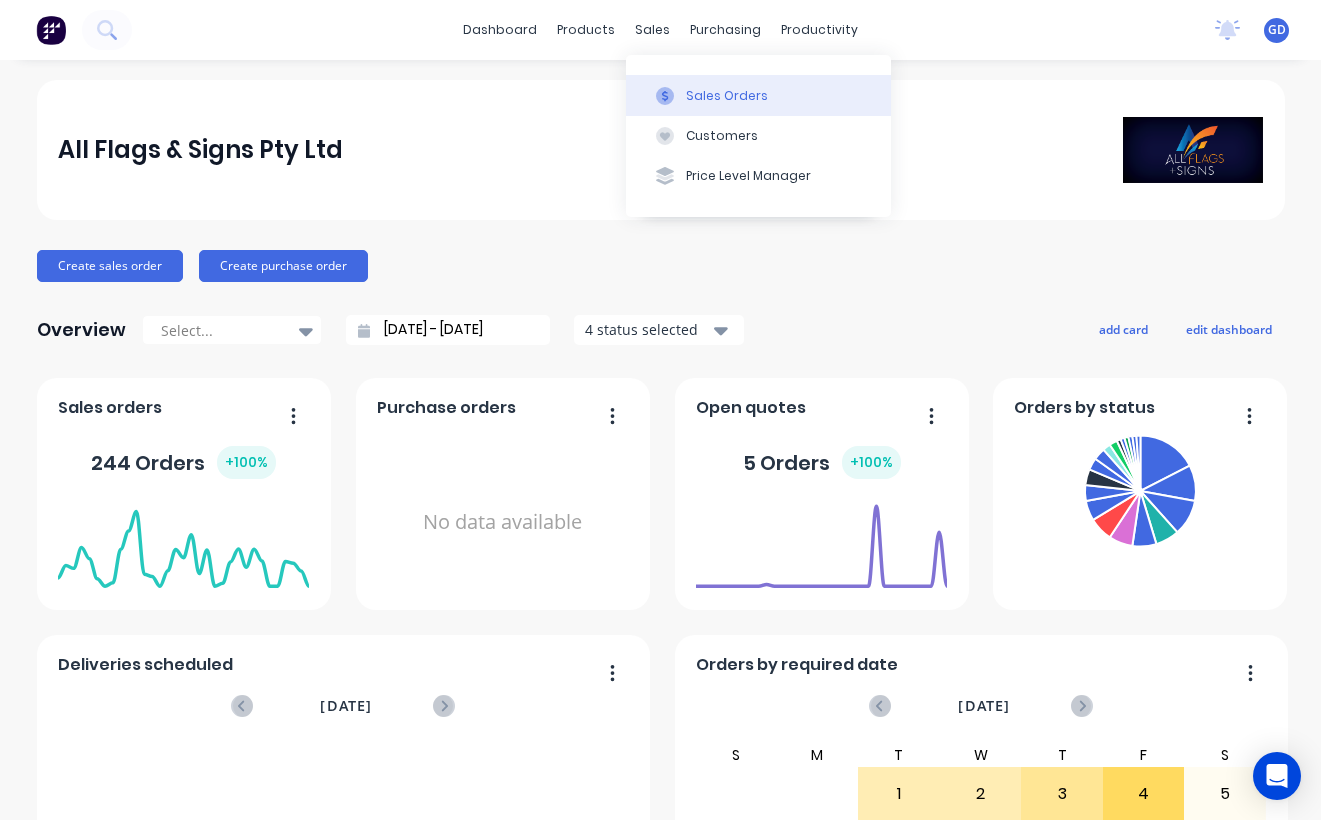 click on "Sales Orders" at bounding box center [727, 96] 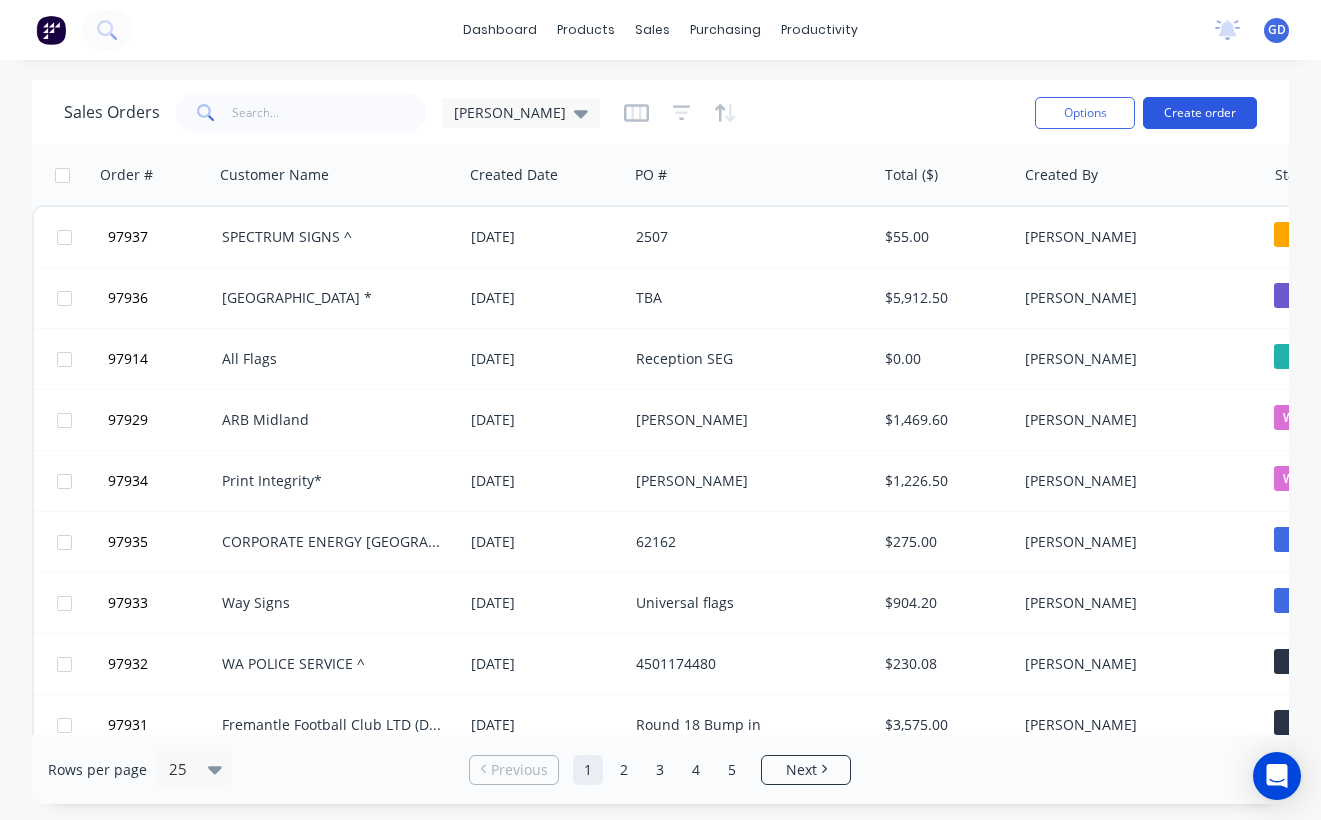 click on "Create order" at bounding box center [1200, 113] 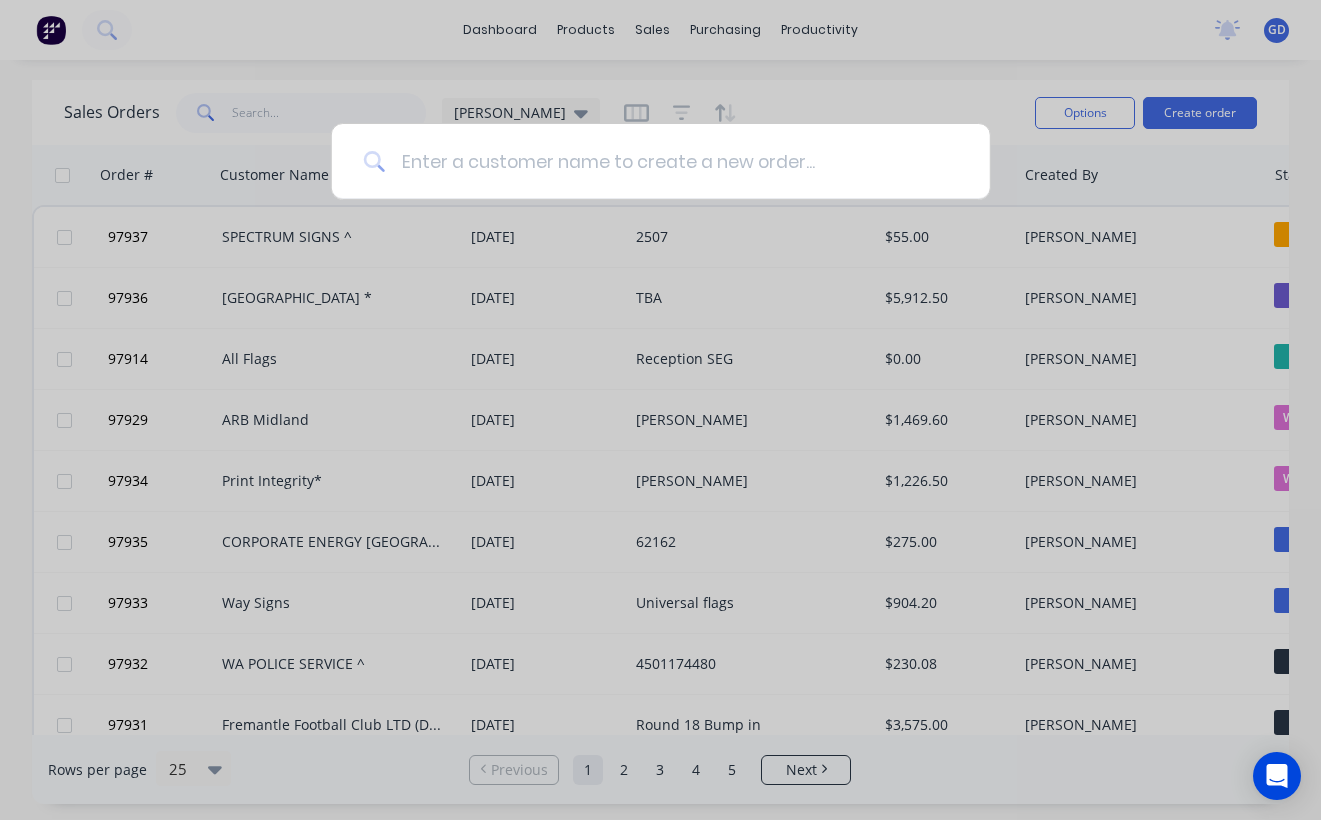 click at bounding box center (671, 161) 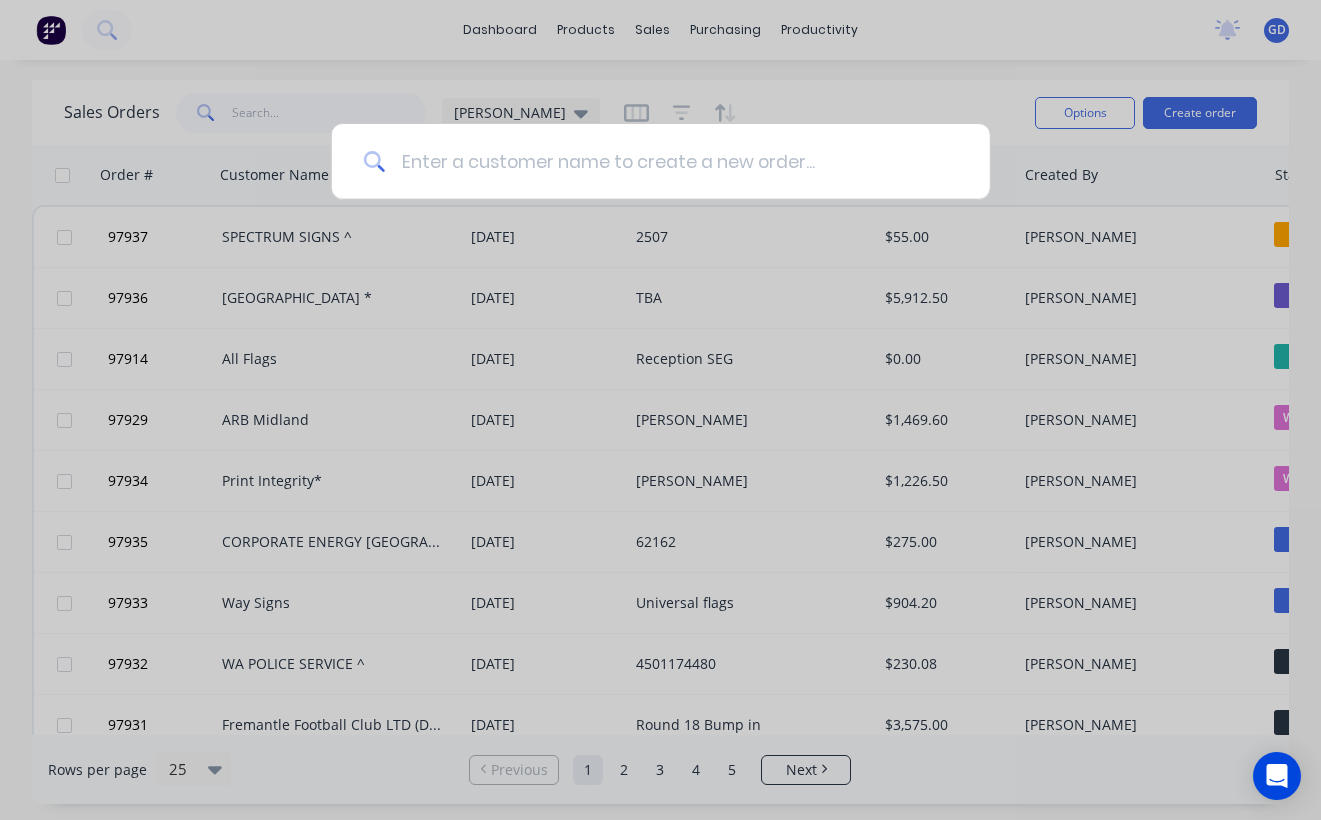paste on "Nutrien Ag Solutions" 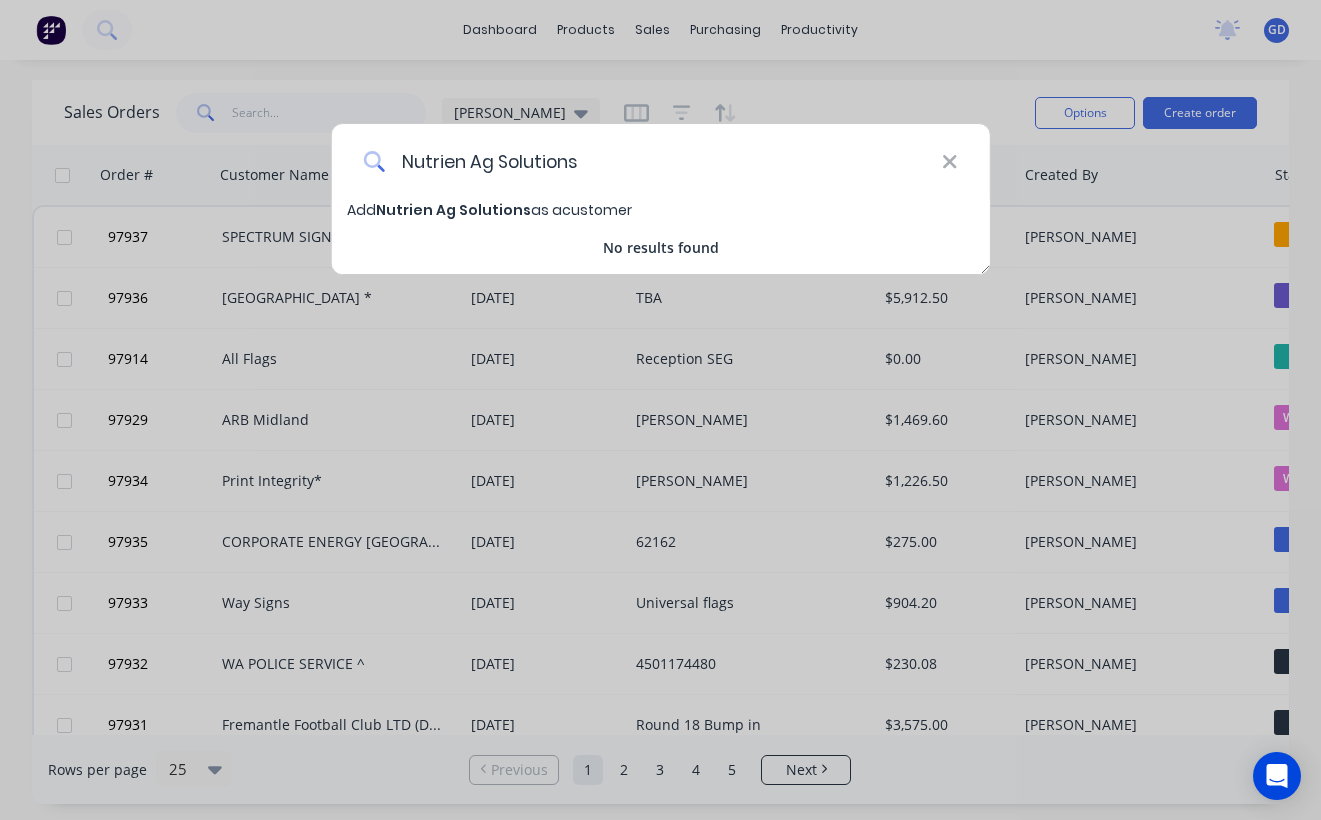 click on "Nutrien Ag Solutions" at bounding box center (663, 161) 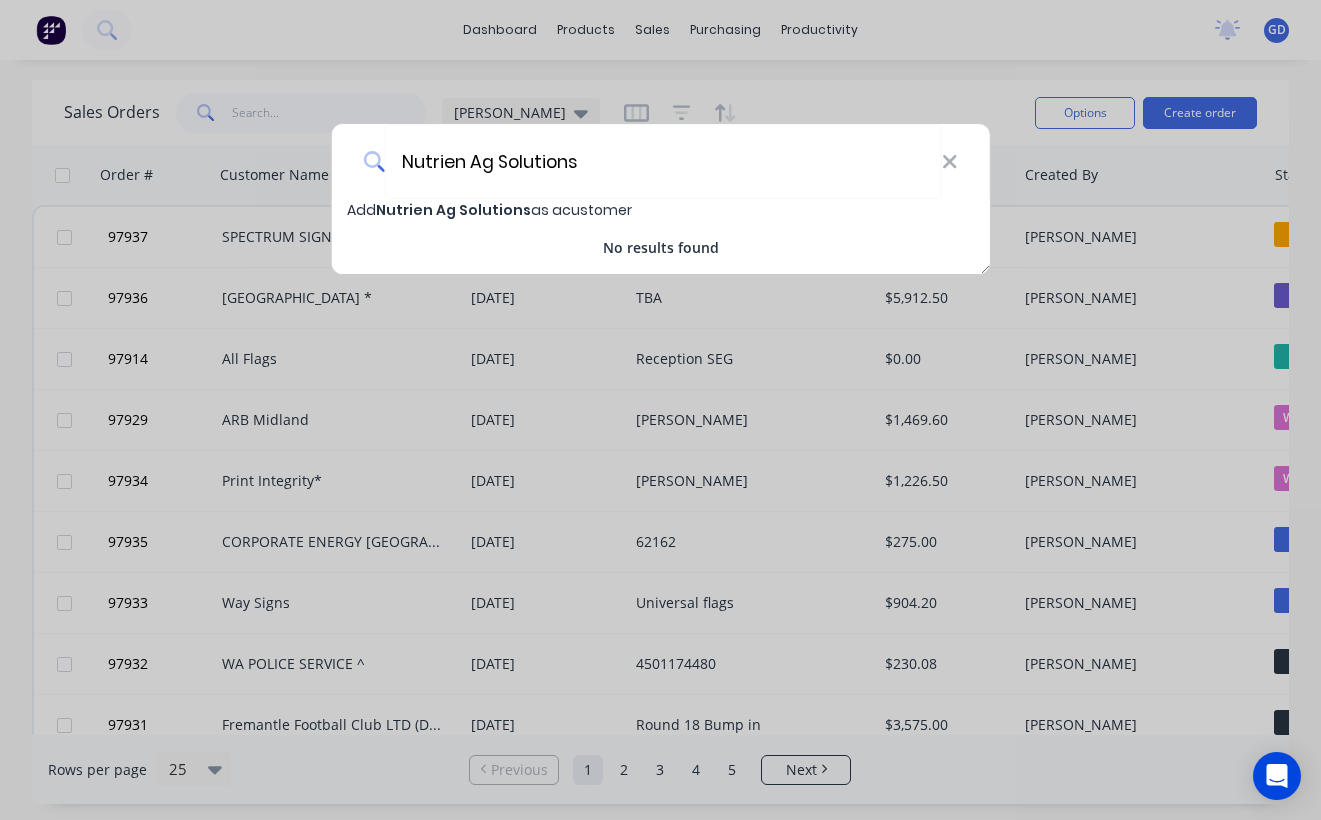 click on "Nutrien Ag Solutions" at bounding box center (453, 210) 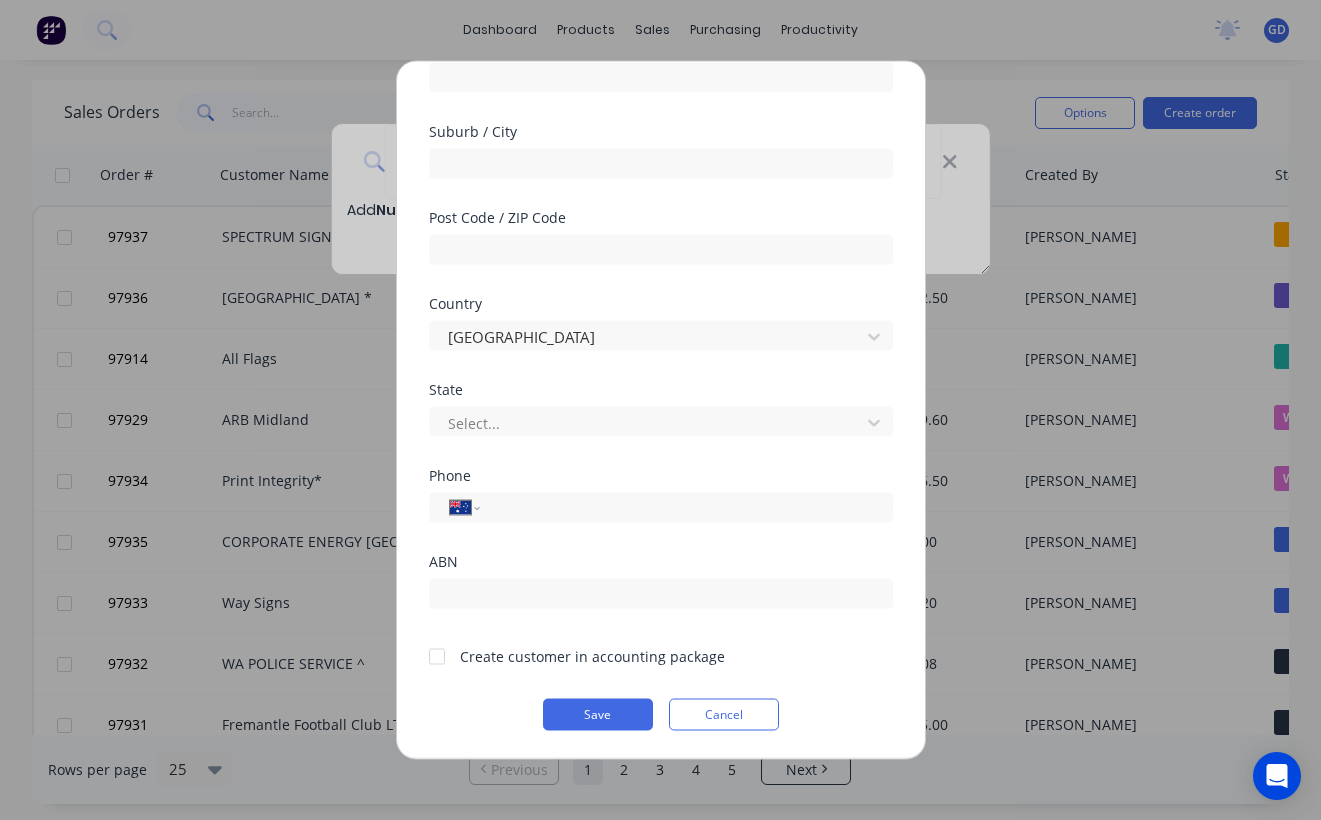 scroll, scrollTop: 279, scrollLeft: 0, axis: vertical 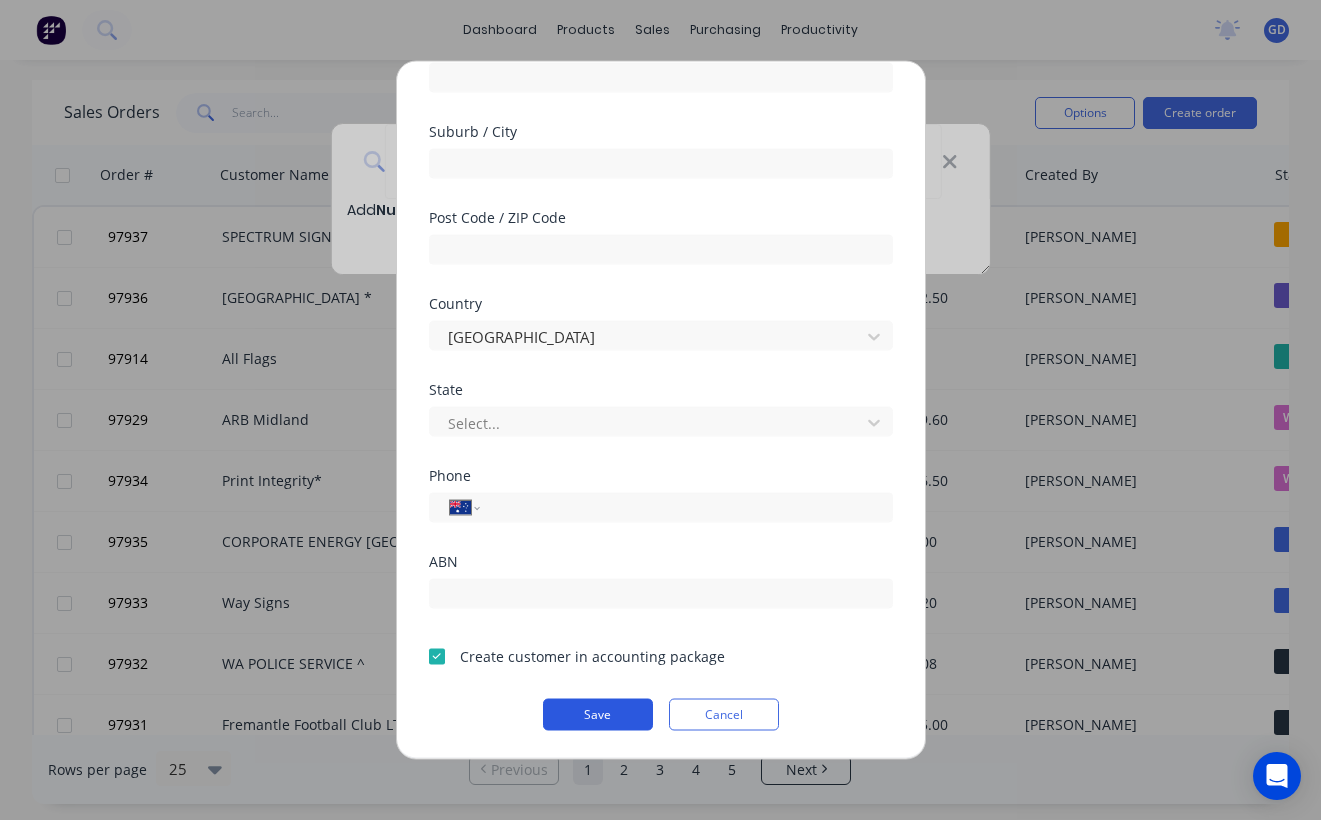 click on "Save" at bounding box center [598, 715] 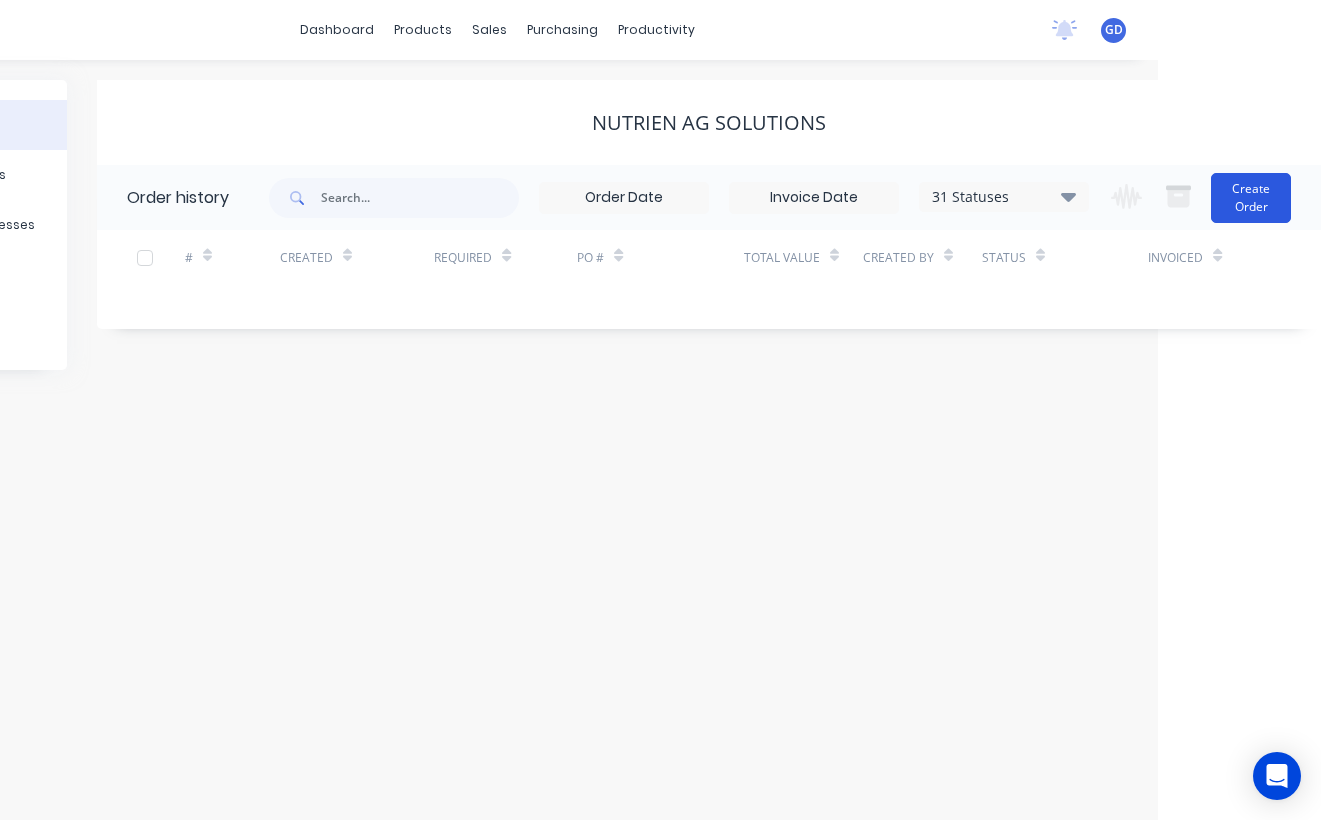 scroll, scrollTop: 0, scrollLeft: 163, axis: horizontal 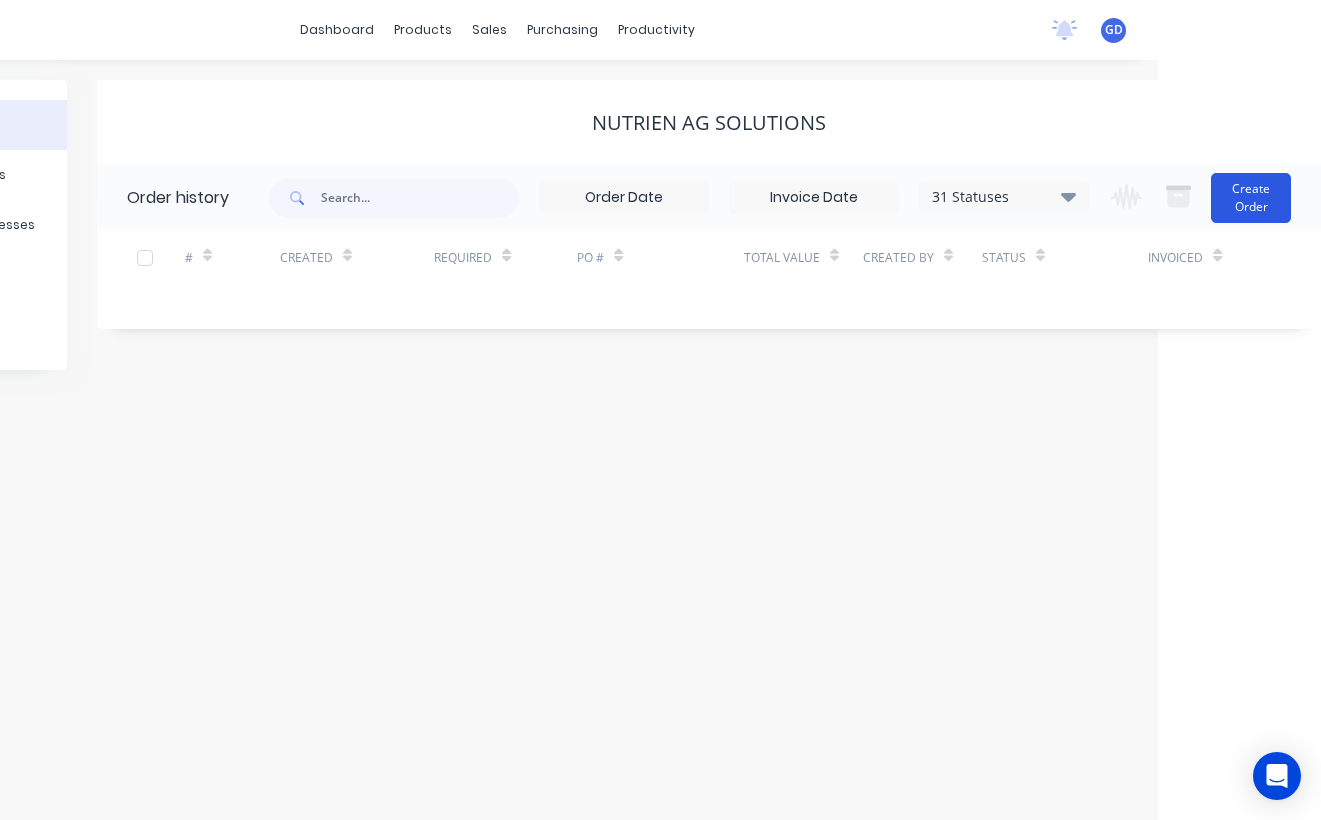 click on "Create Order" at bounding box center (1251, 198) 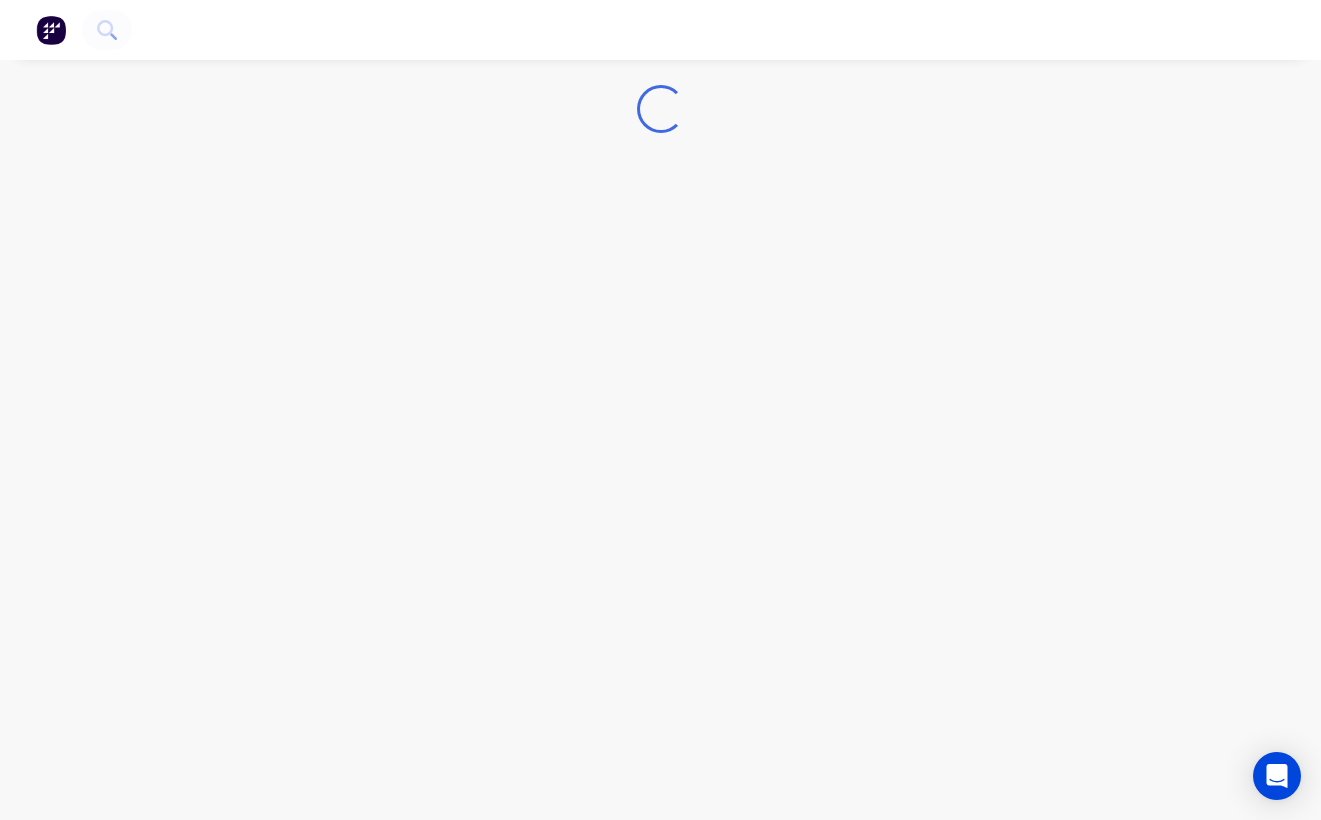 scroll, scrollTop: 0, scrollLeft: 0, axis: both 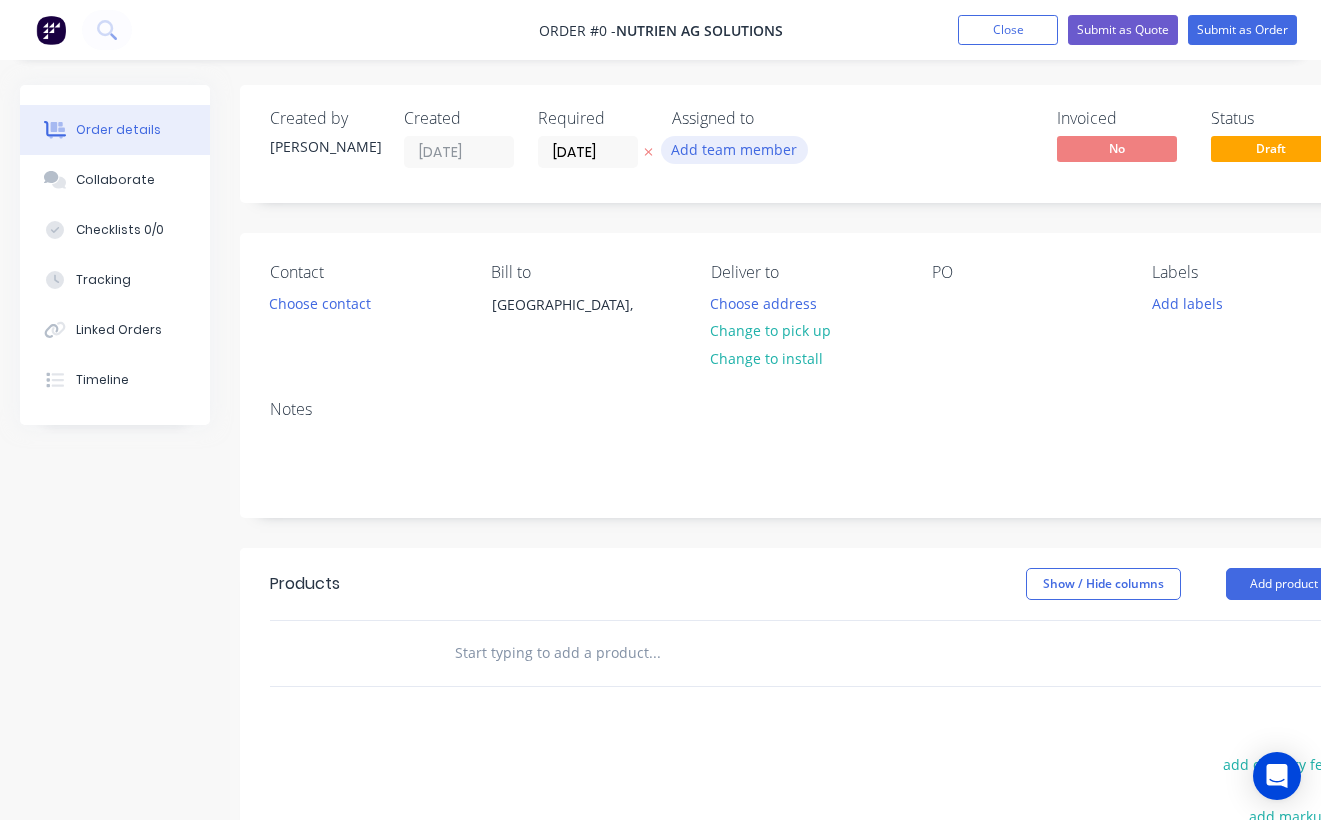 click on "Add team member" at bounding box center (734, 149) 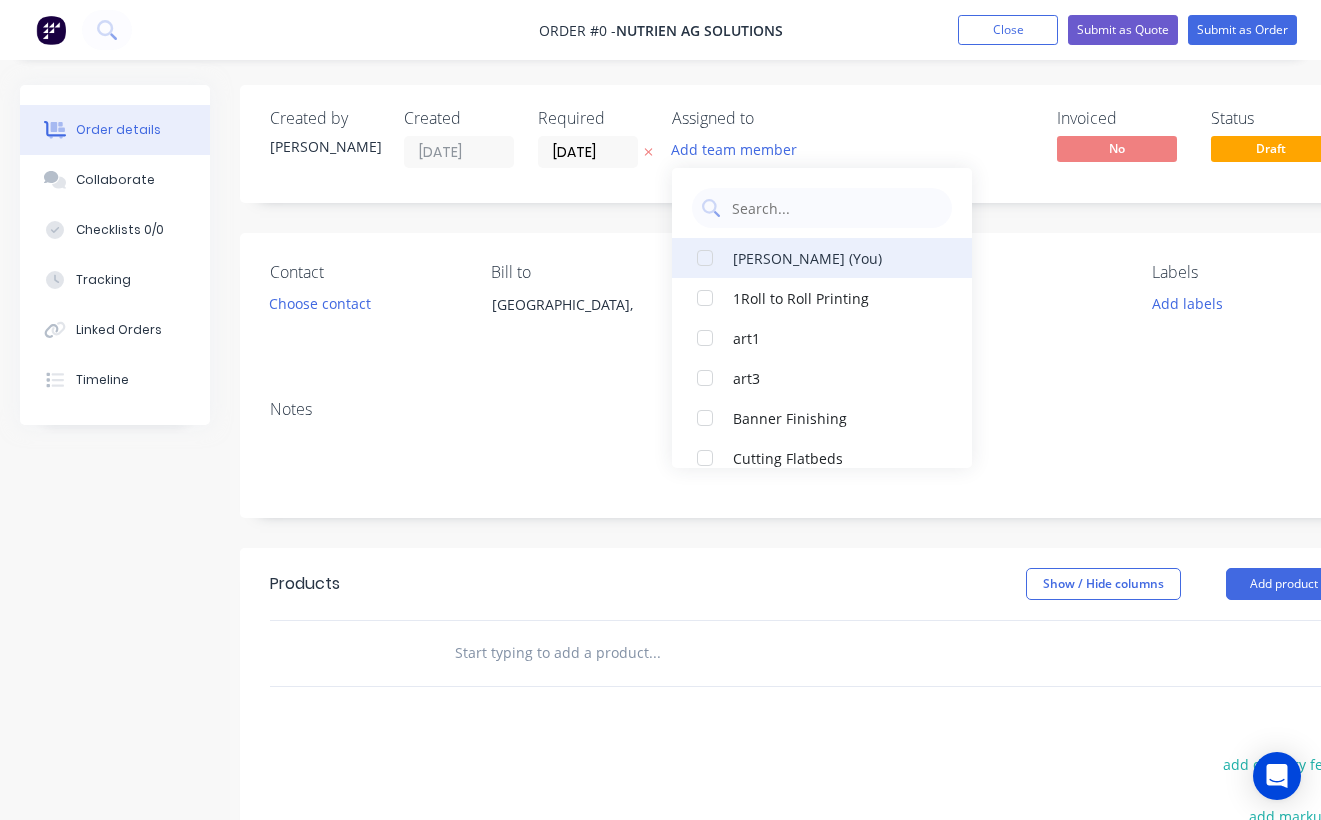 click on "Gino Dilello (You)" at bounding box center (833, 257) 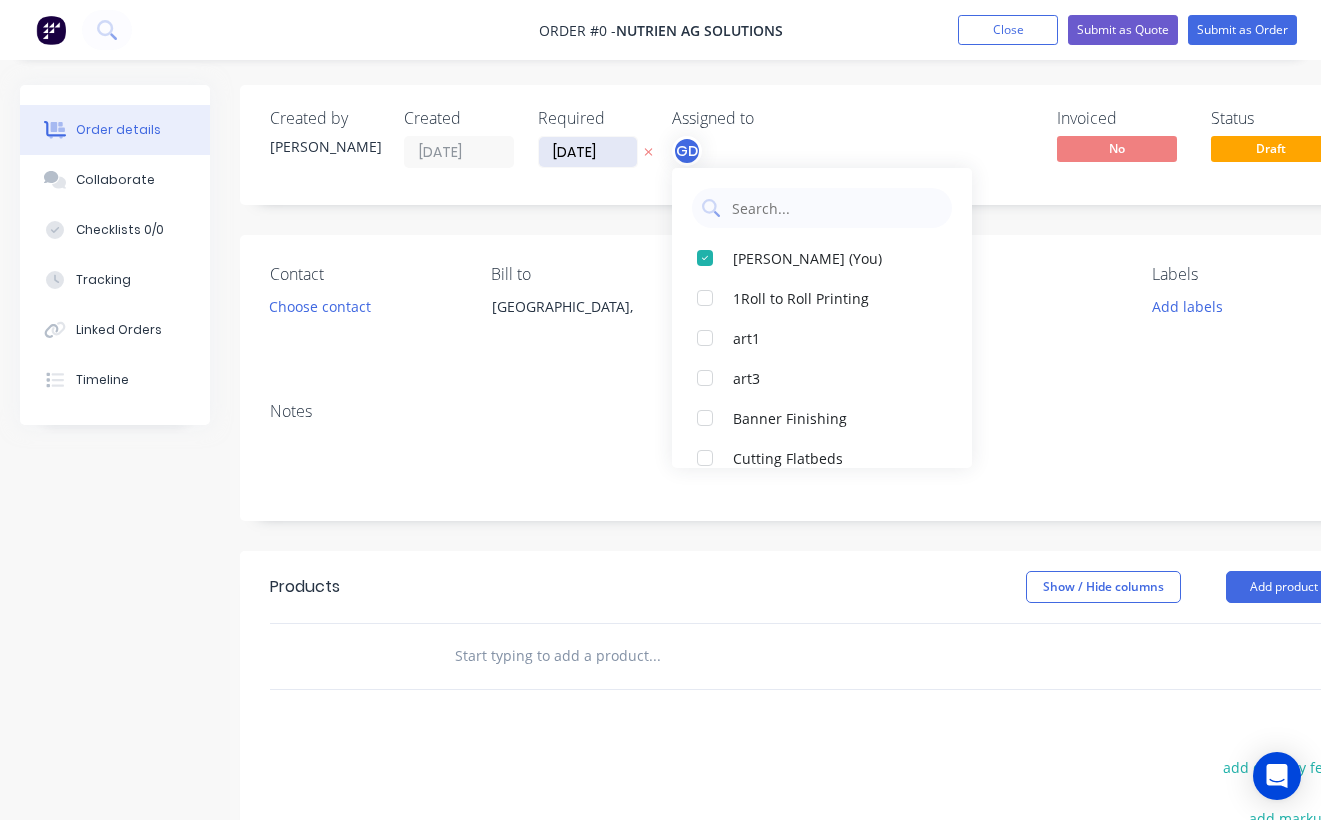 click on "10/07/25" at bounding box center [588, 152] 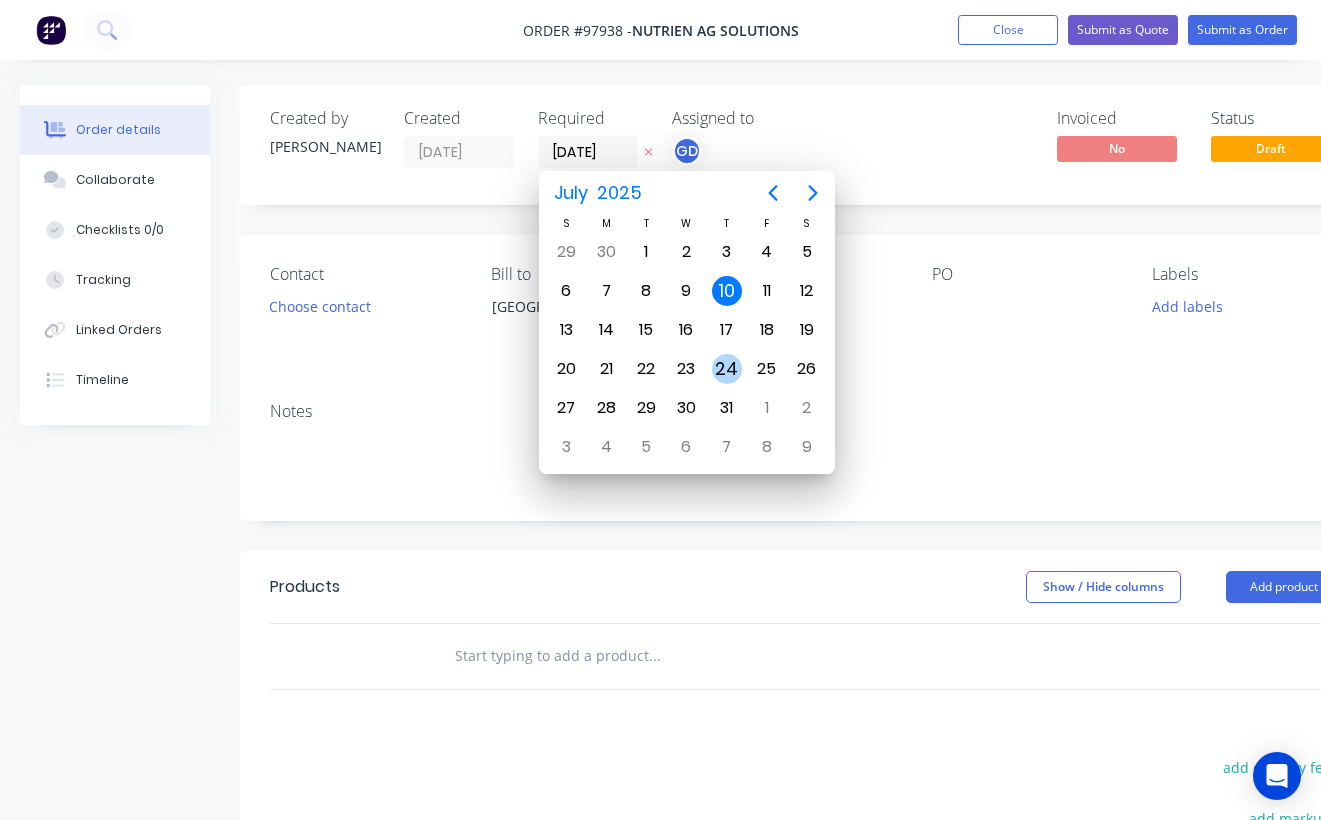 click on "24" at bounding box center [727, 369] 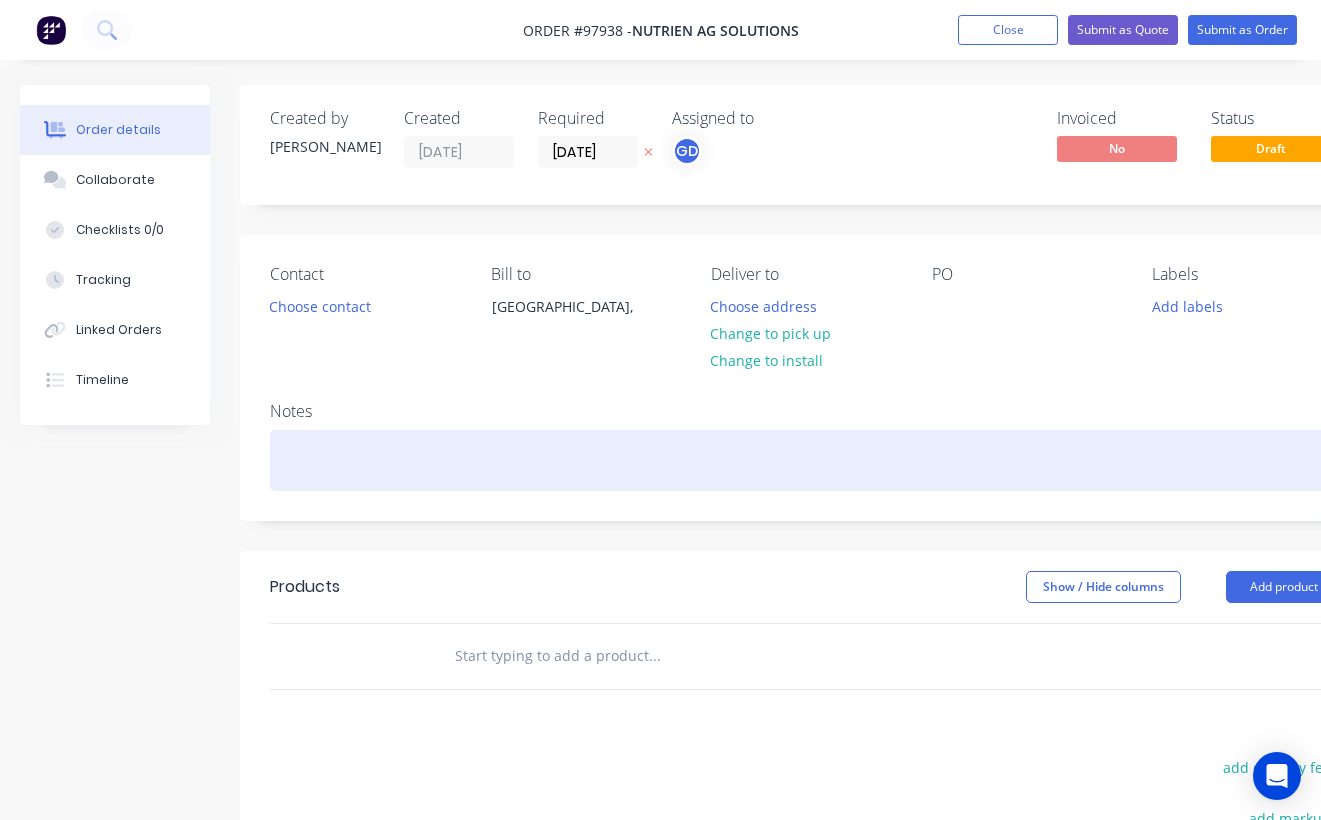 click at bounding box center (805, 460) 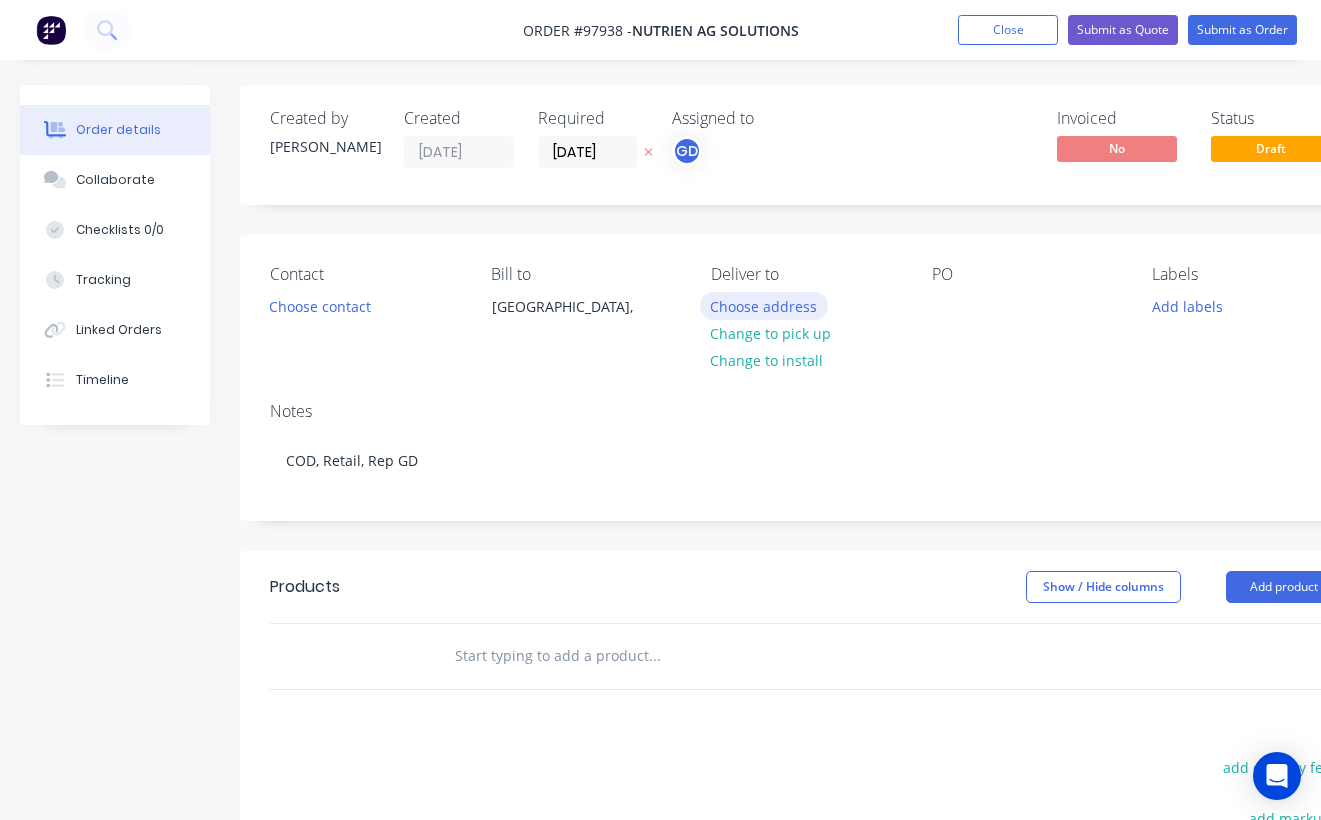 click on "Choose address" at bounding box center [764, 305] 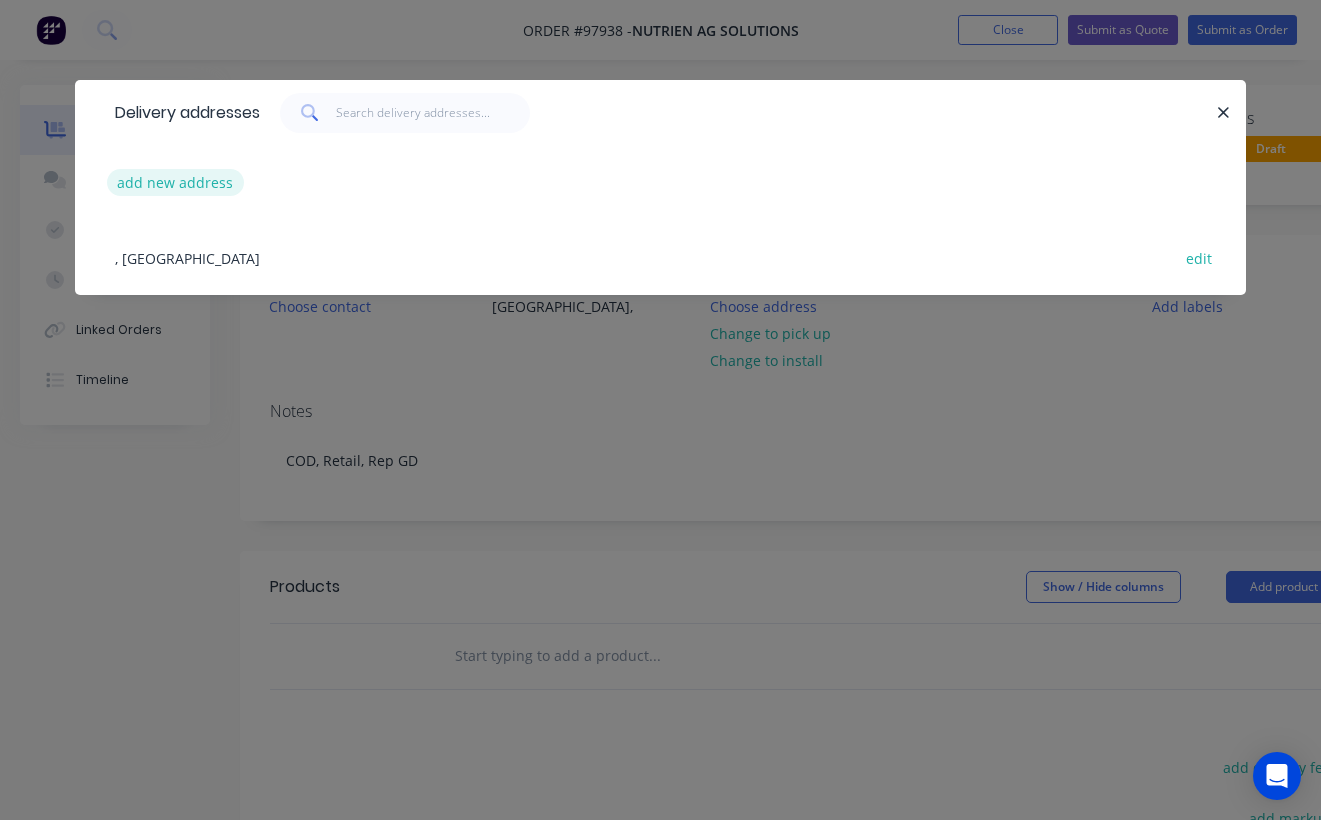 click on "add new address" at bounding box center [175, 182] 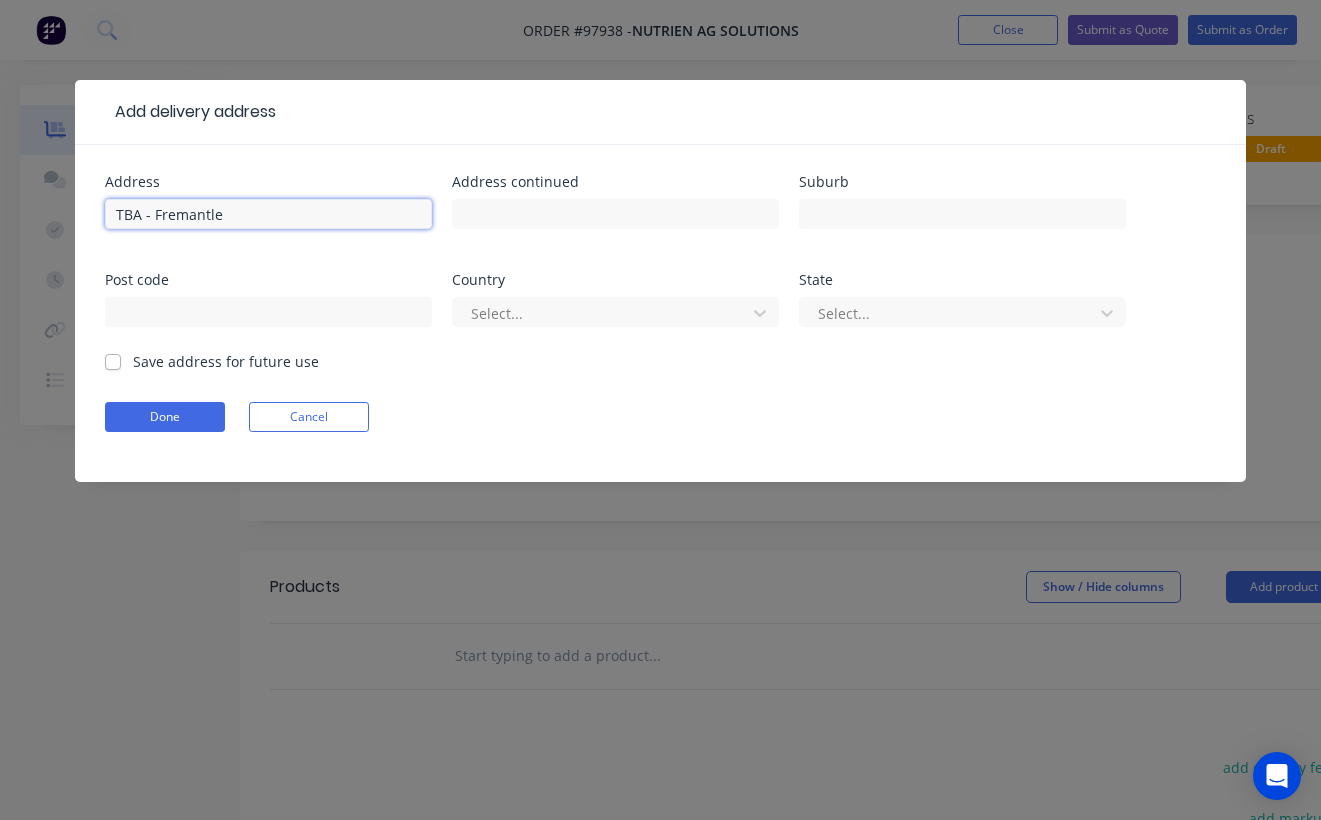 type on "TBA - Fremantle" 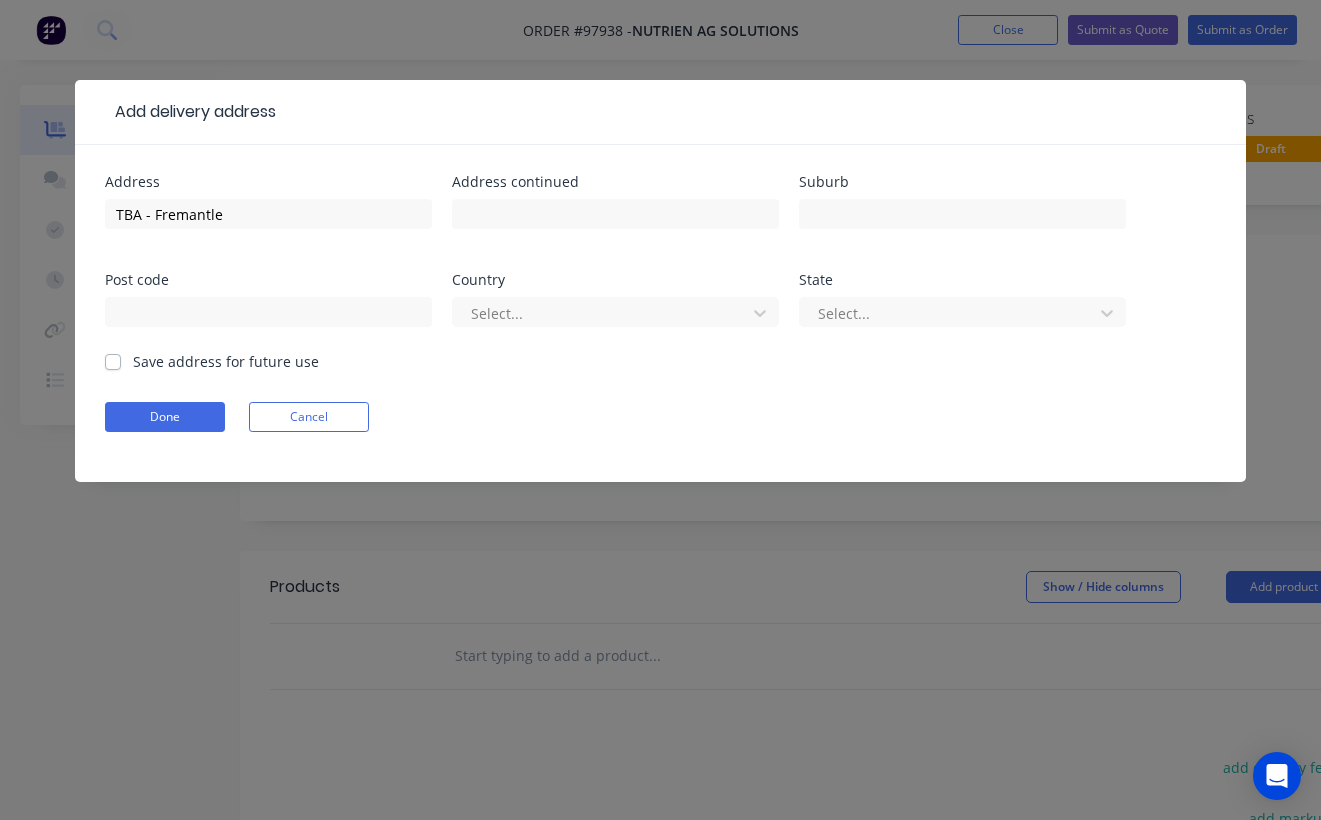 click on "Save address for future use" at bounding box center (226, 361) 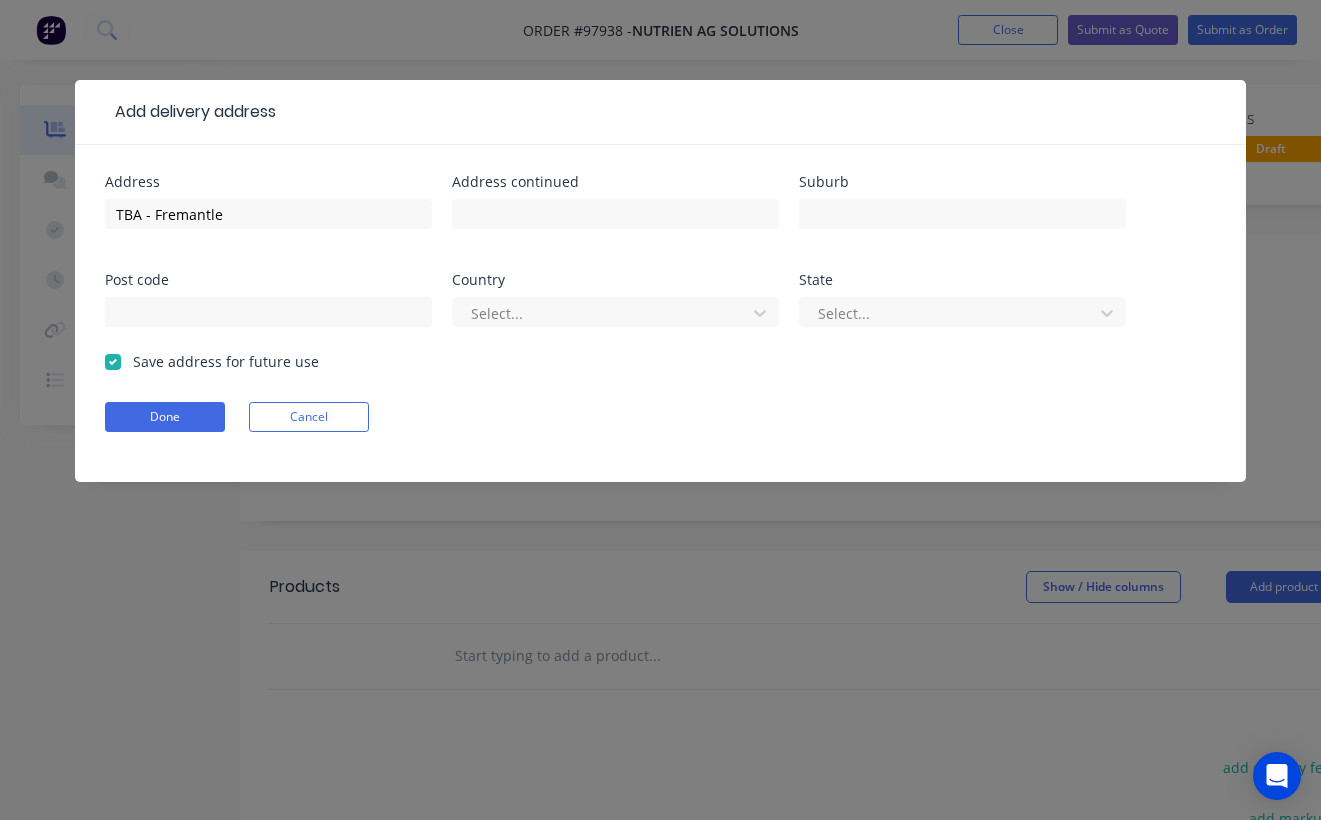 checkbox on "true" 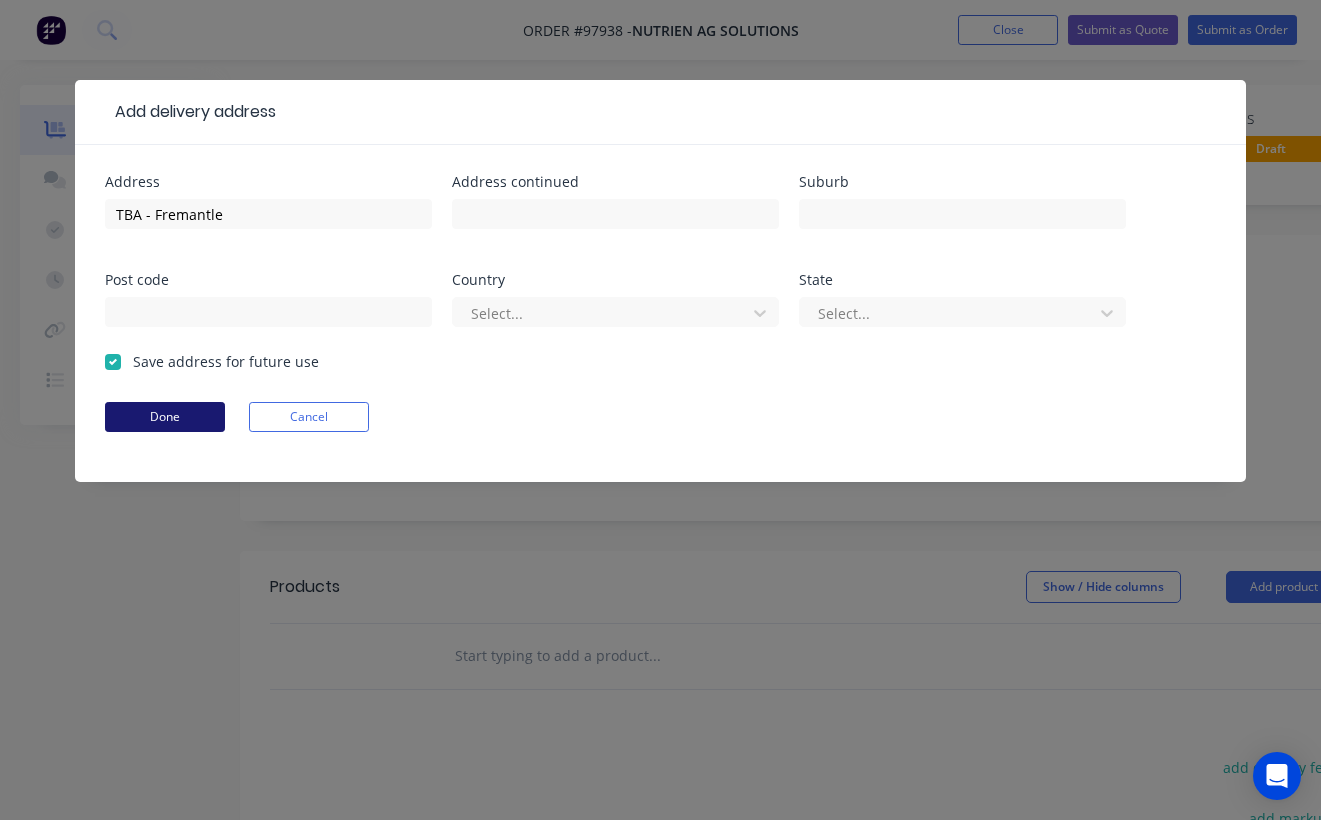 click on "Done" at bounding box center (165, 417) 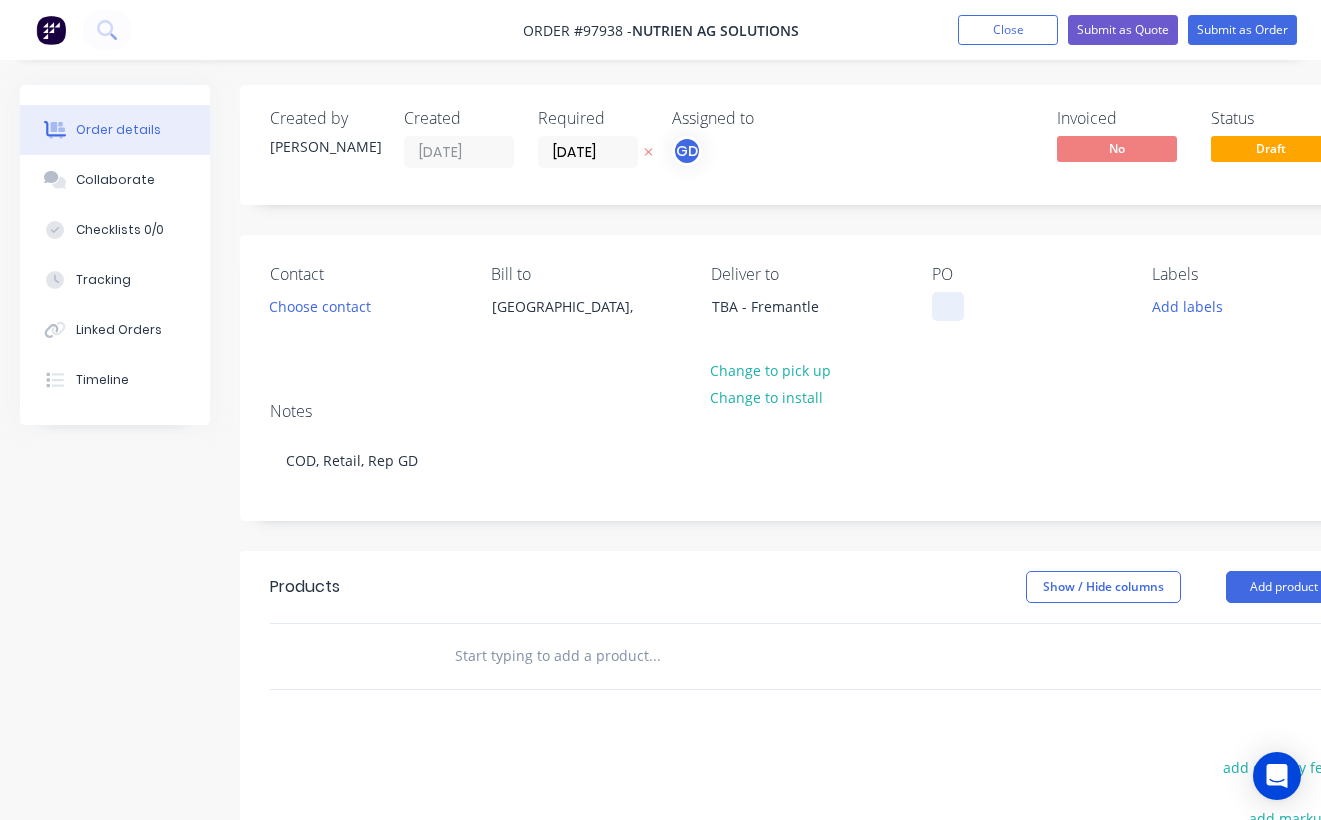 click at bounding box center (948, 306) 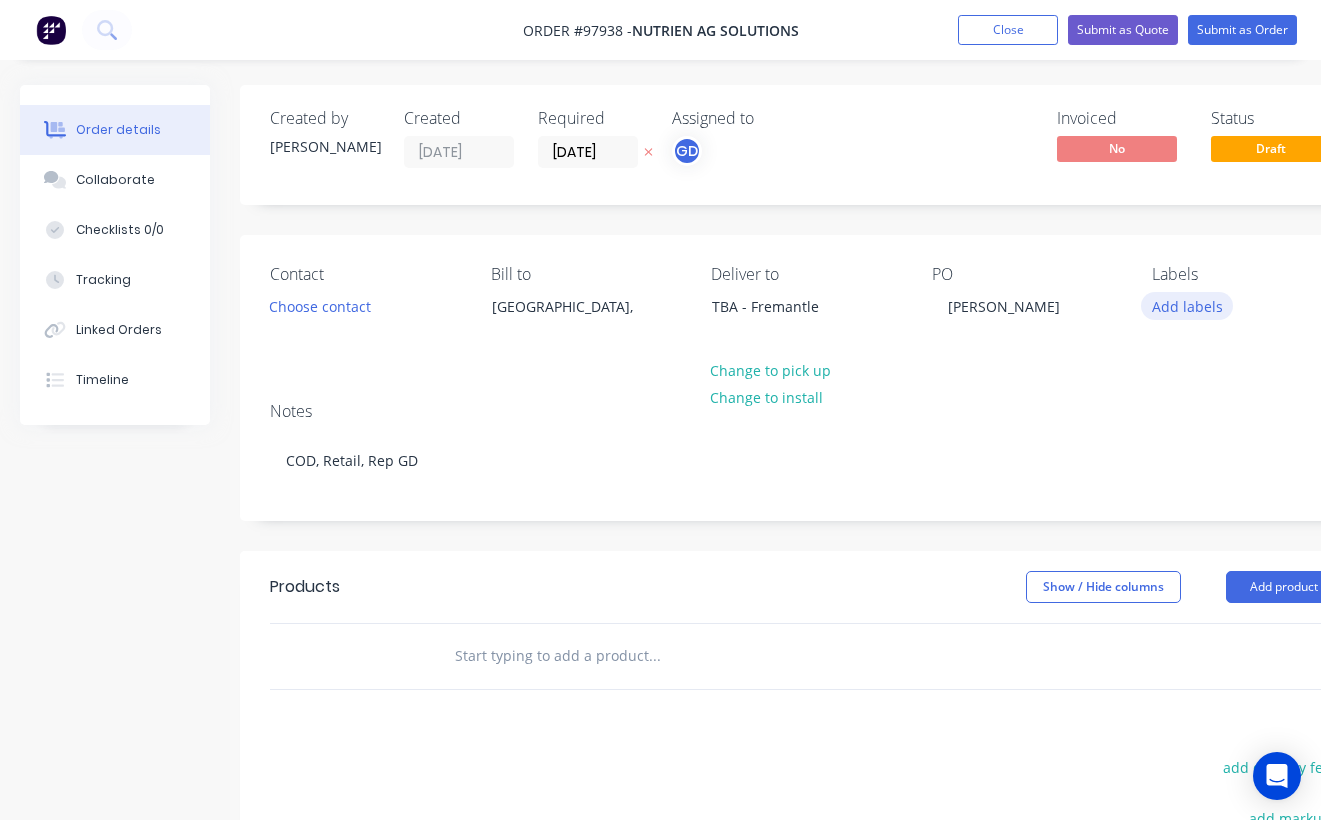 click on "Add labels" at bounding box center (1187, 305) 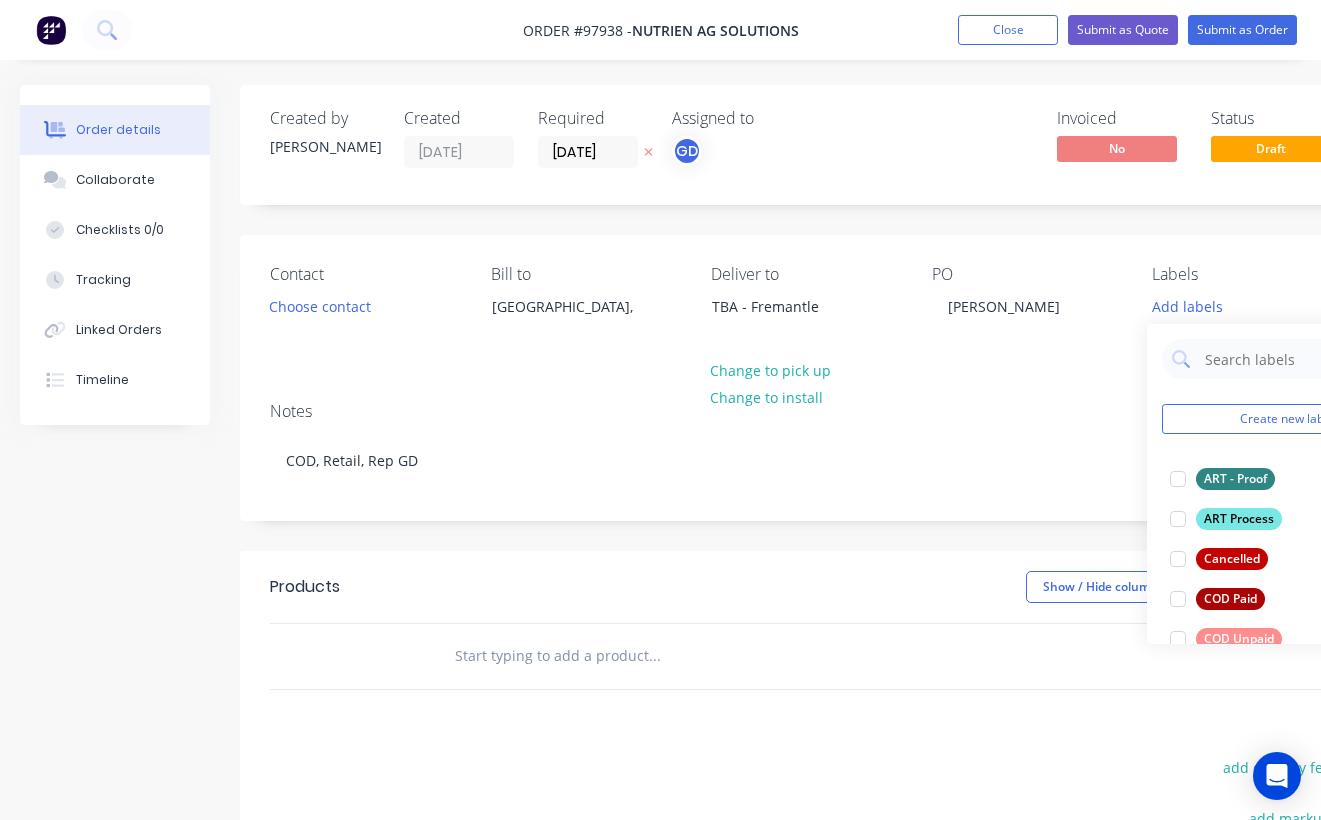 click on "ART - Proof" at bounding box center (1235, 479) 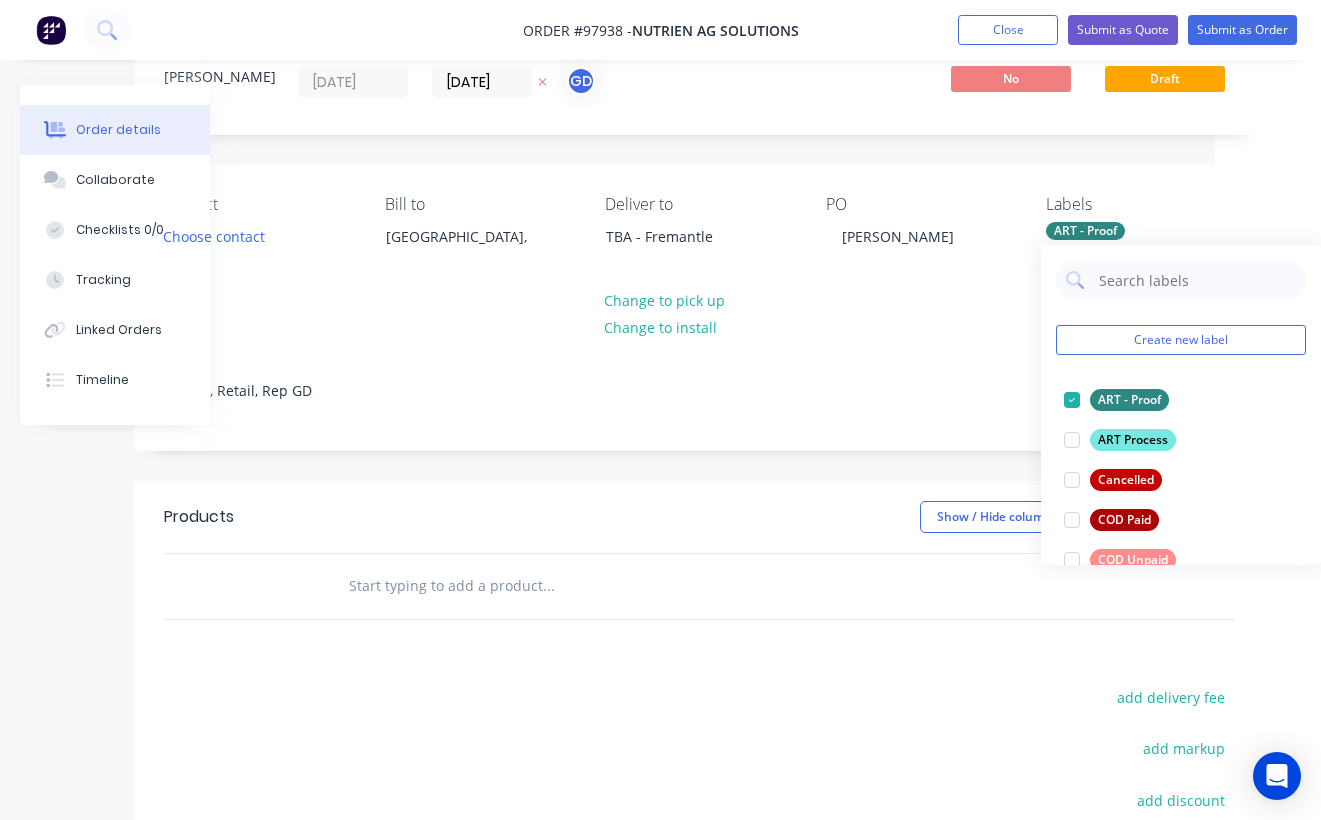 scroll, scrollTop: 76, scrollLeft: 106, axis: both 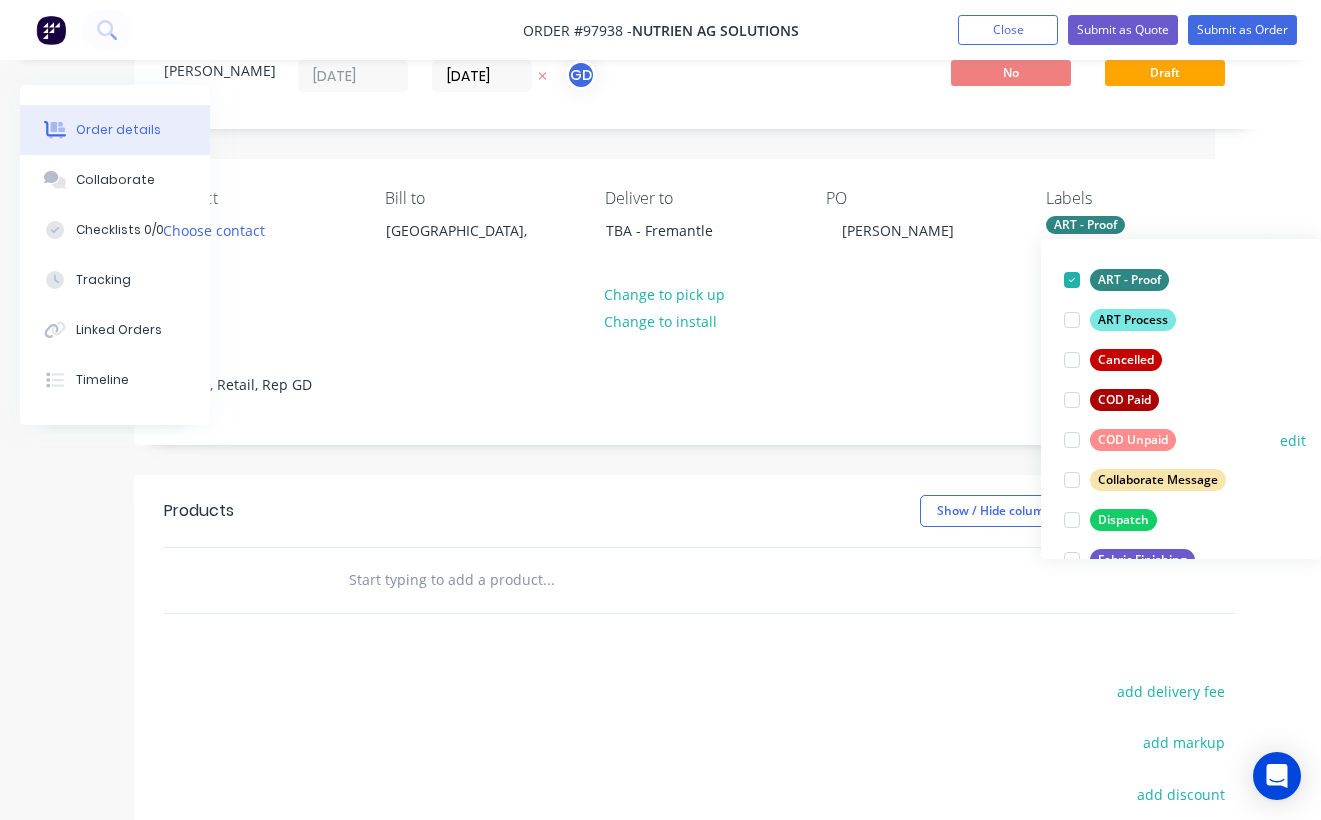 click on "COD Unpaid" at bounding box center [1133, 440] 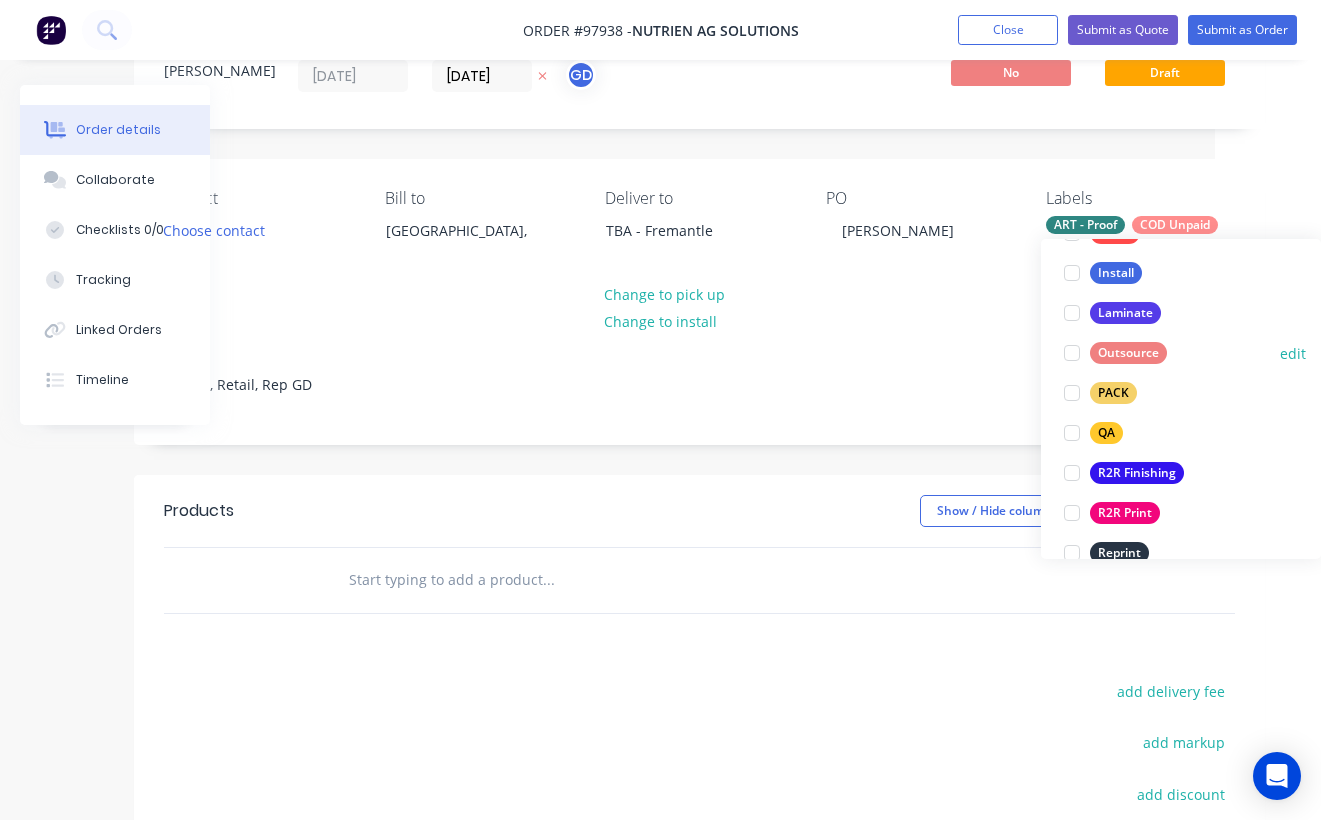 scroll, scrollTop: 645, scrollLeft: 0, axis: vertical 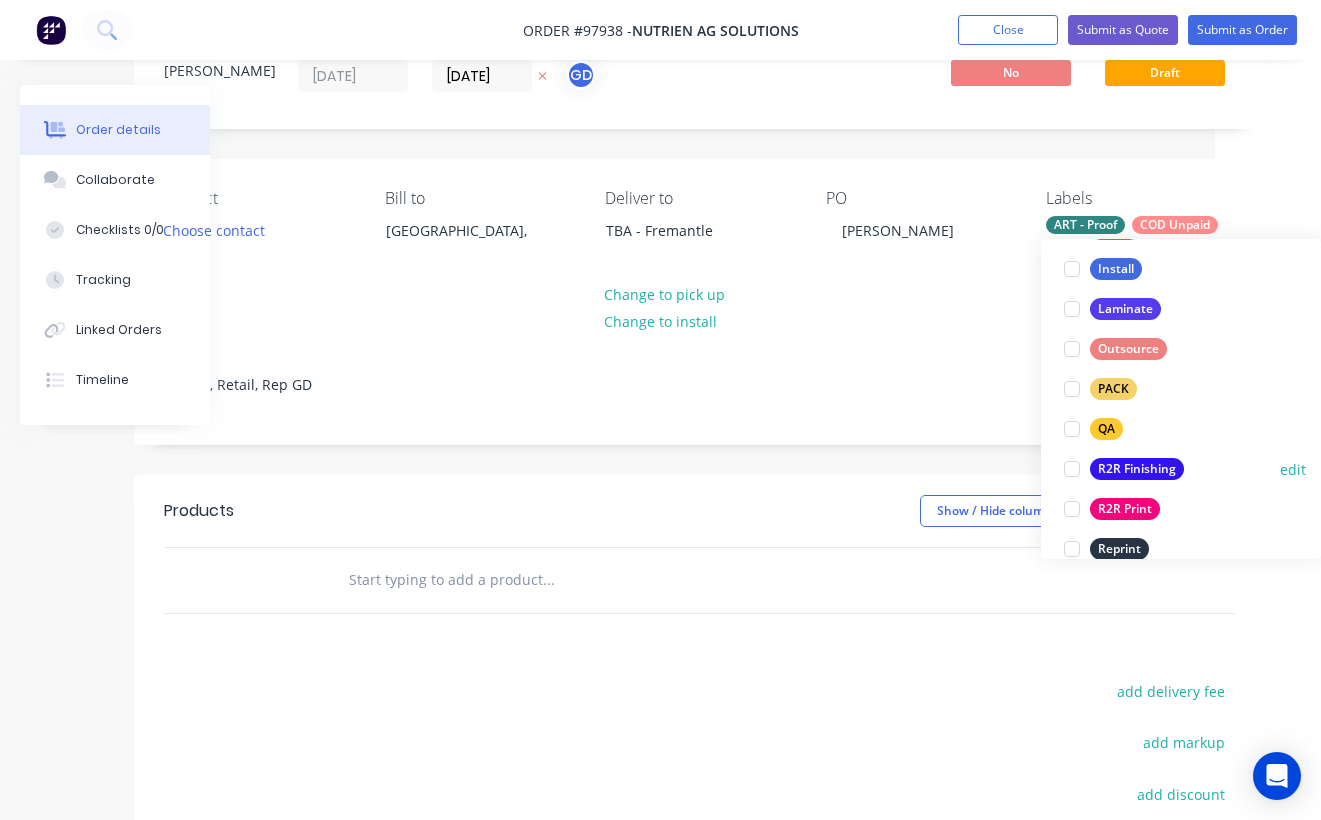 click on "R2R Finishing" at bounding box center [1137, 469] 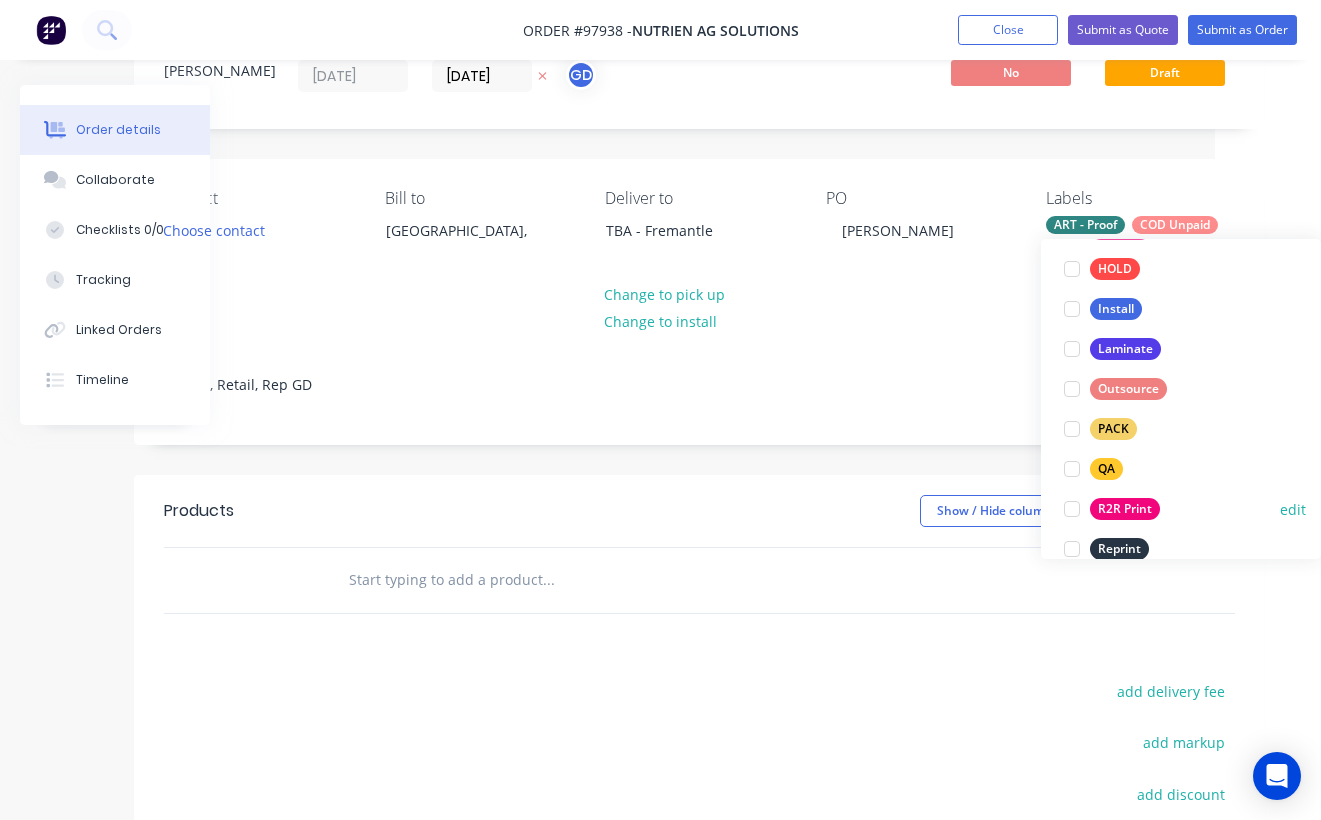 click on "R2R Print" at bounding box center [1125, 509] 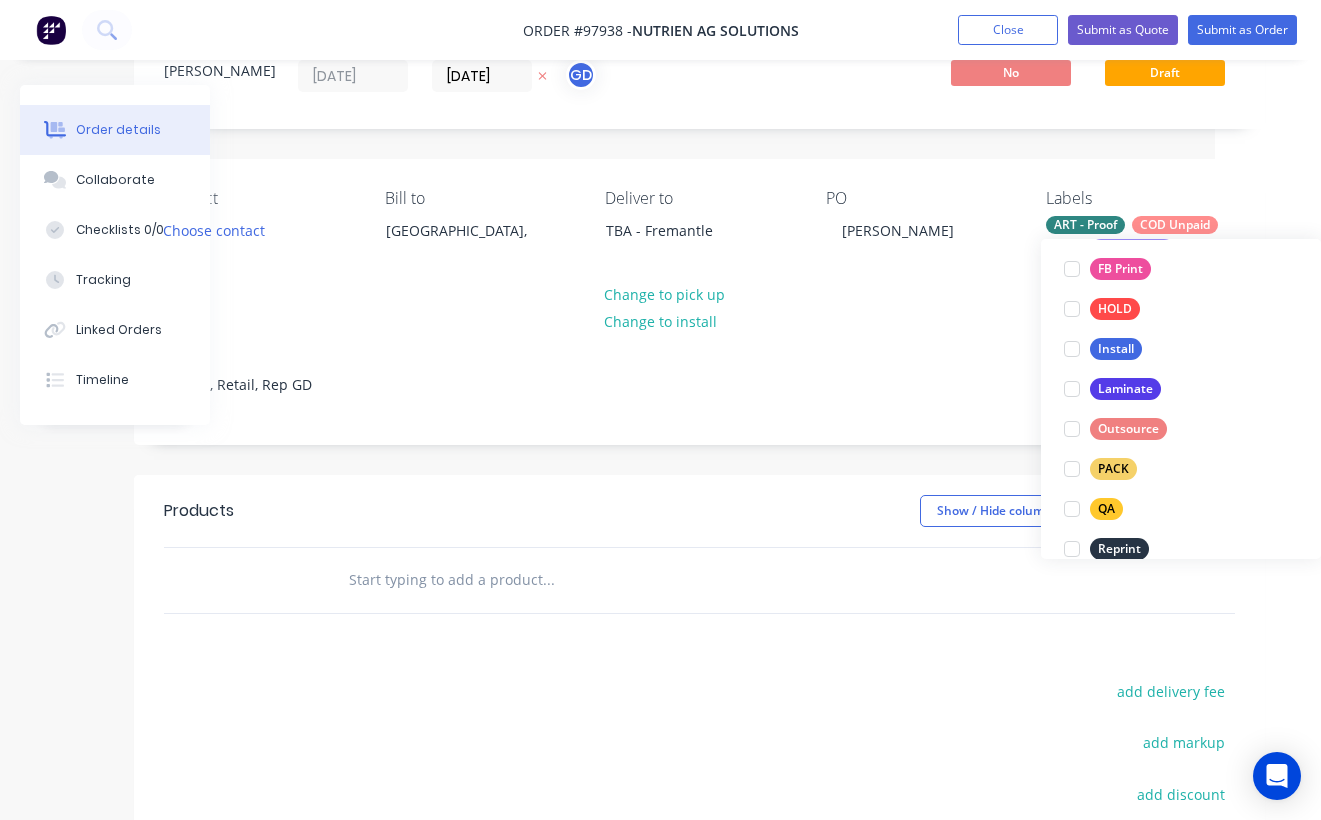click at bounding box center [548, 580] 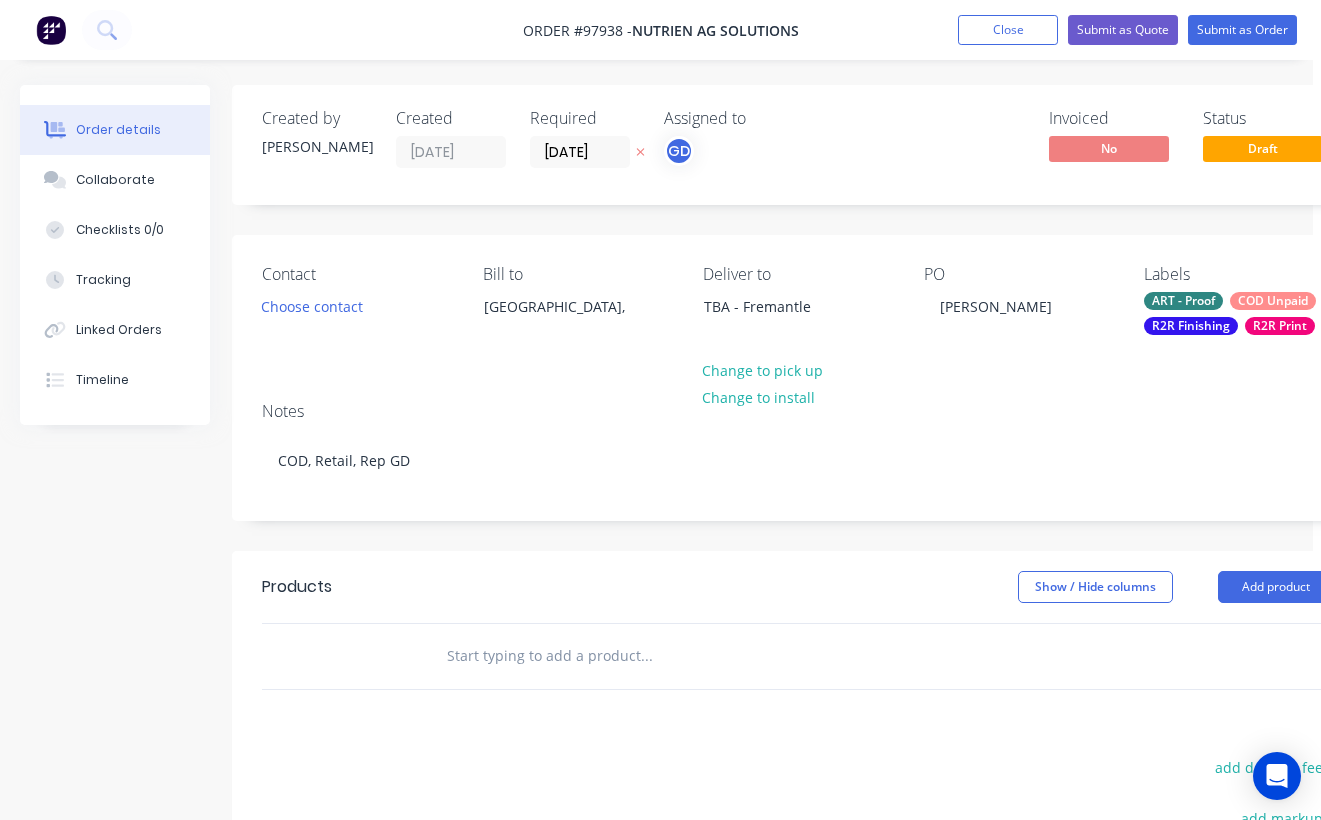 scroll, scrollTop: 0, scrollLeft: 7, axis: horizontal 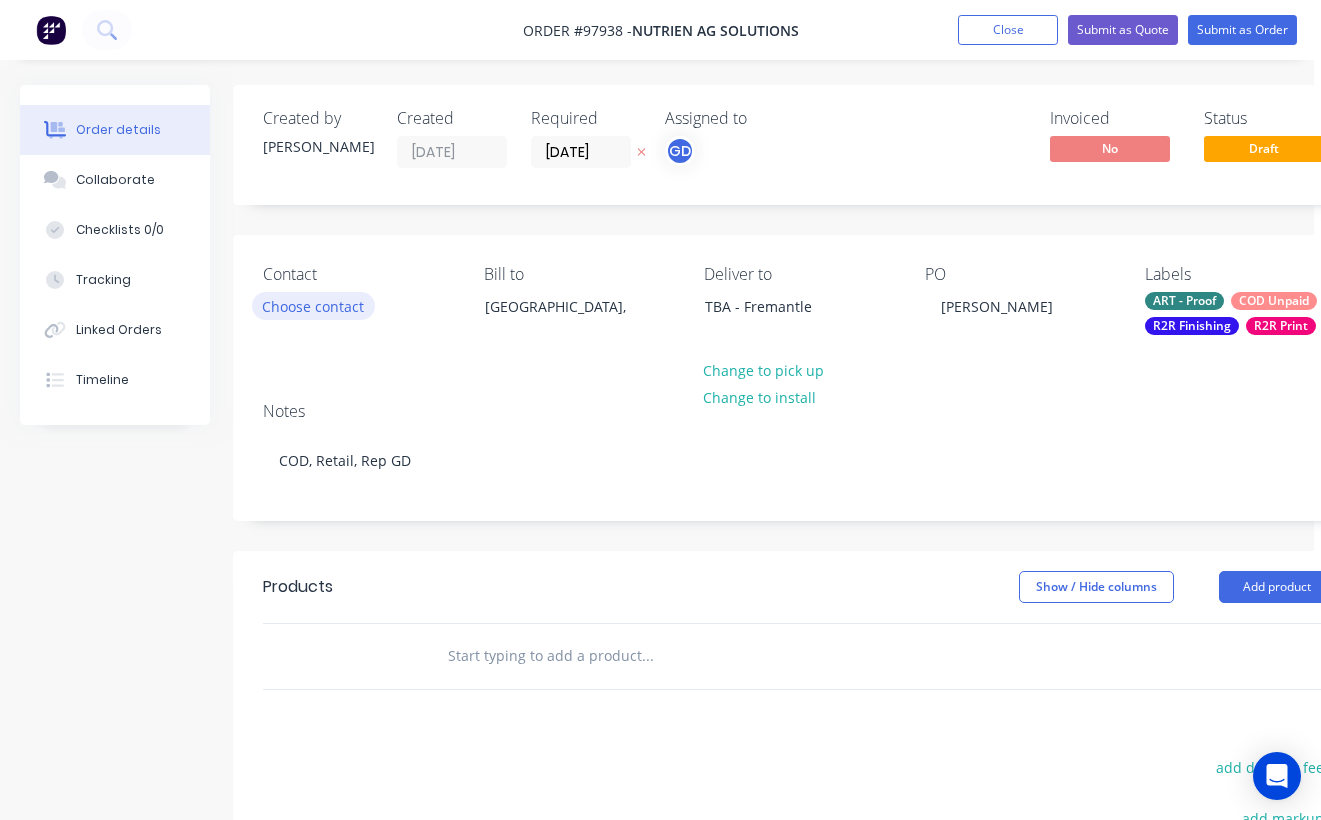 click on "Choose contact" at bounding box center [313, 305] 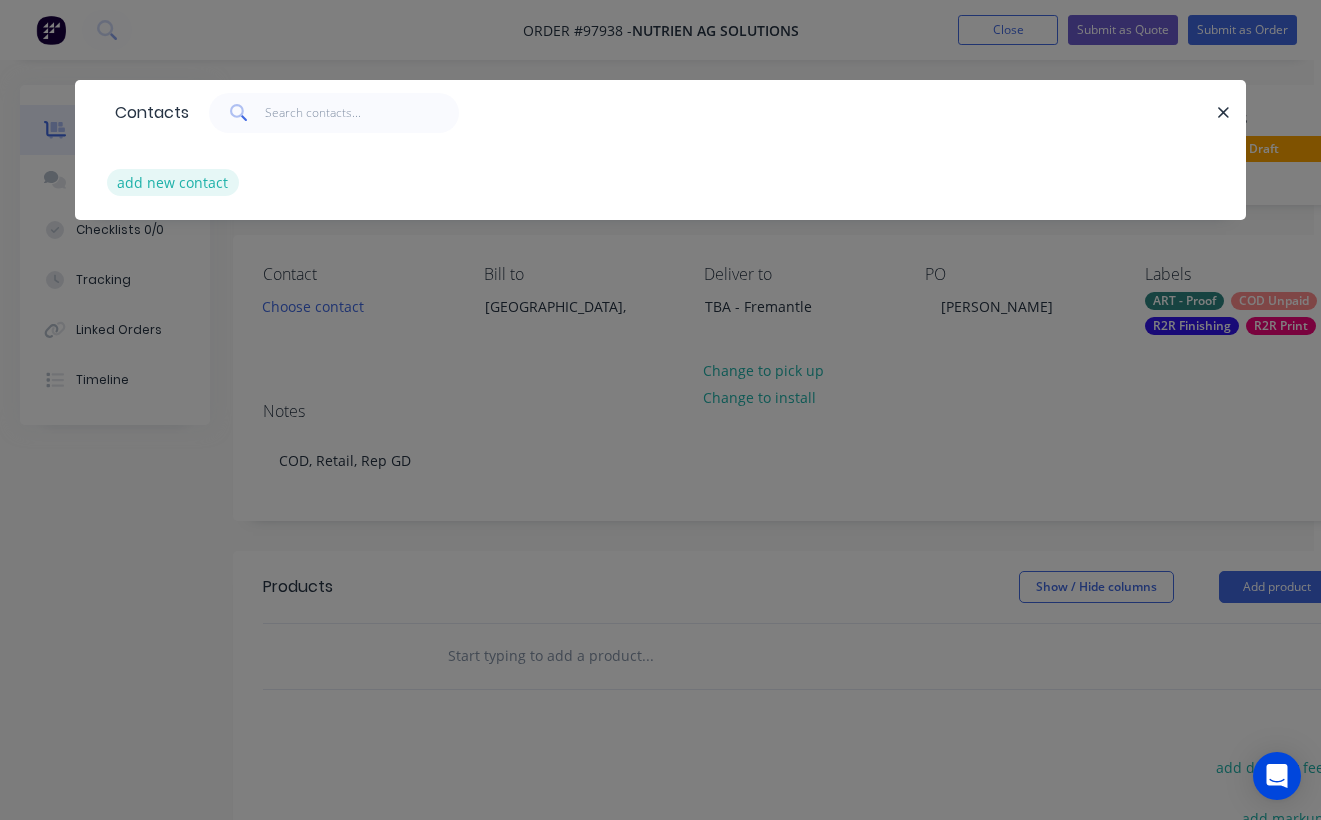 click on "add new contact" at bounding box center [173, 182] 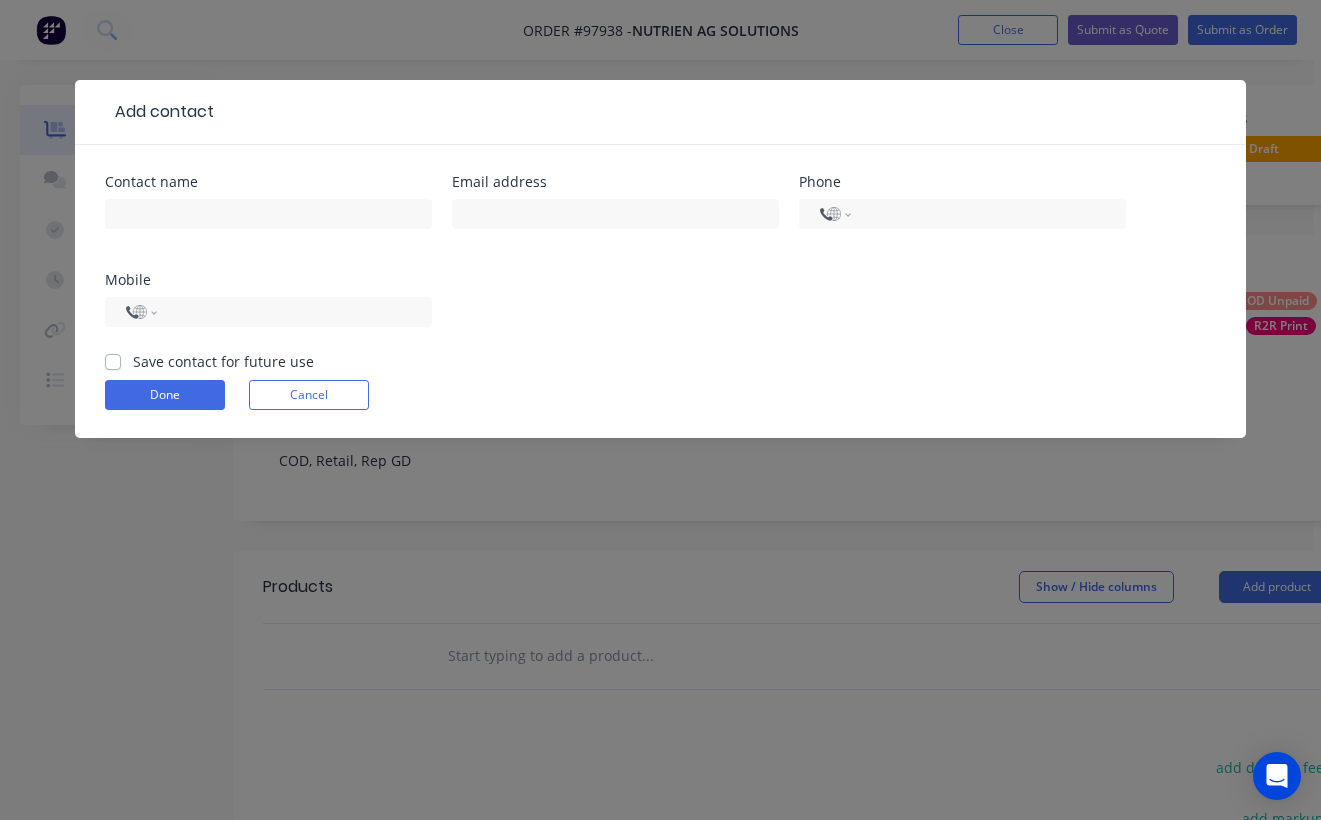 select on "AU" 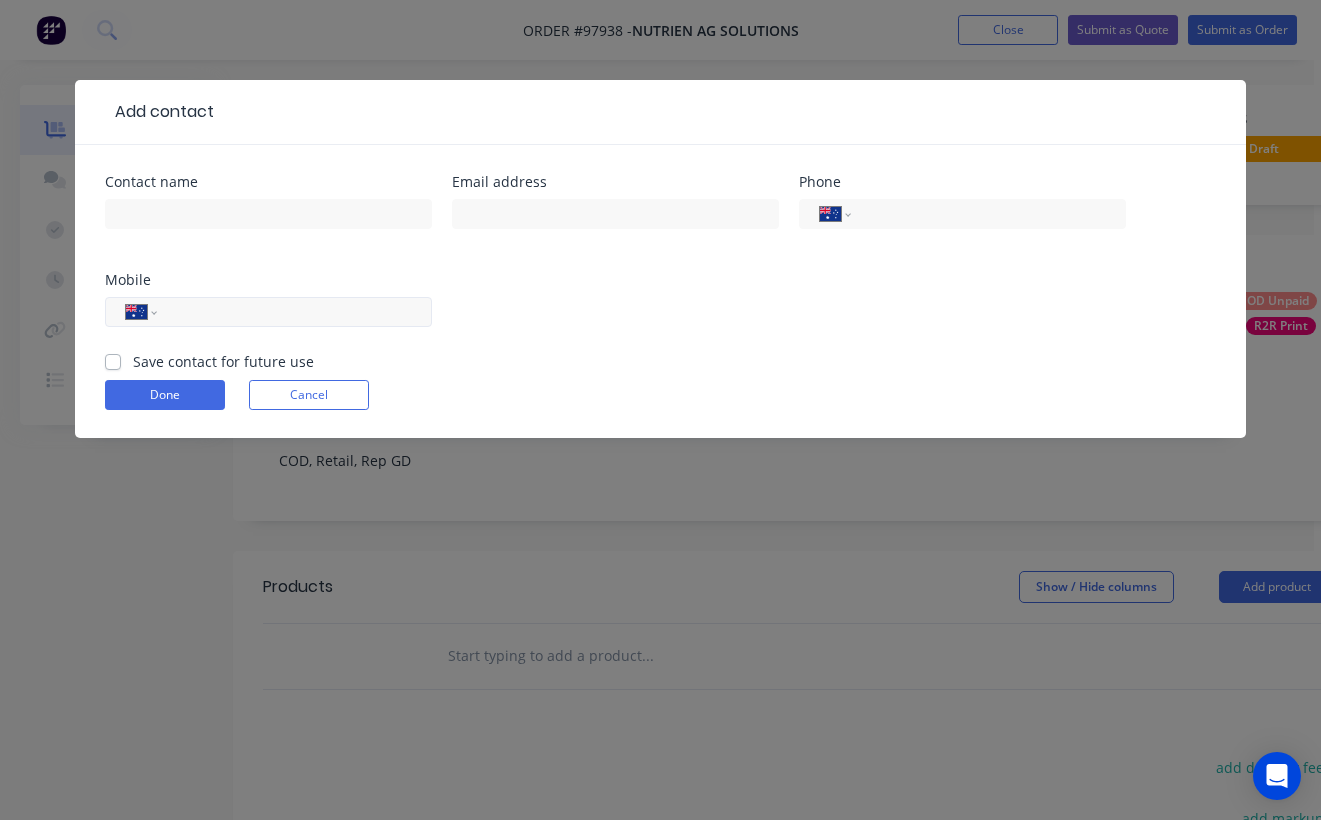 click at bounding box center [291, 312] 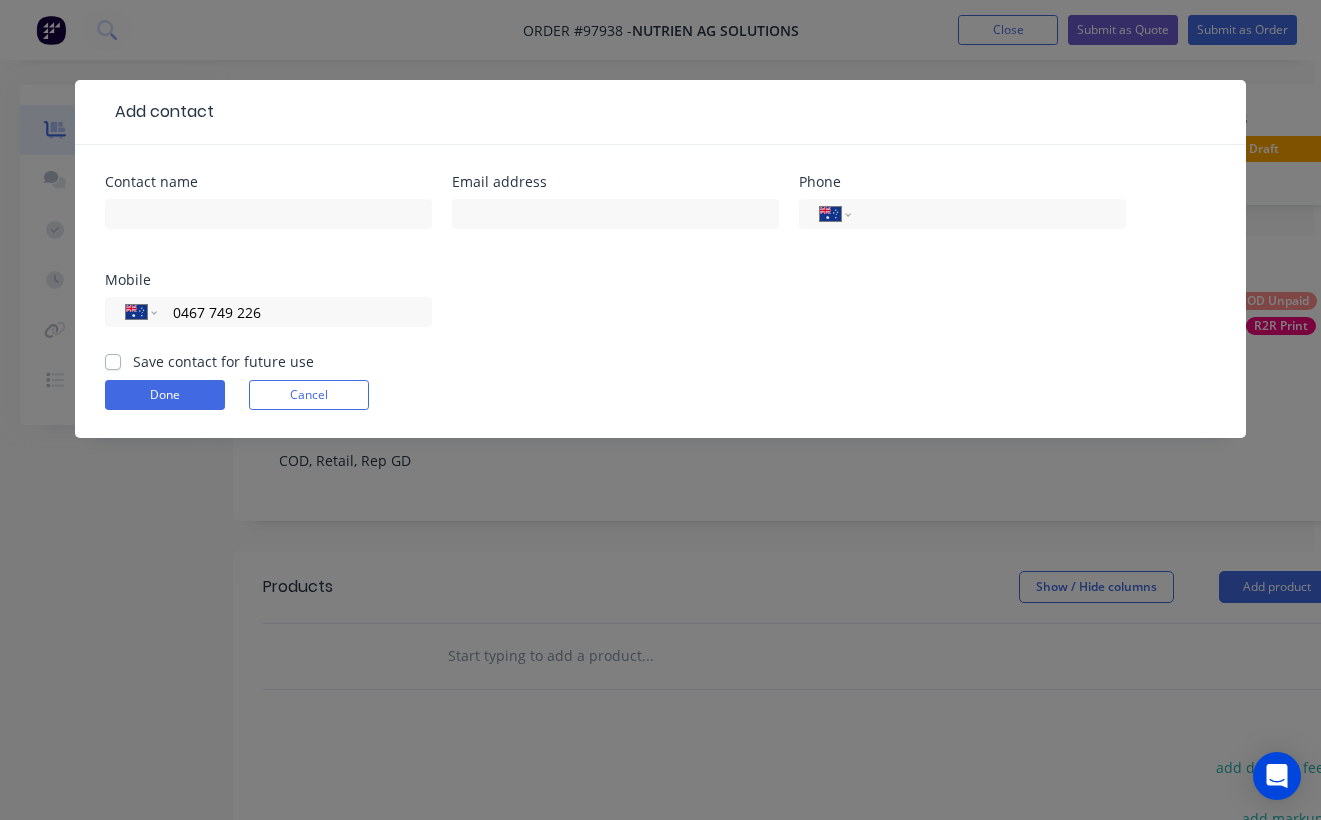 click on "Save contact for future use" at bounding box center [223, 361] 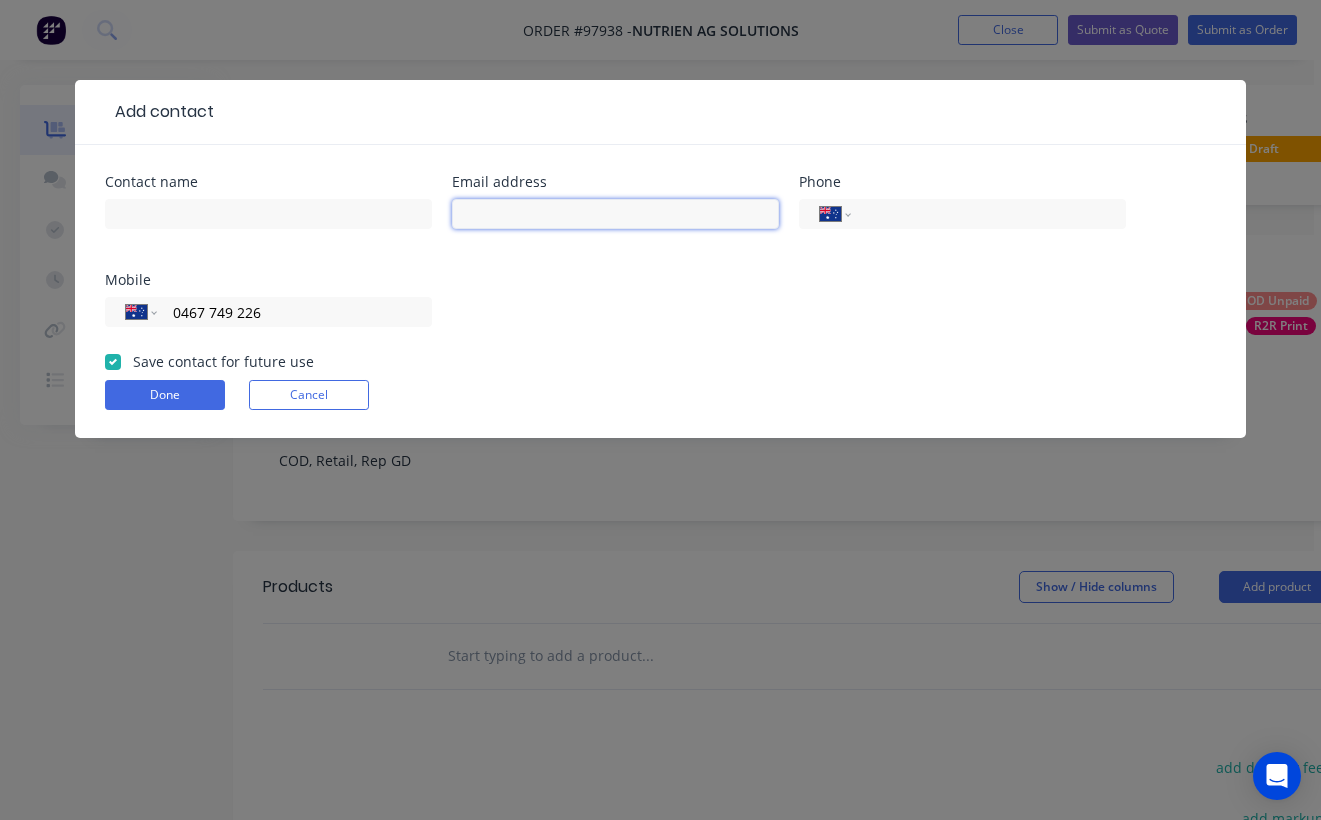 paste on "rebecca.bradley@nutrien.com.au" 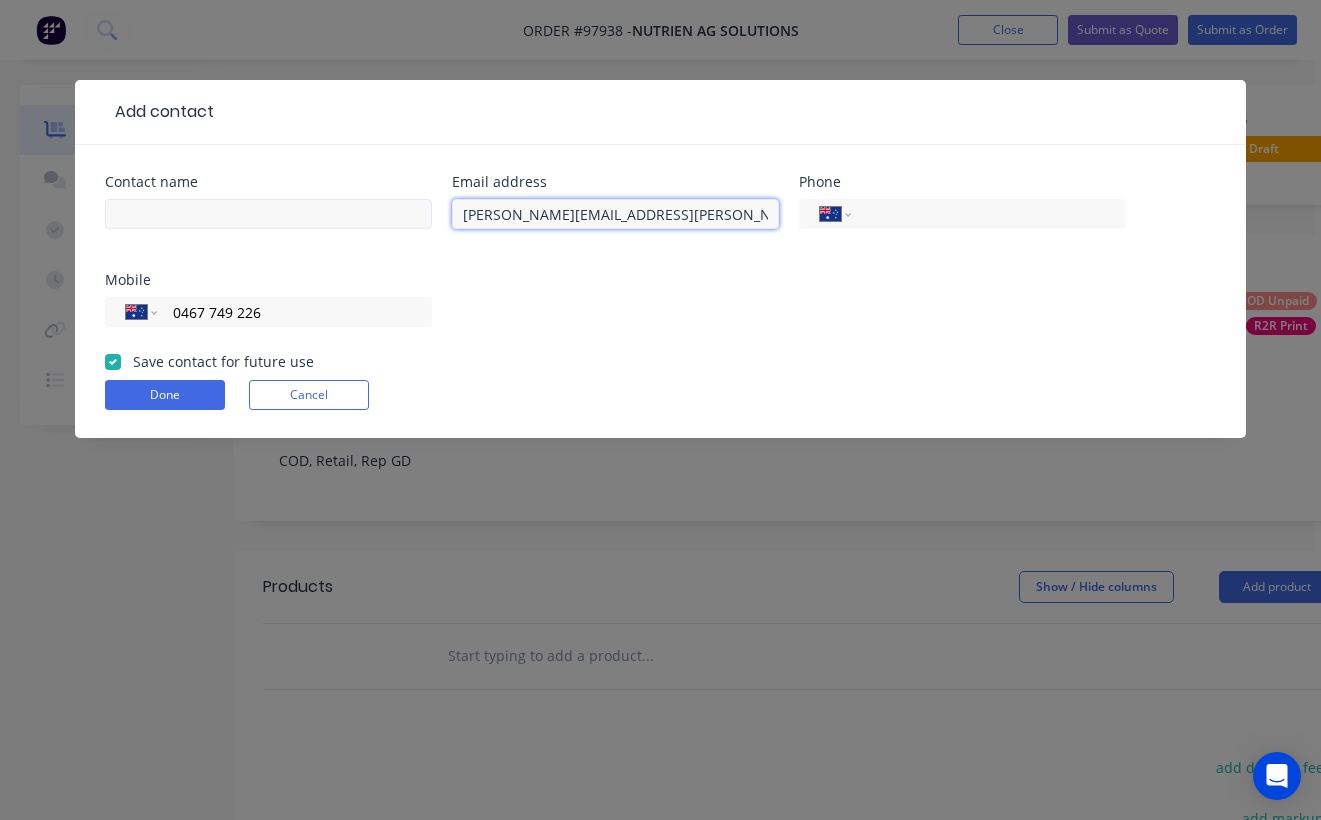 type on "rebecca.bradley@nutrien.com.au" 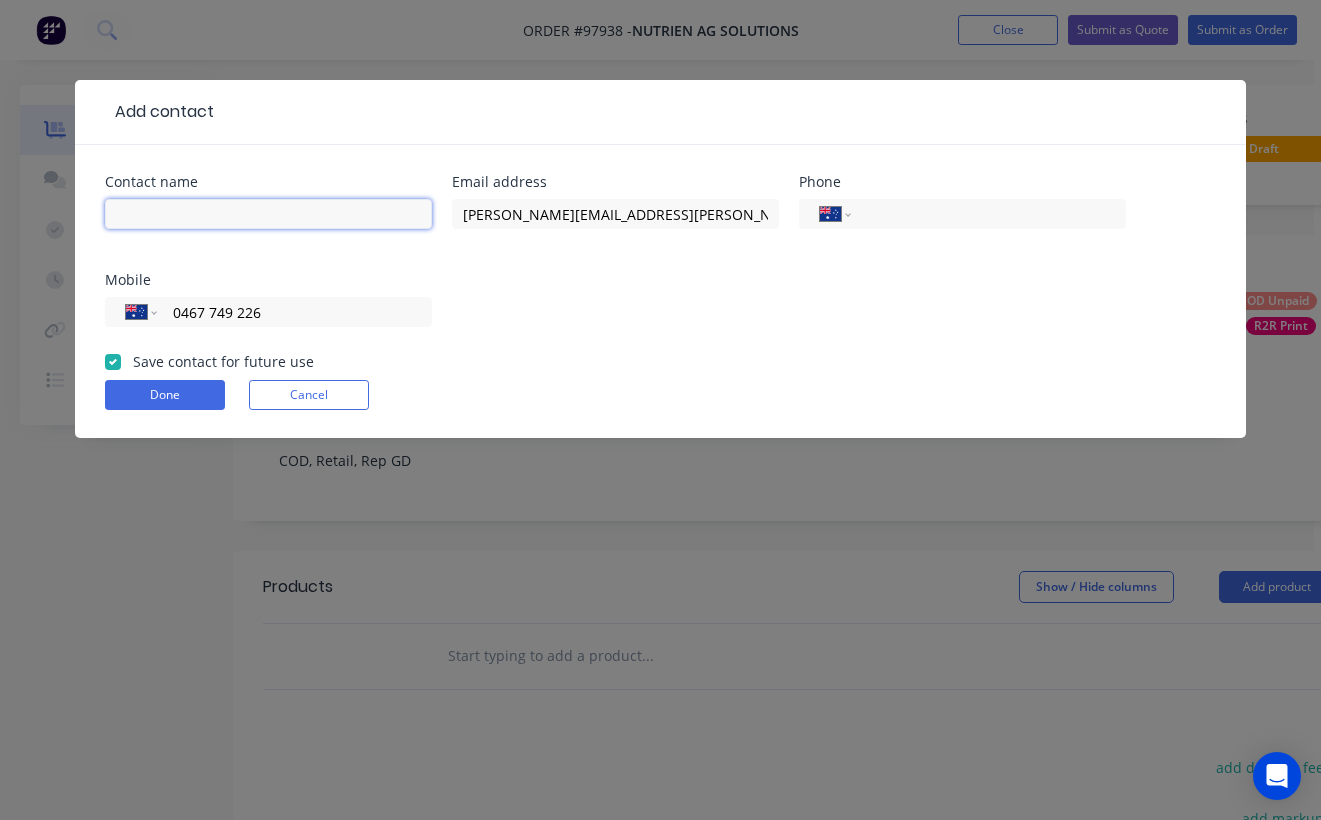 paste on "[PERSON_NAME]" 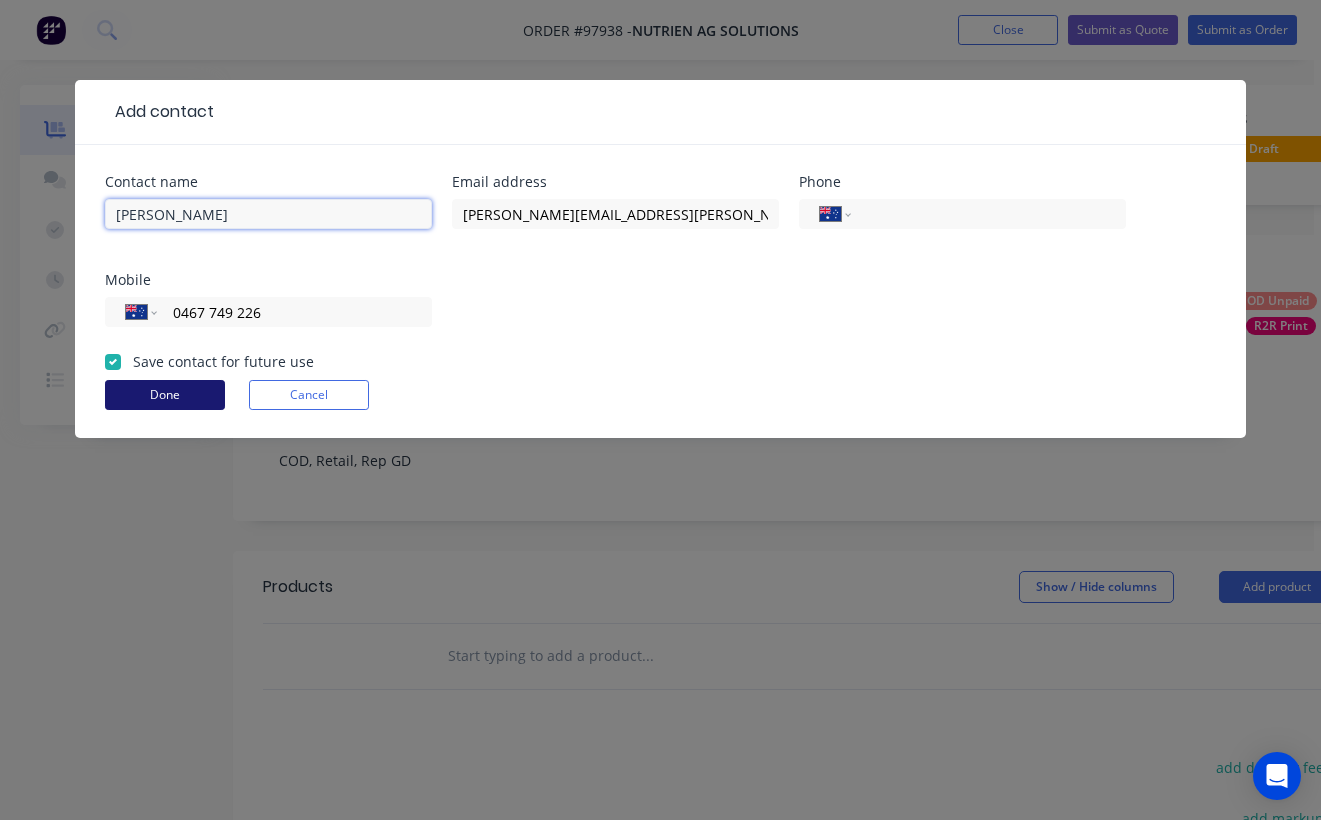 type on "[PERSON_NAME]" 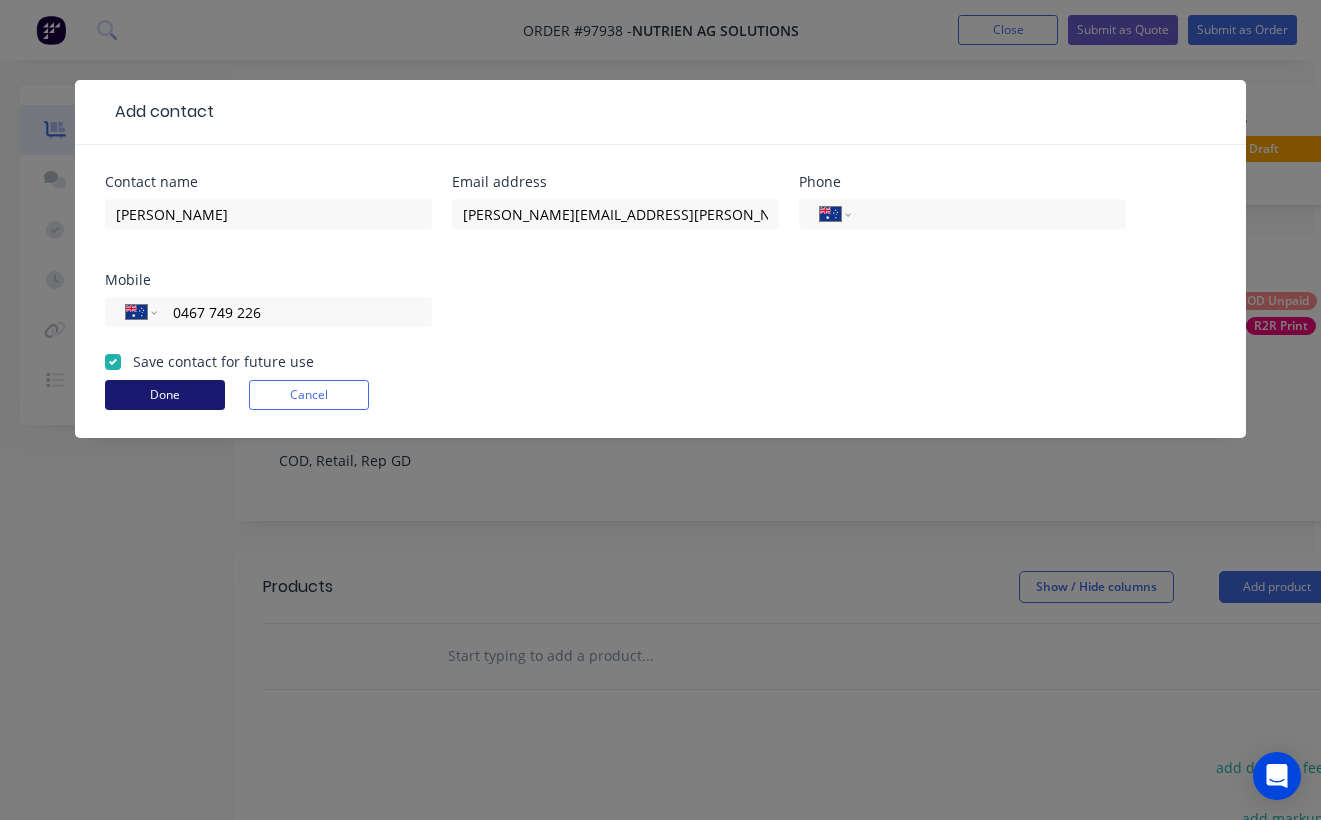 click on "Done" at bounding box center [165, 395] 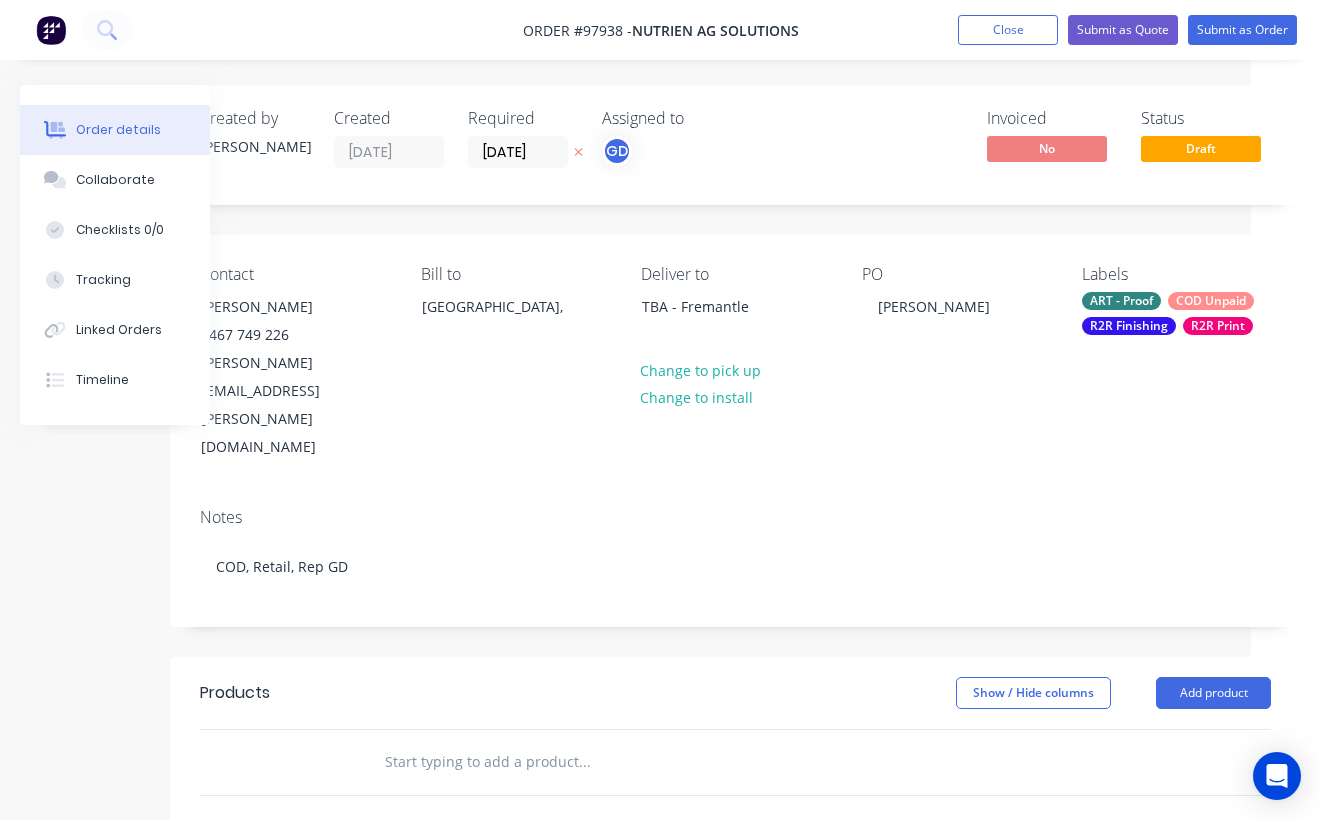 scroll, scrollTop: 0, scrollLeft: 70, axis: horizontal 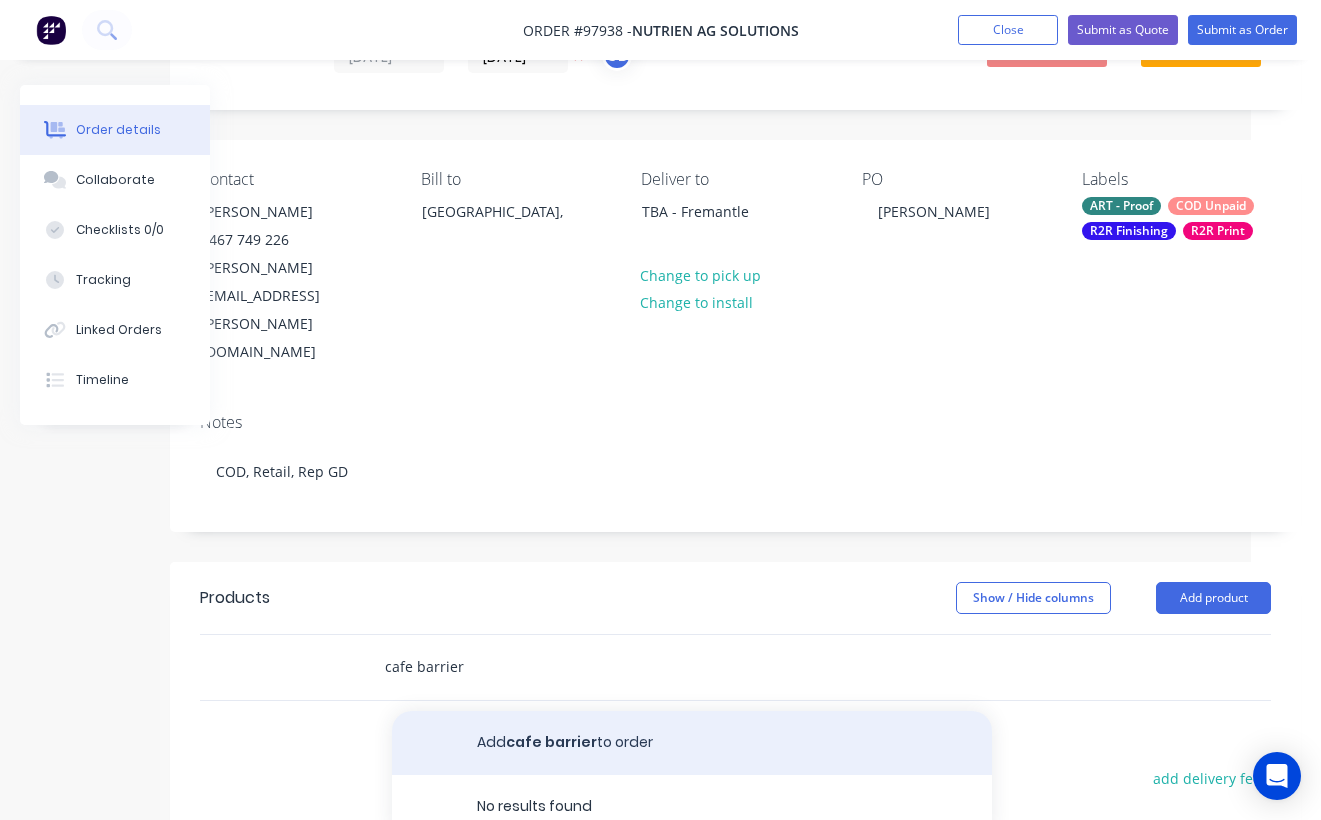 type on "cafe barrier" 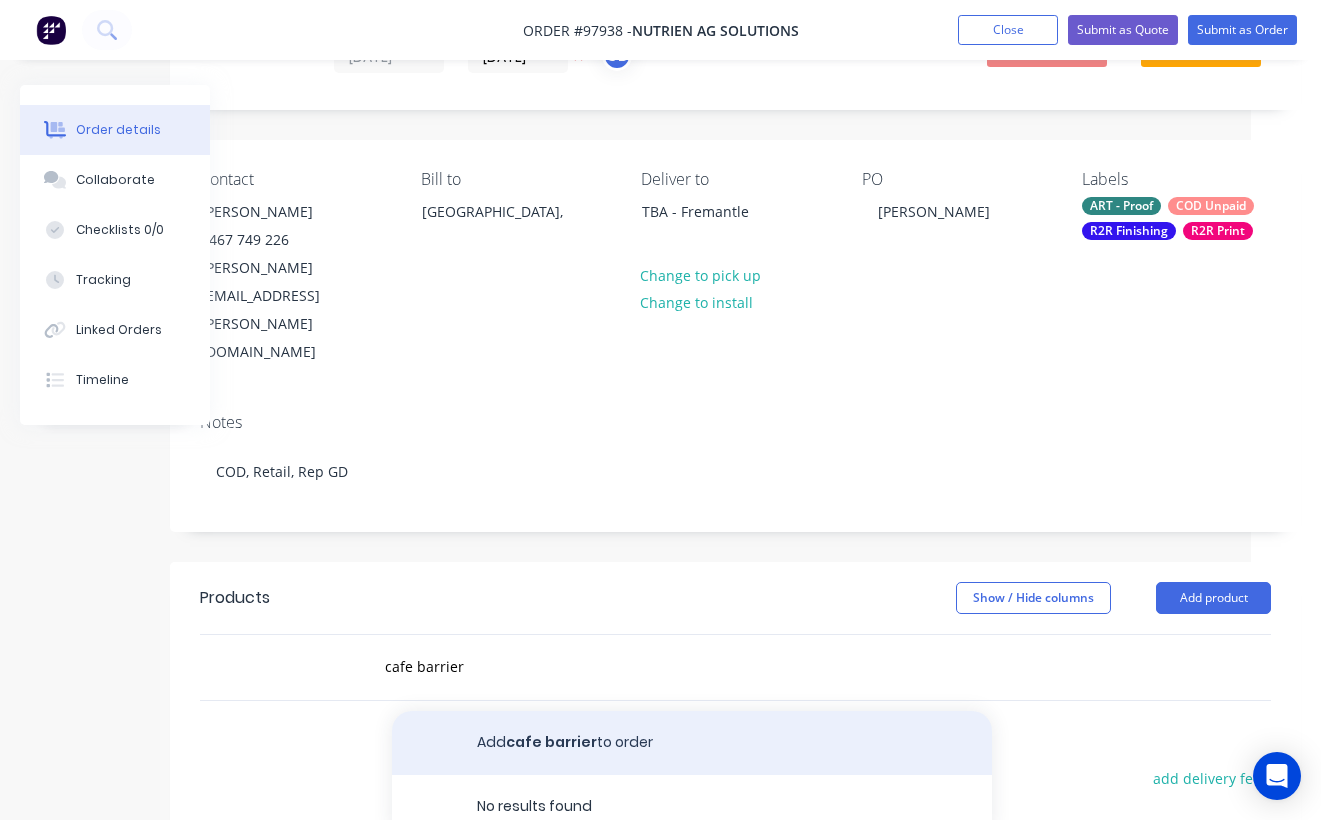click on "Add  cafe barrier  to order" at bounding box center [692, 743] 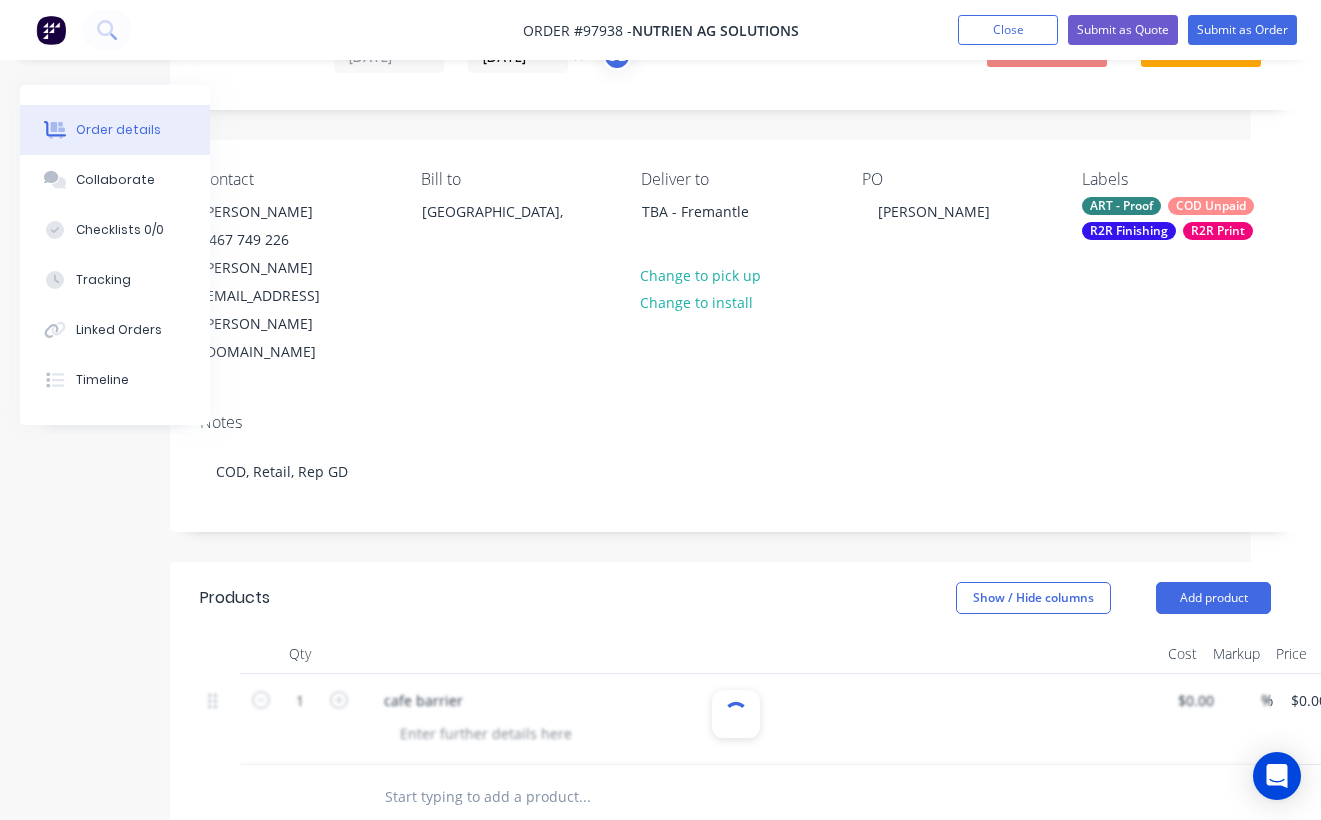 click at bounding box center (760, 654) 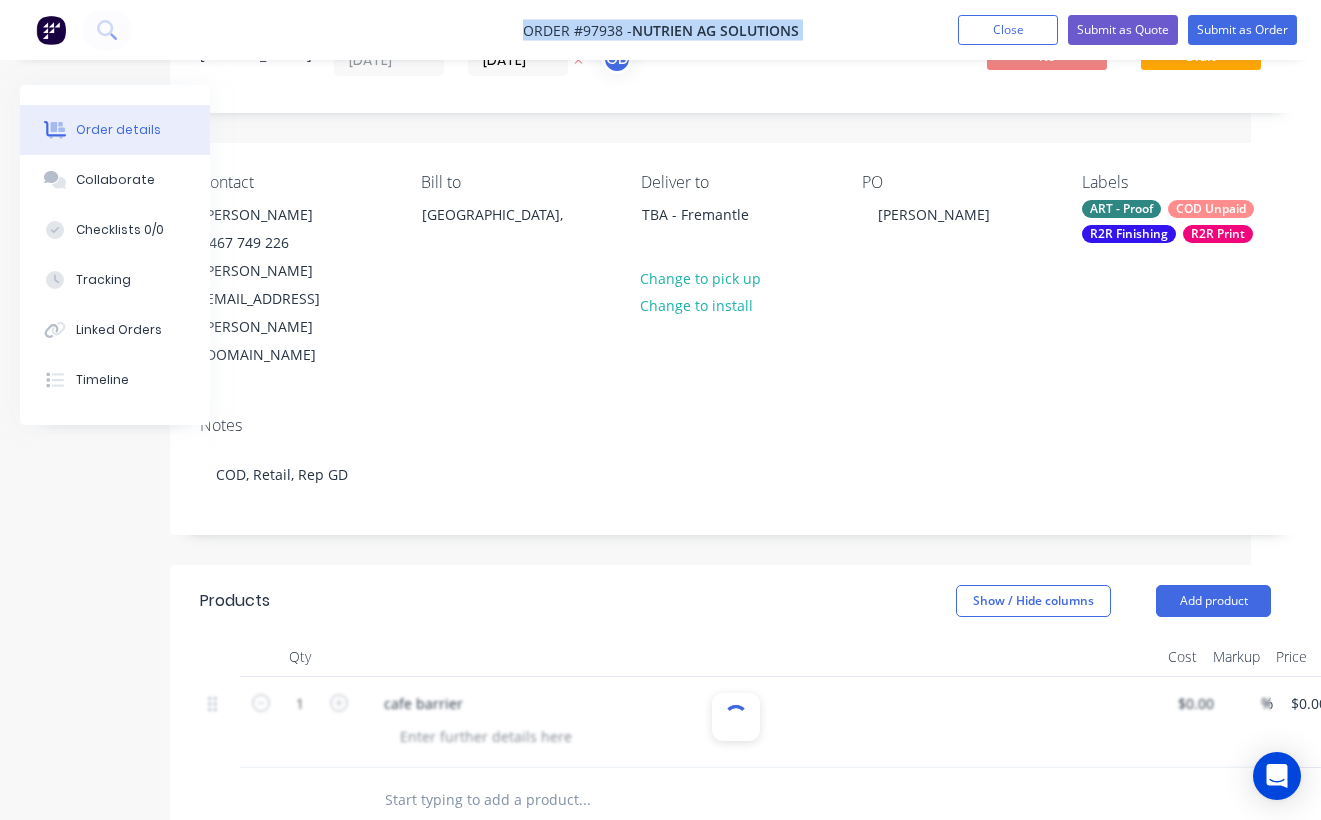 scroll, scrollTop: 90, scrollLeft: 70, axis: both 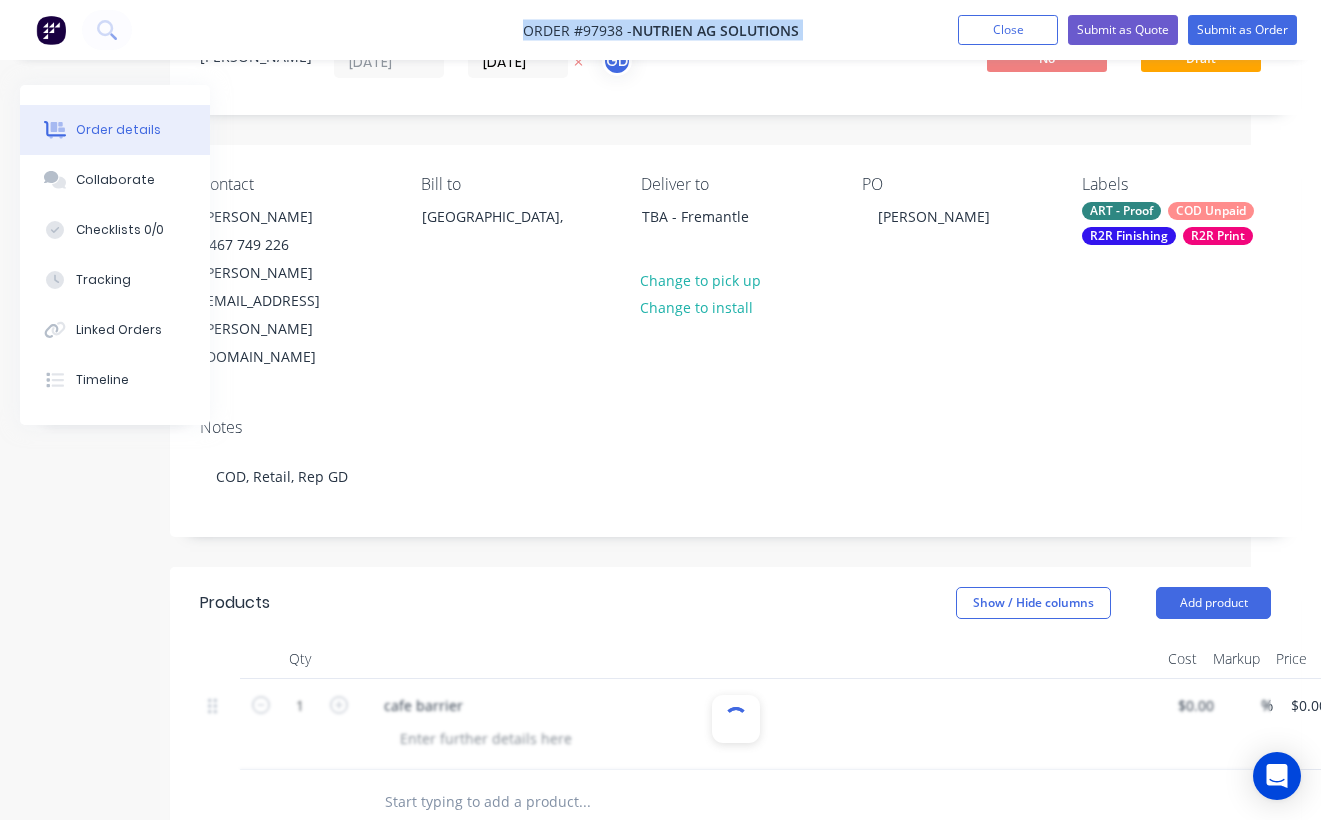 drag, startPoint x: 466, startPoint y: 2, endPoint x: 584, endPoint y: -1, distance: 118.03813 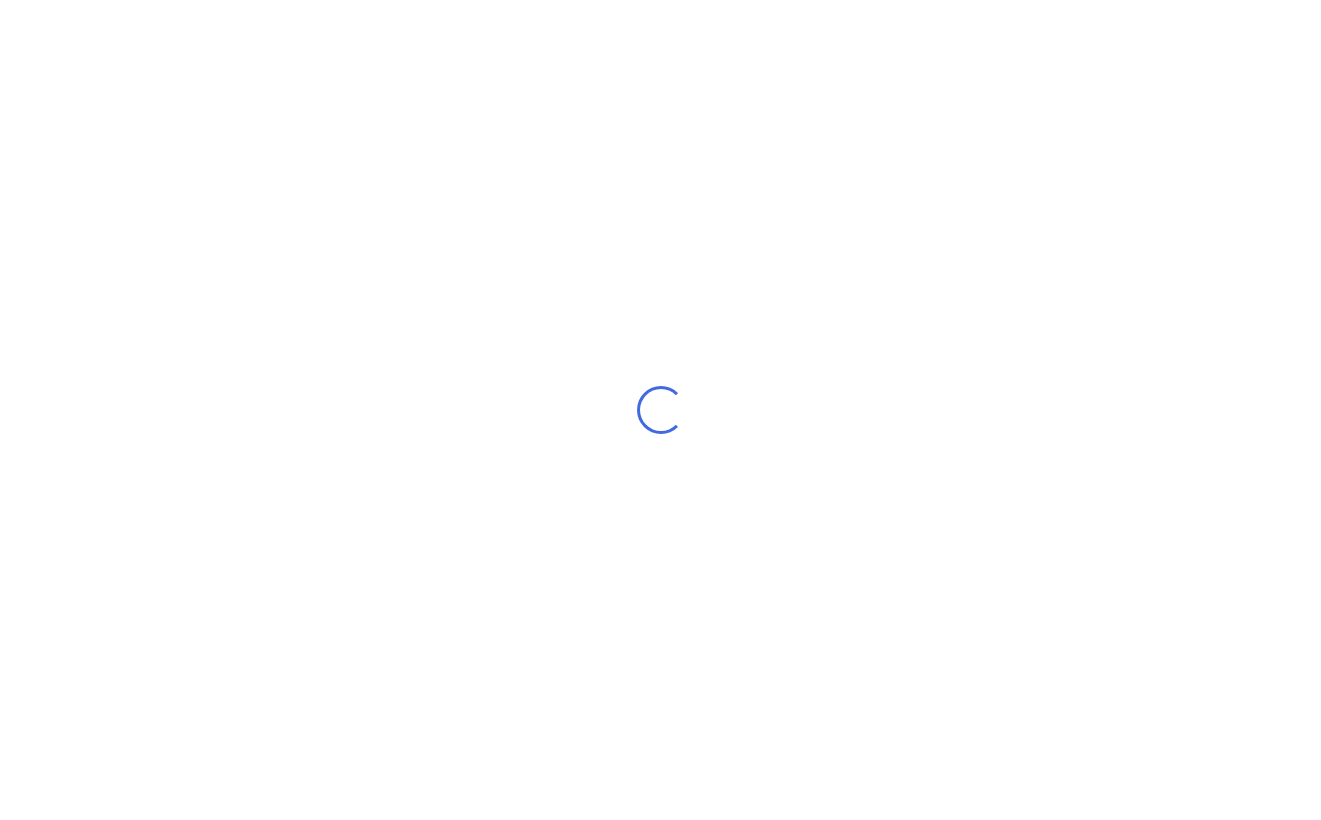 scroll, scrollTop: 0, scrollLeft: 0, axis: both 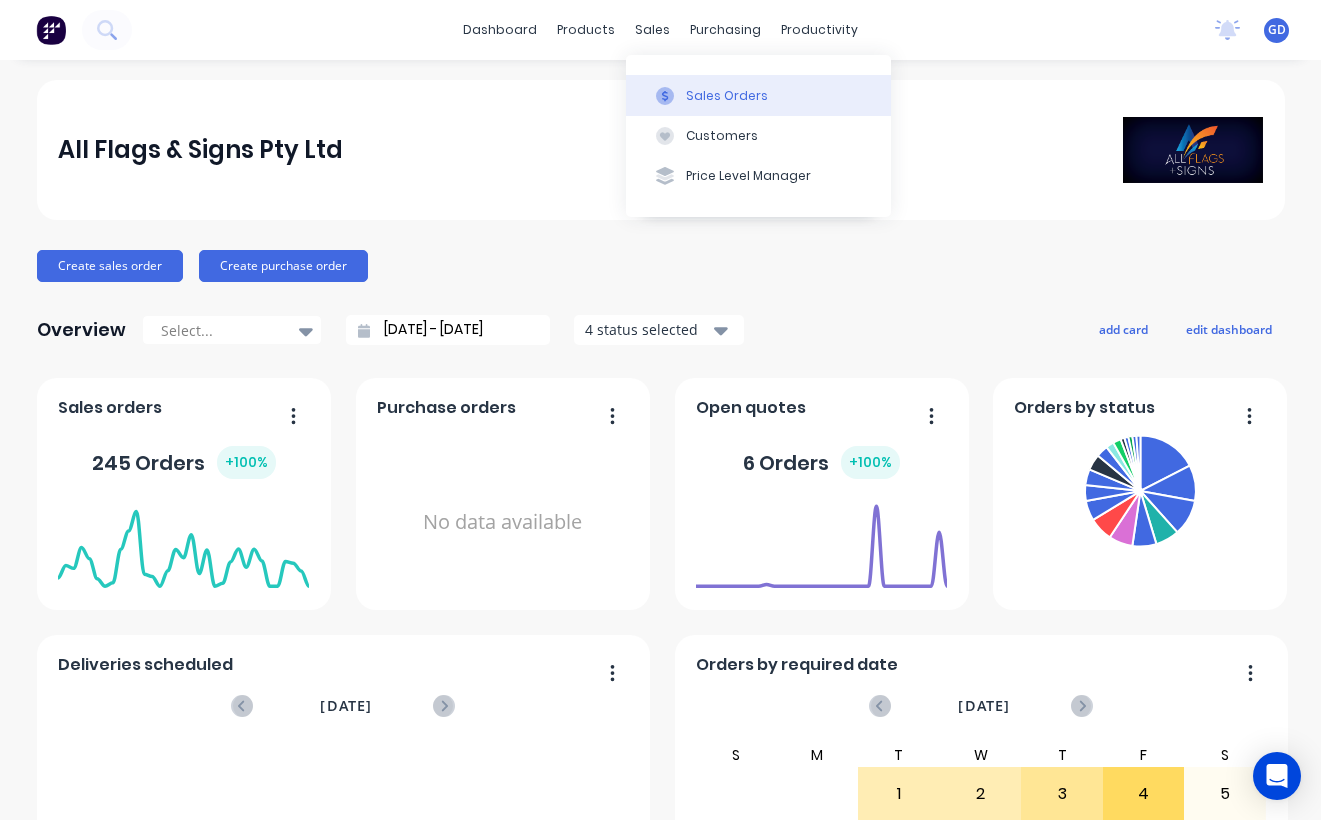 click on "Sales Orders" at bounding box center [727, 96] 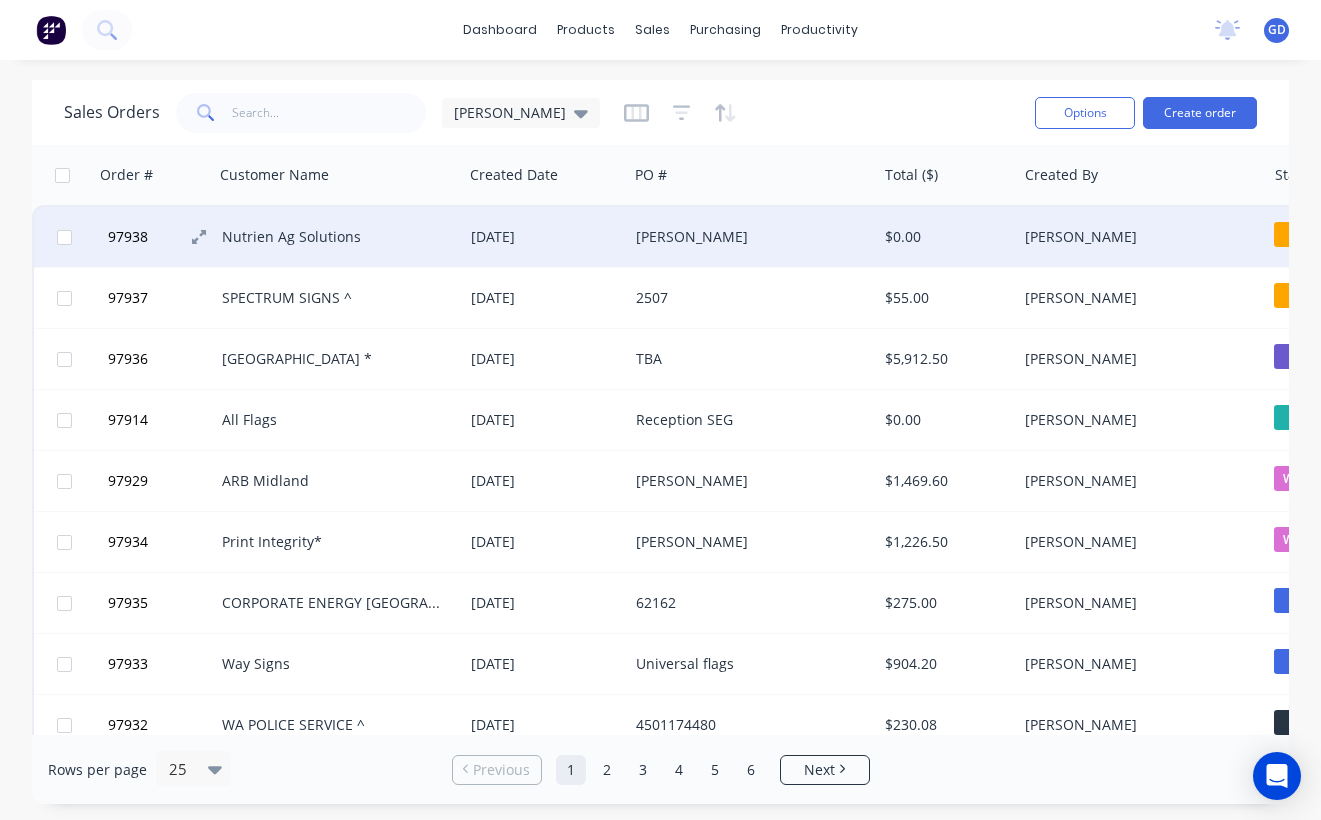 click on "97938" at bounding box center [128, 237] 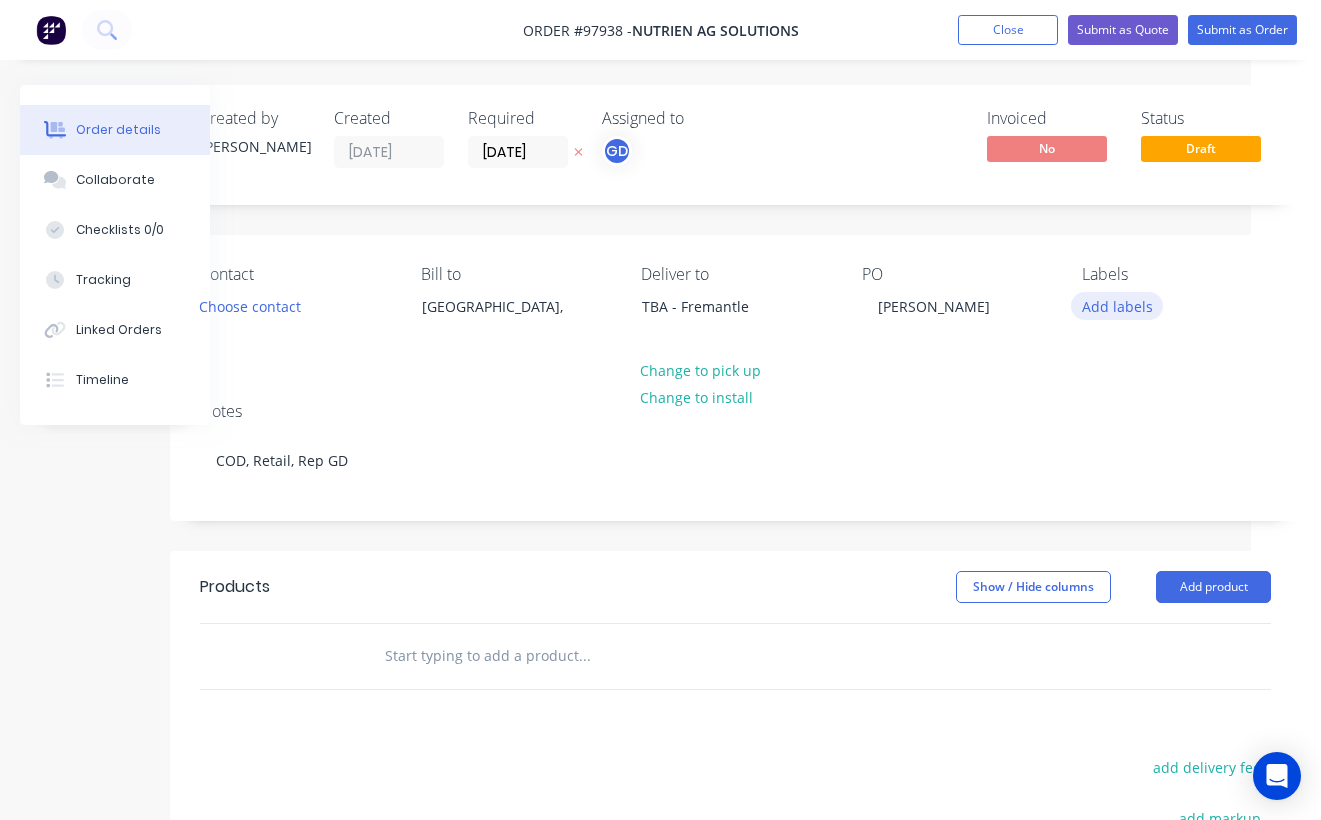 scroll, scrollTop: 0, scrollLeft: 70, axis: horizontal 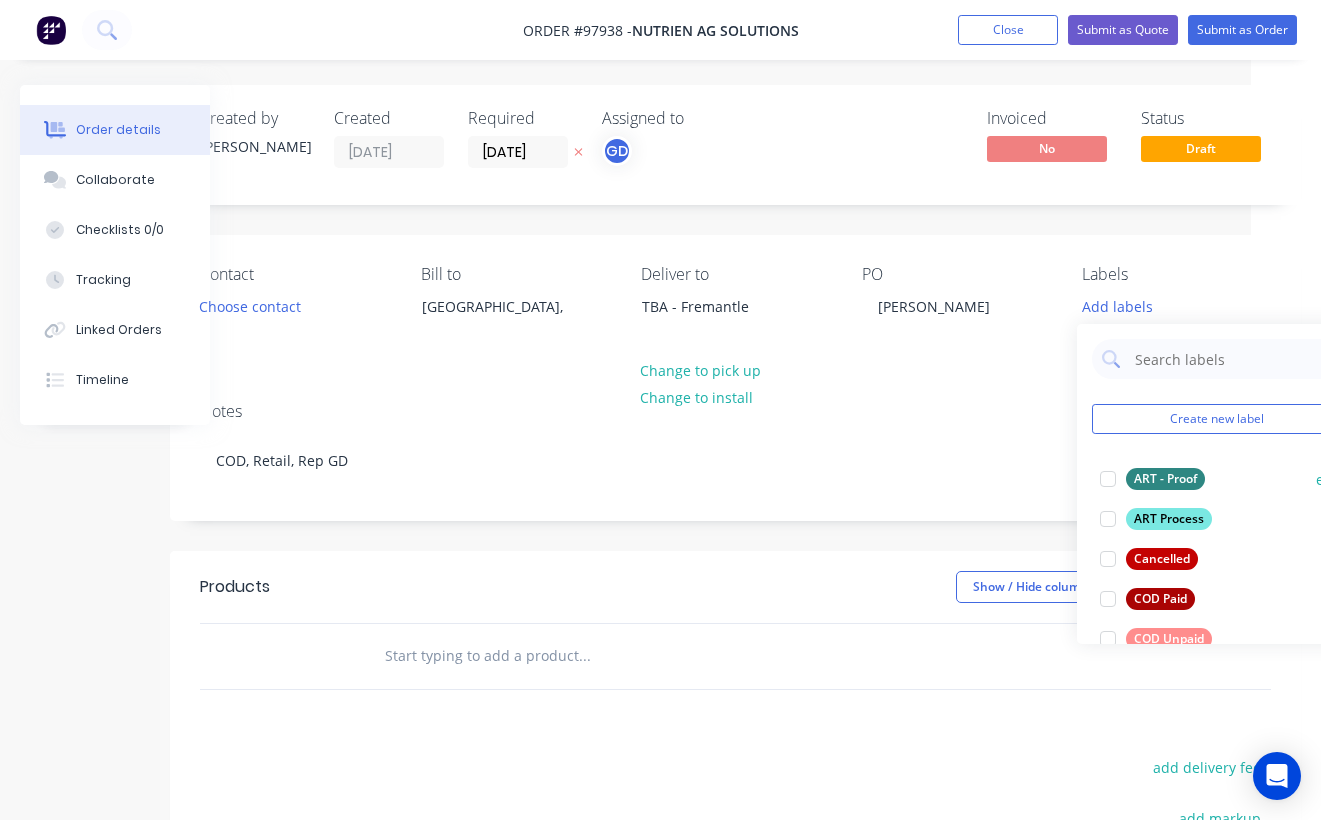 click on "ART - Proof" at bounding box center [1165, 479] 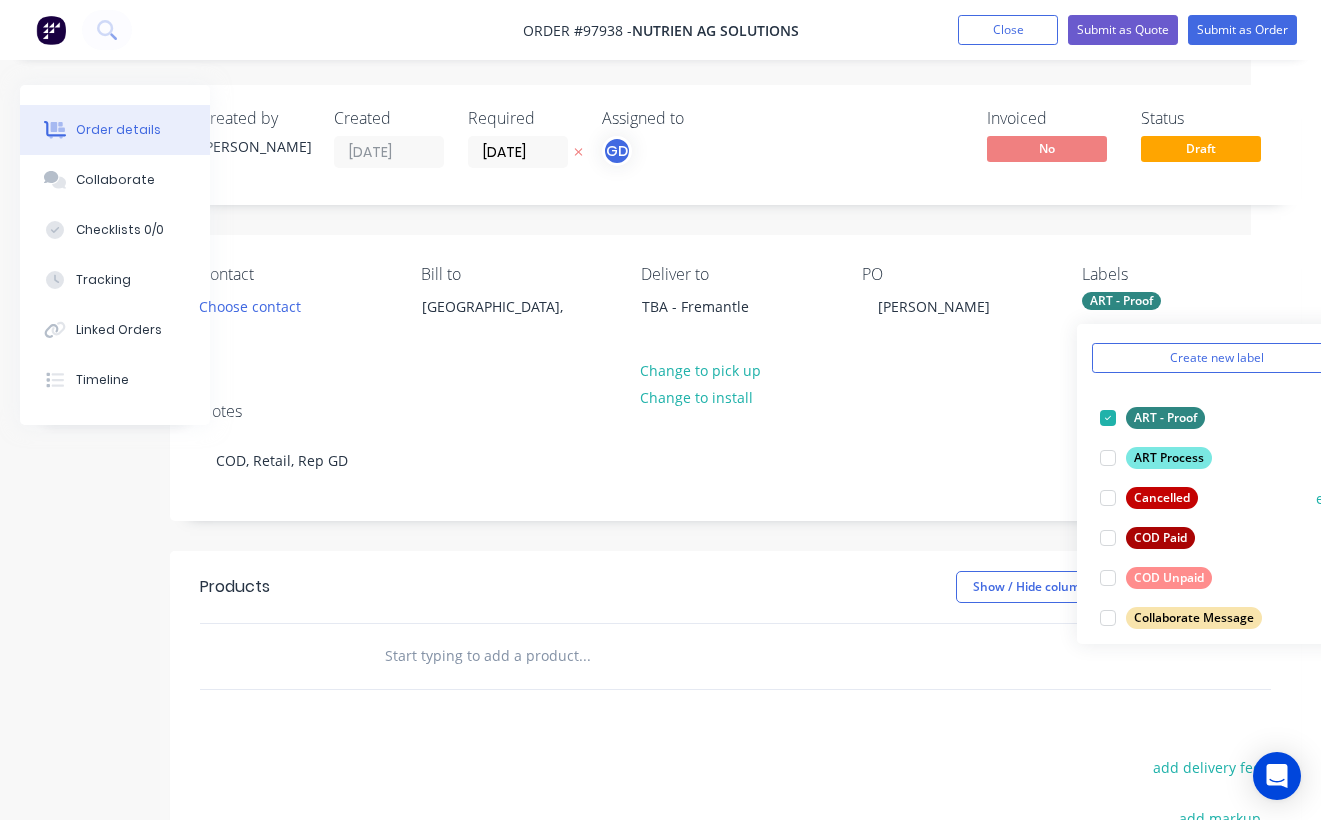 scroll, scrollTop: 67, scrollLeft: 0, axis: vertical 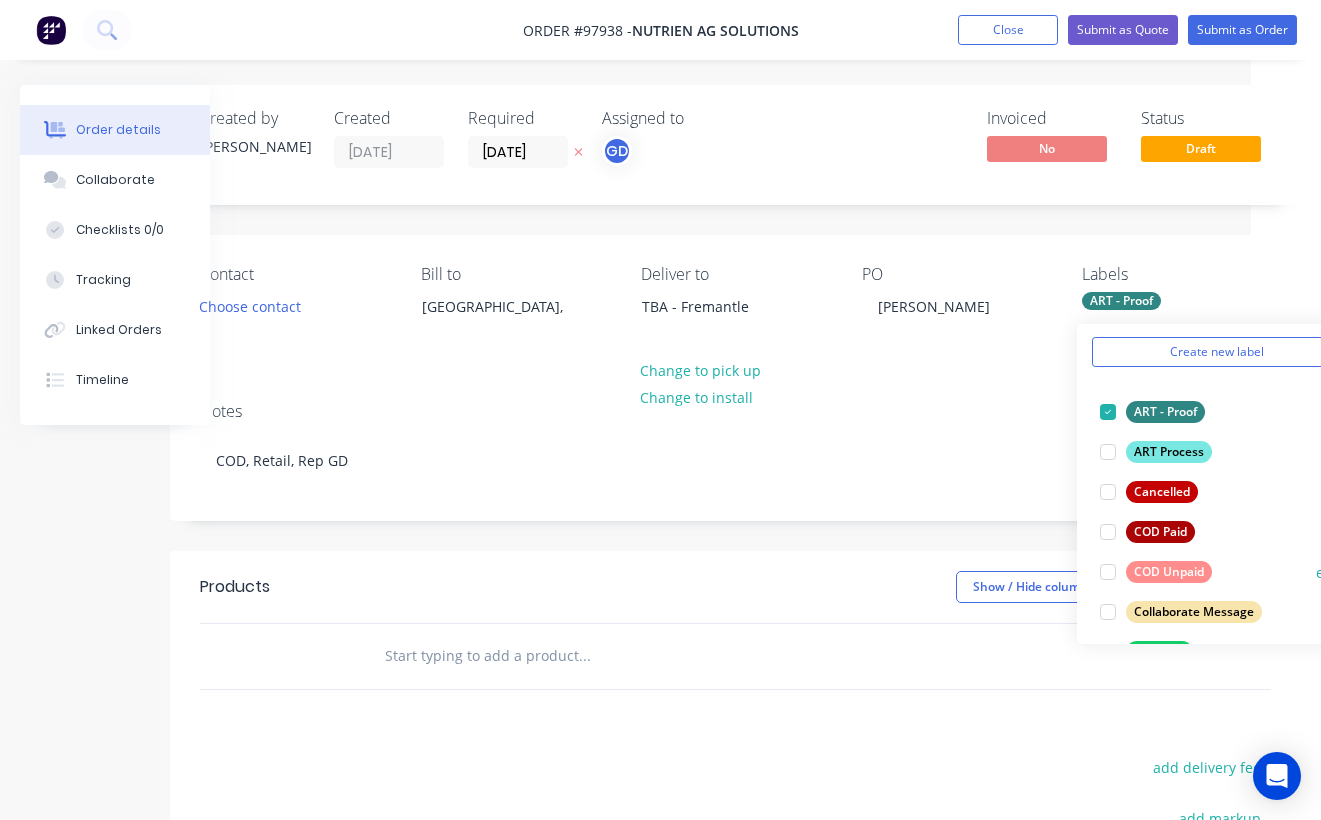 click on "COD Unpaid" at bounding box center (1169, 572) 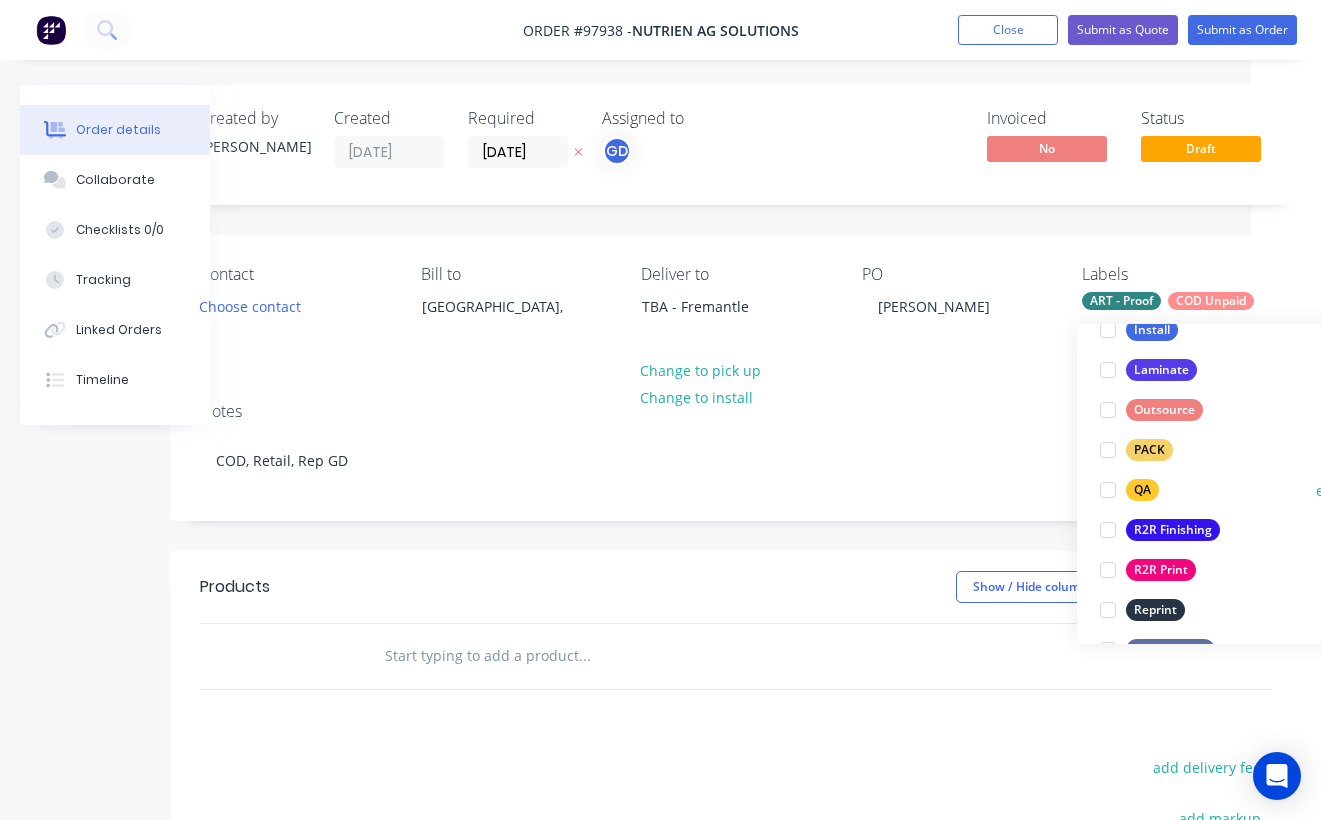 scroll, scrollTop: 676, scrollLeft: 0, axis: vertical 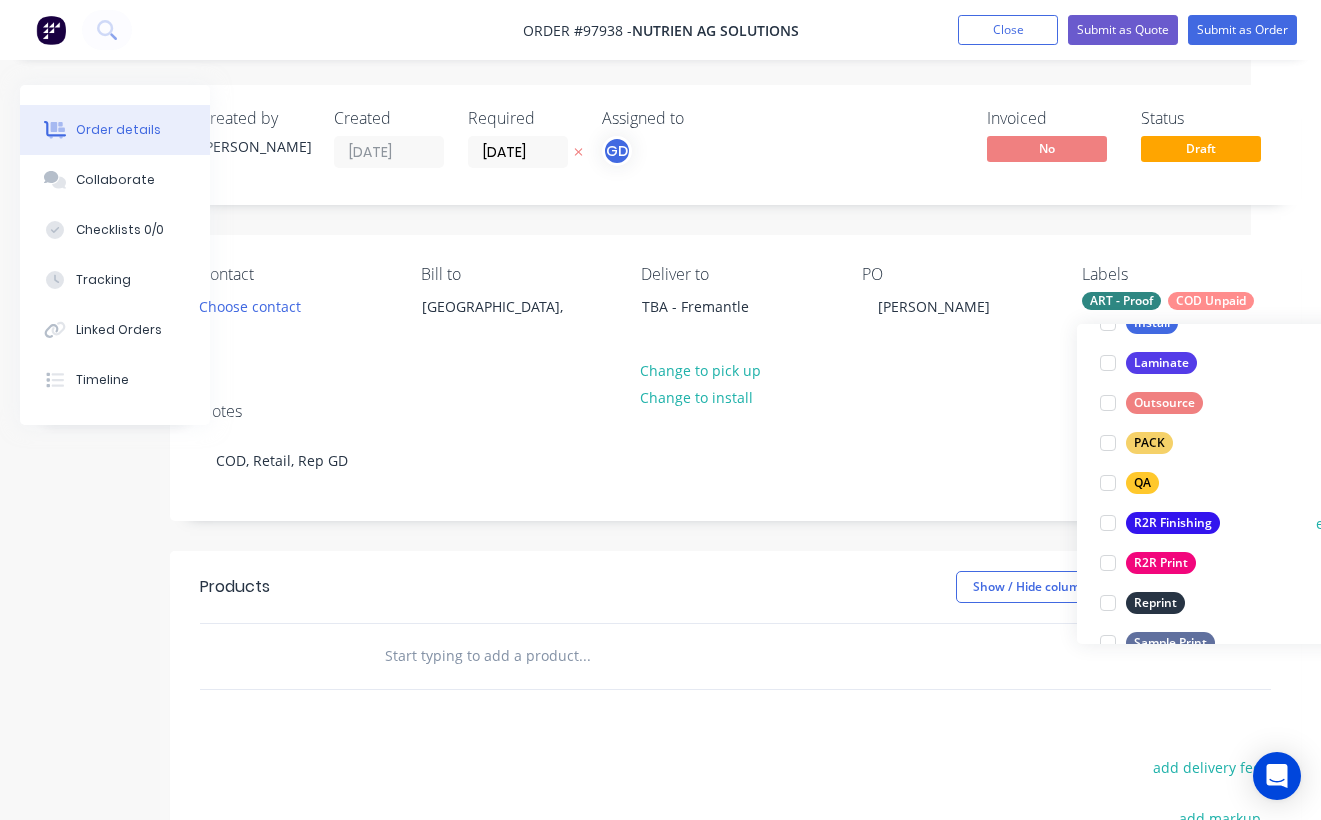 click on "R2R Finishing" at bounding box center [1173, 523] 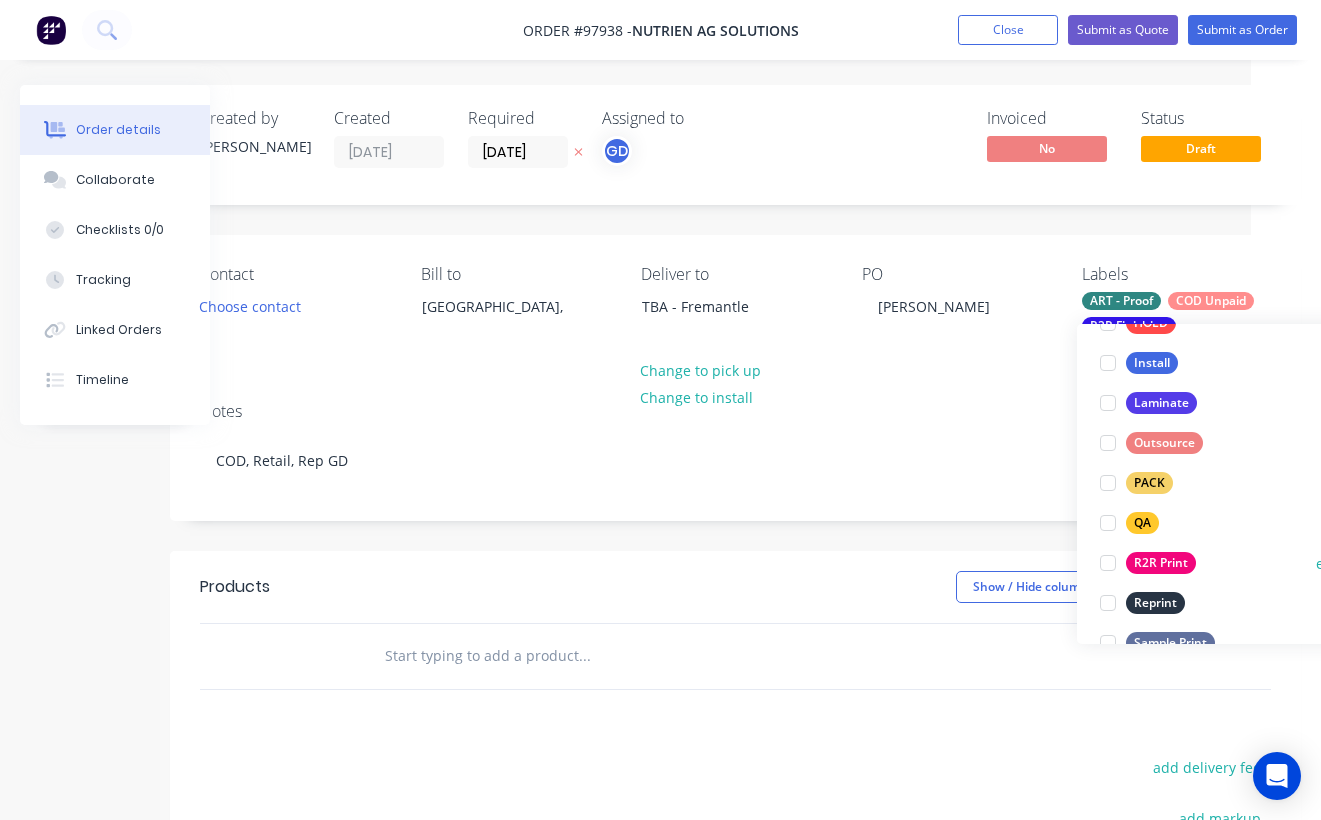 click on "R2R Print" at bounding box center (1161, 563) 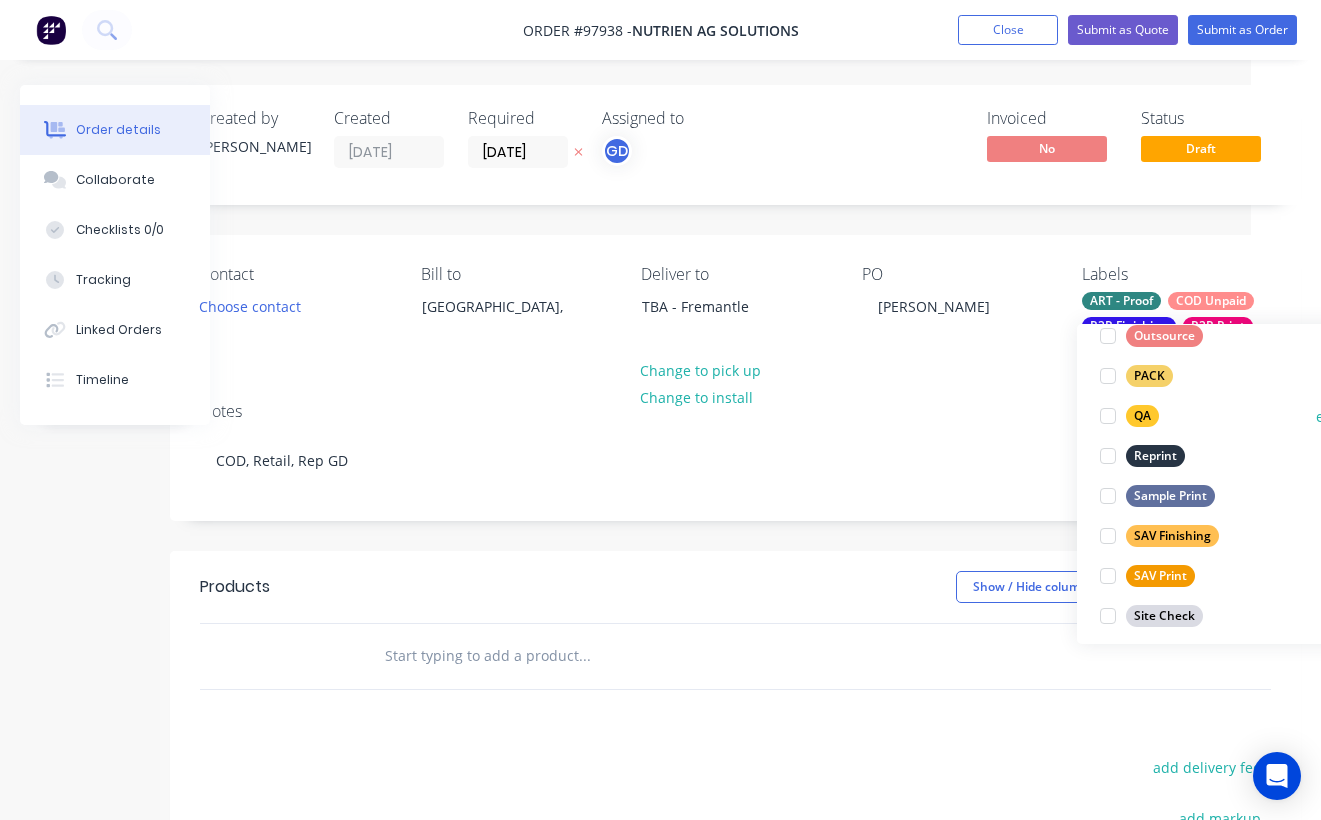 scroll, scrollTop: 828, scrollLeft: 0, axis: vertical 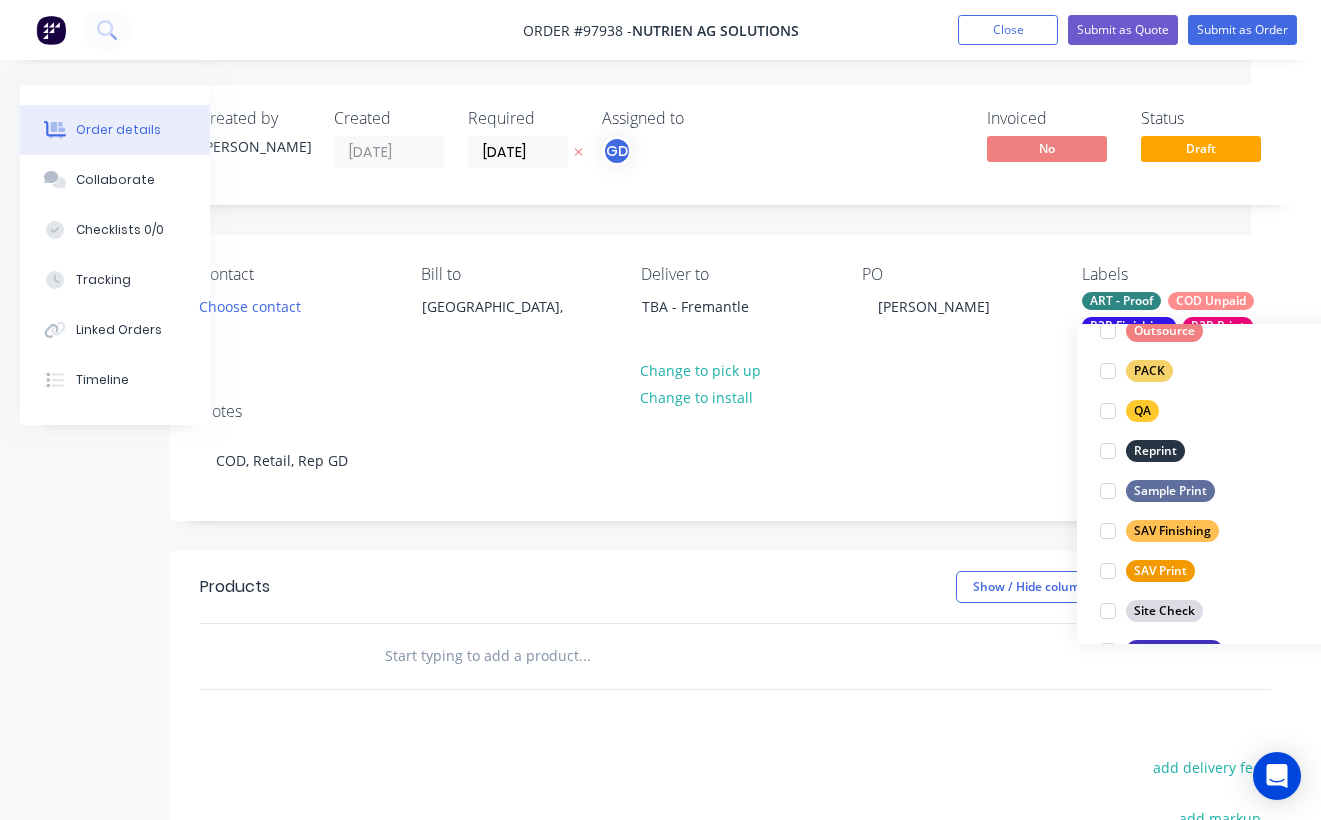 click on "Notes COD, Retail, Rep GD" at bounding box center (735, 453) 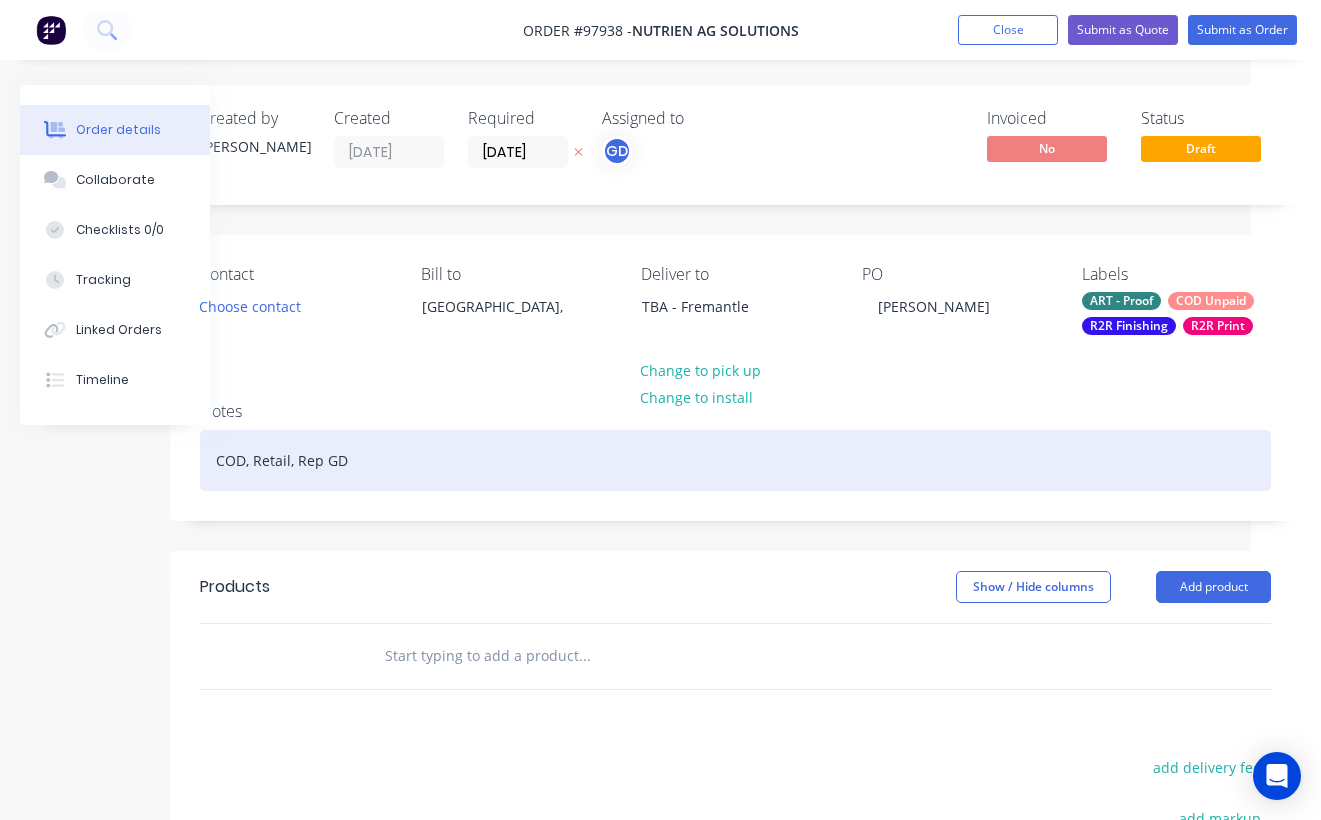 scroll, scrollTop: 0, scrollLeft: 0, axis: both 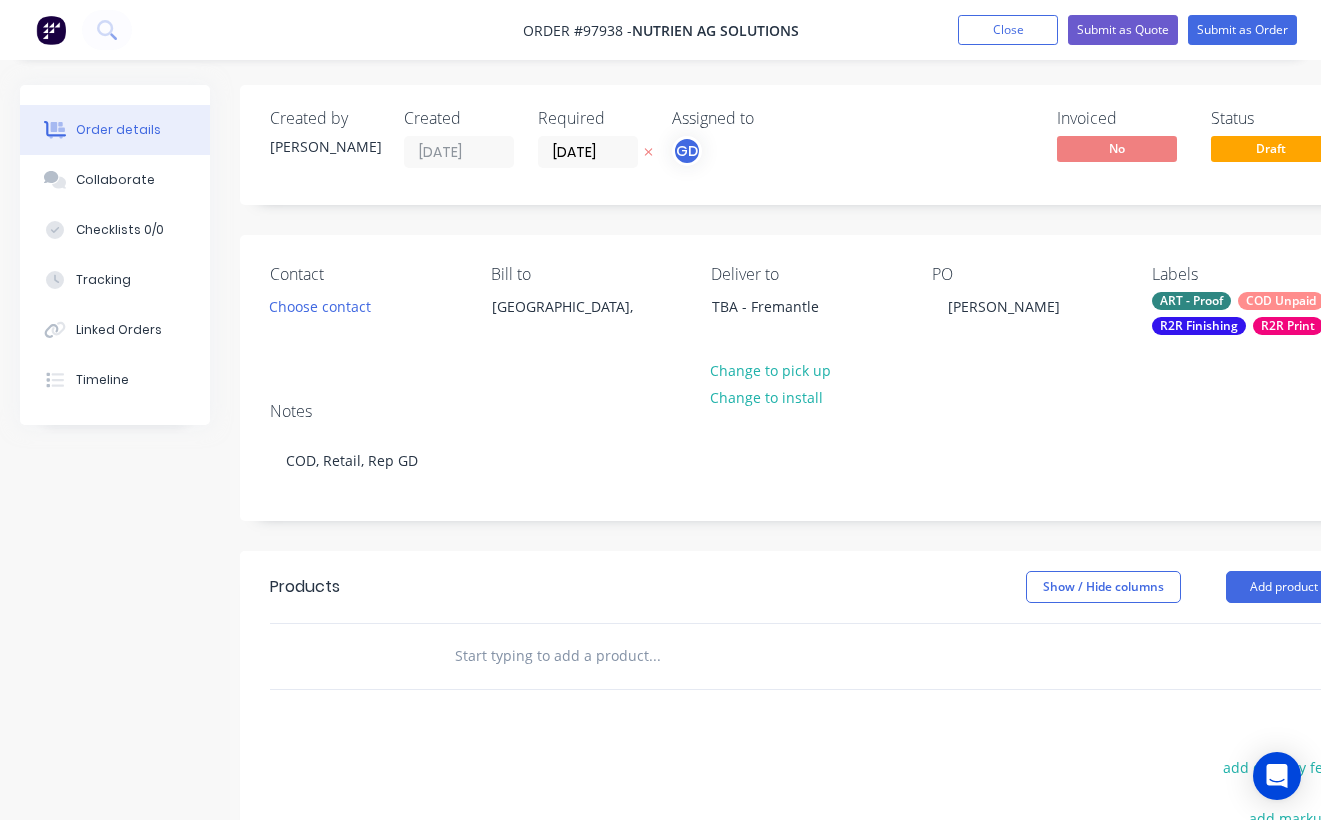 click at bounding box center [654, 656] 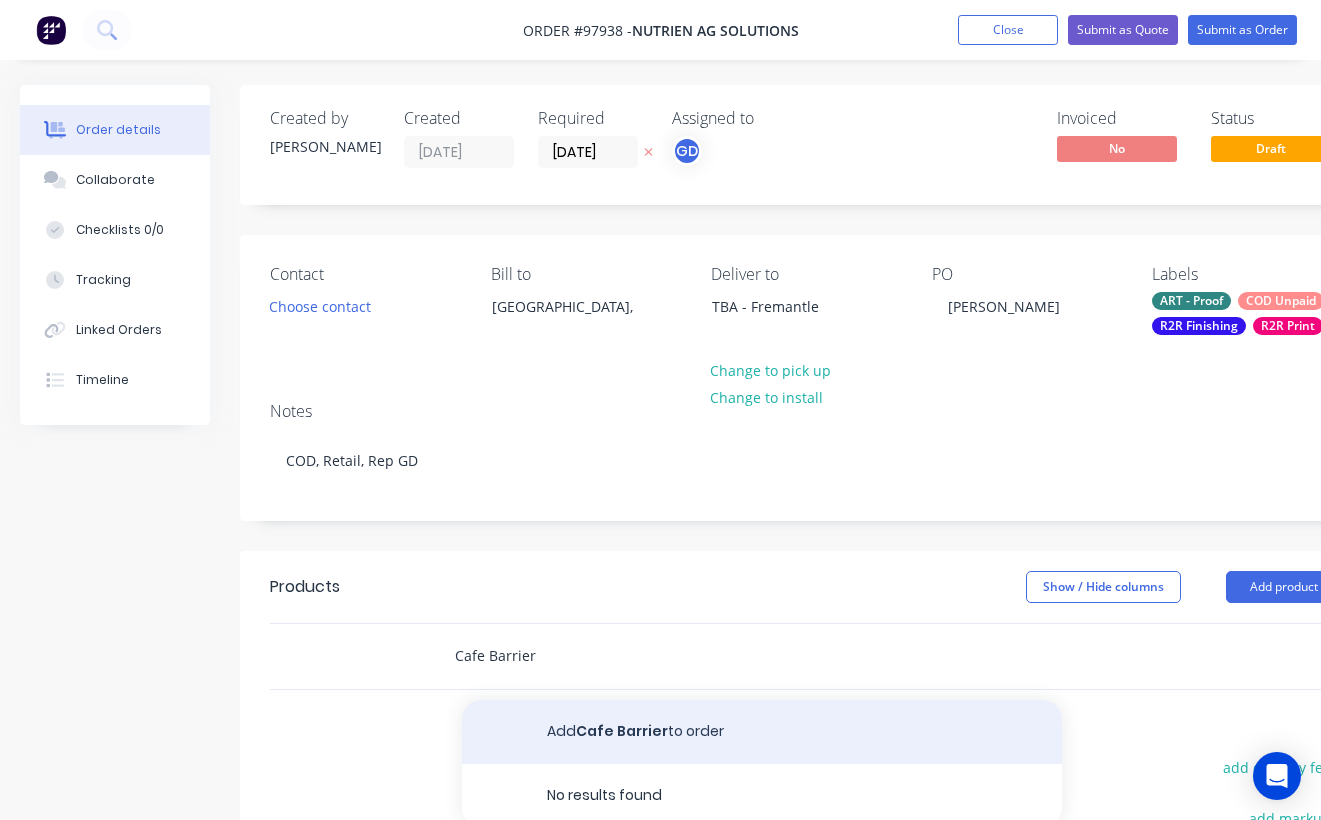 type on "Cafe Barrier" 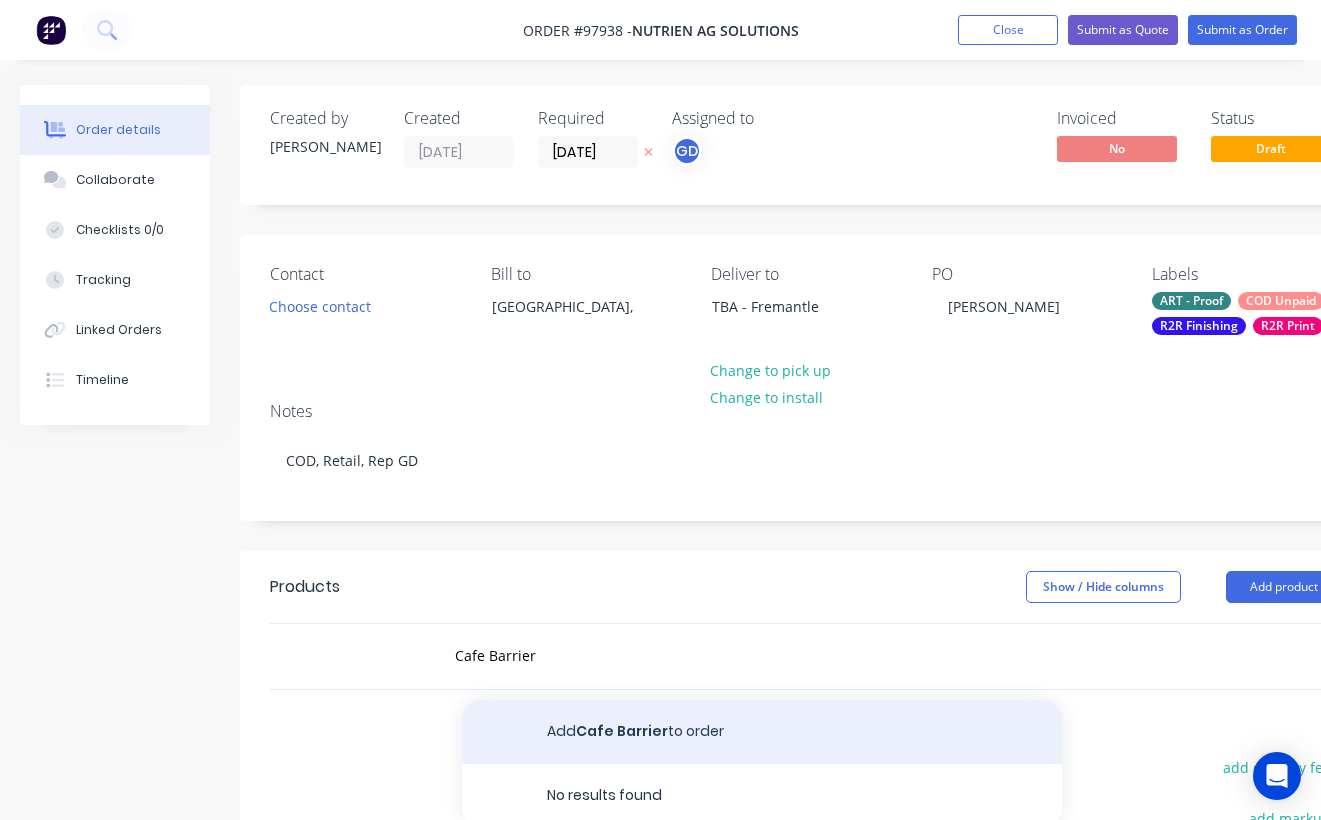 click on "Add  Cafe Barrier  to order" at bounding box center (762, 732) 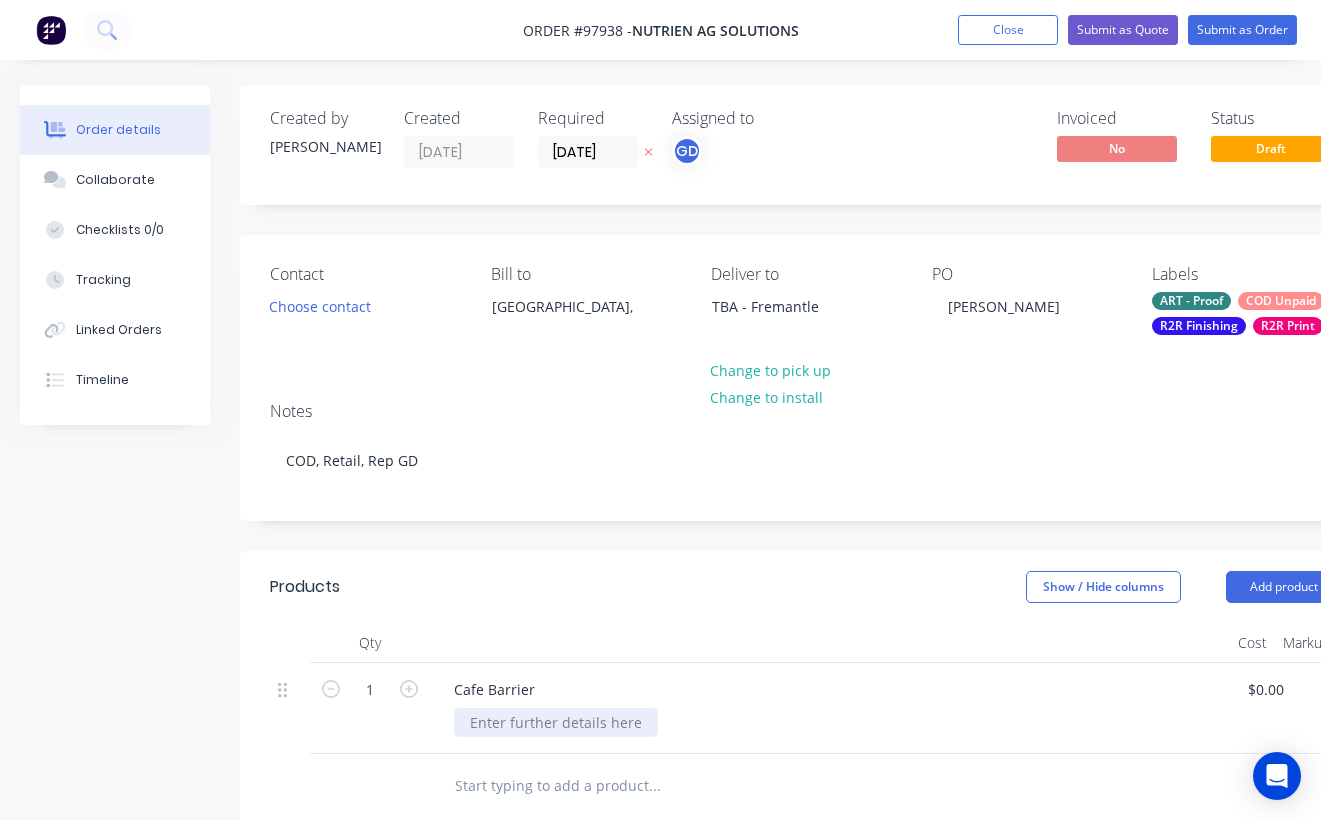 click at bounding box center (556, 722) 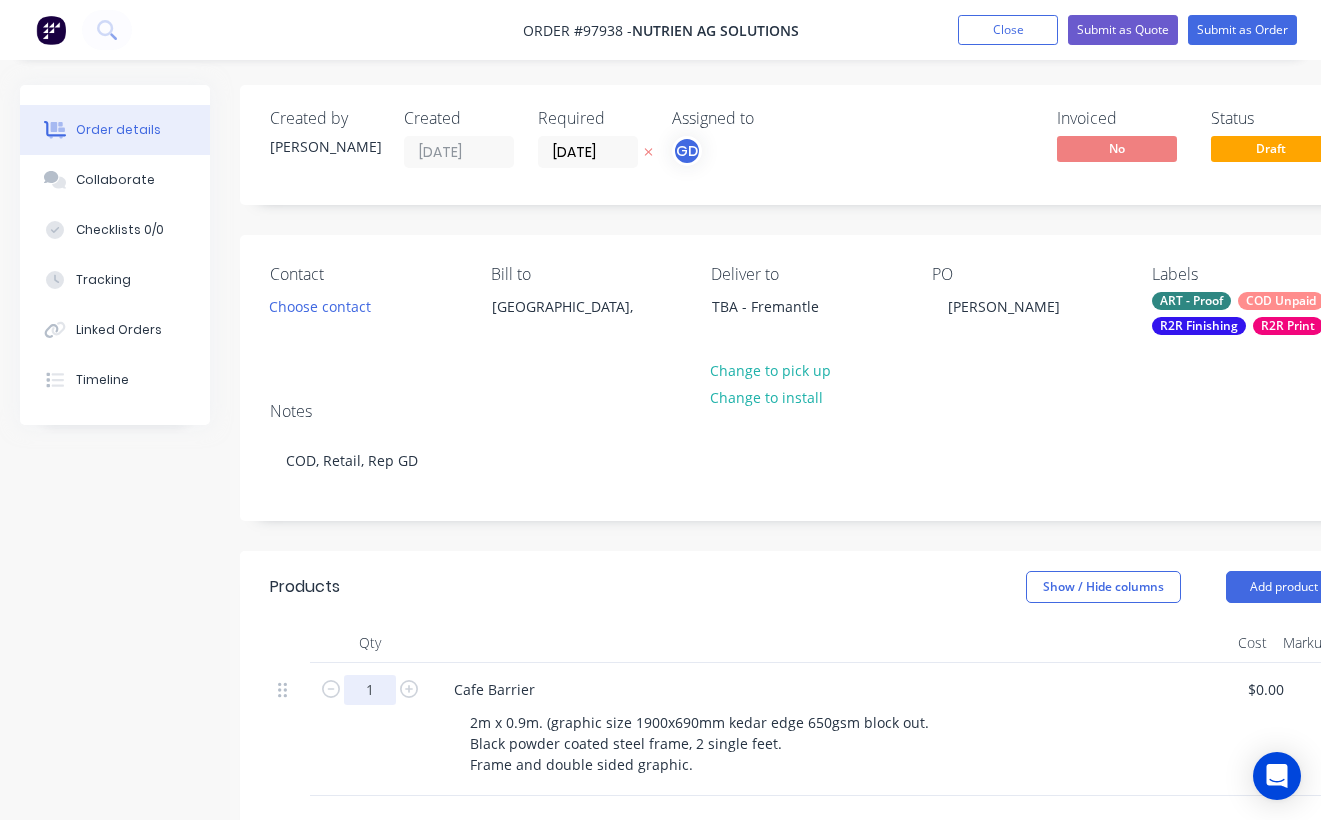 click on "1" at bounding box center [370, 690] 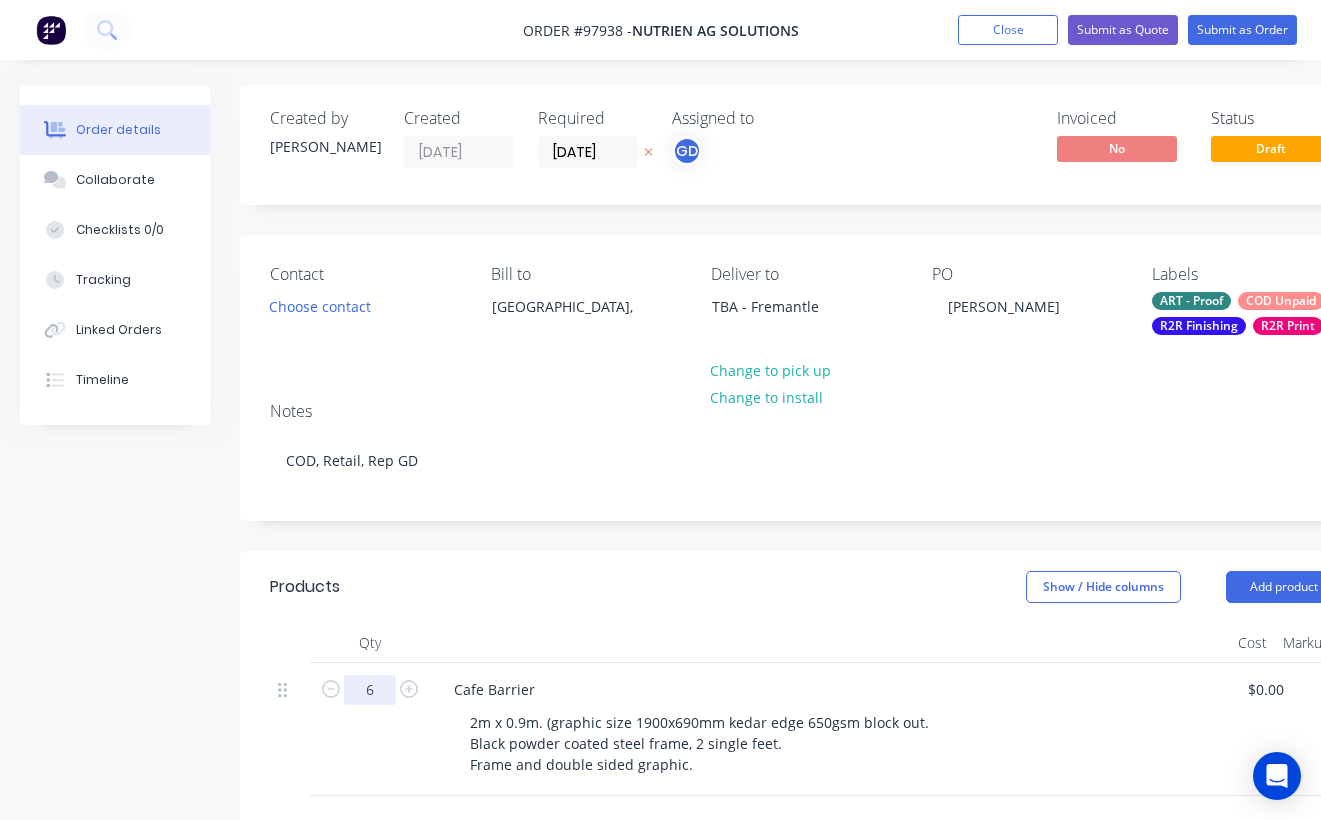 type on "6" 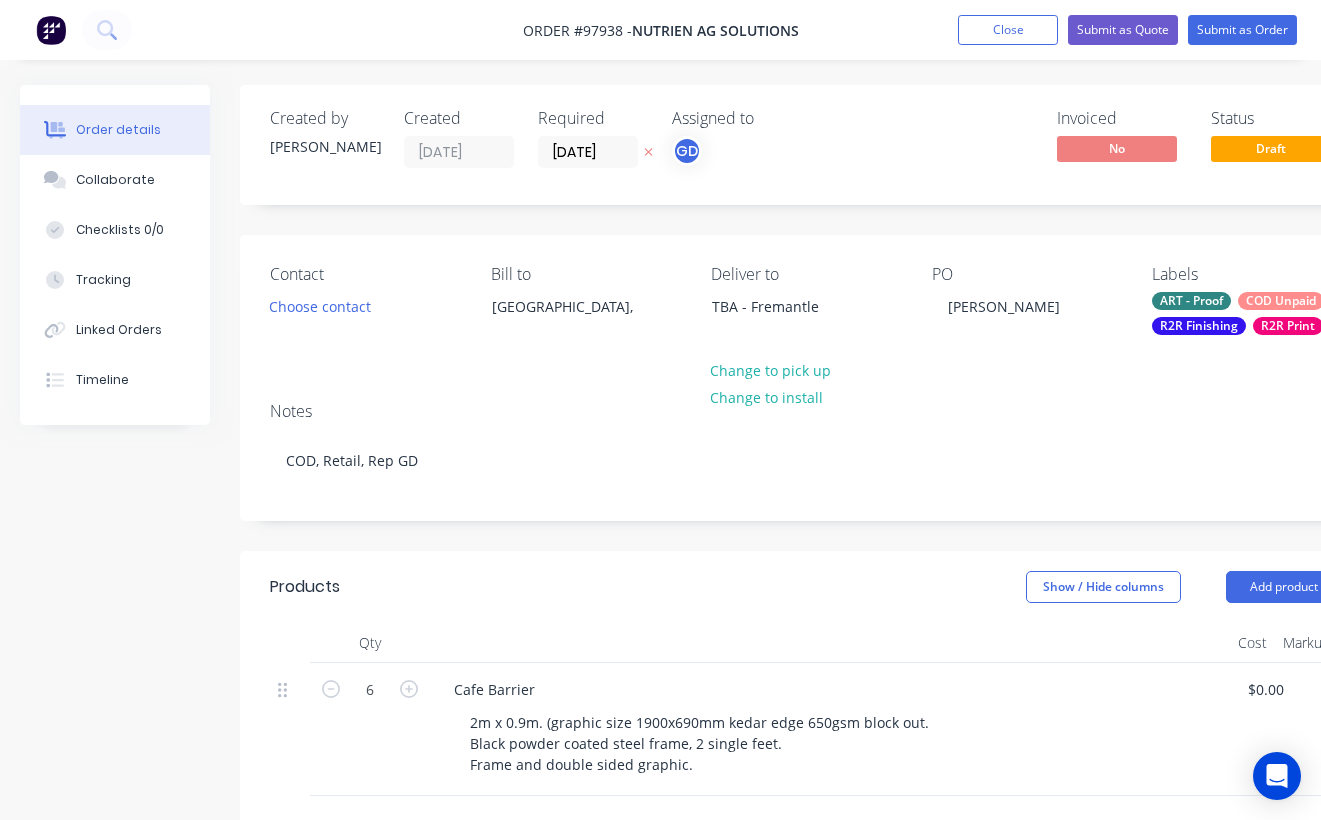 click at bounding box center (830, 643) 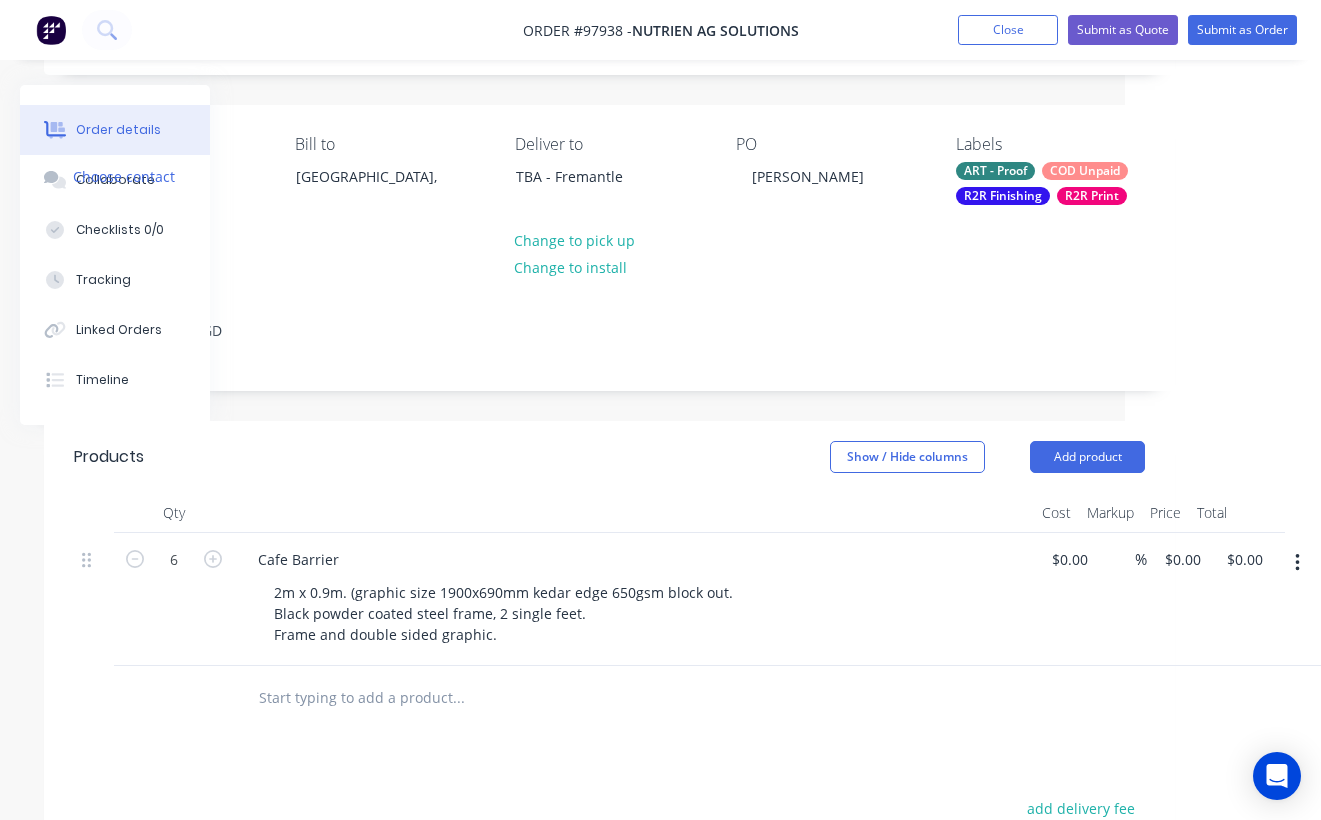 scroll, scrollTop: 165, scrollLeft: 196, axis: both 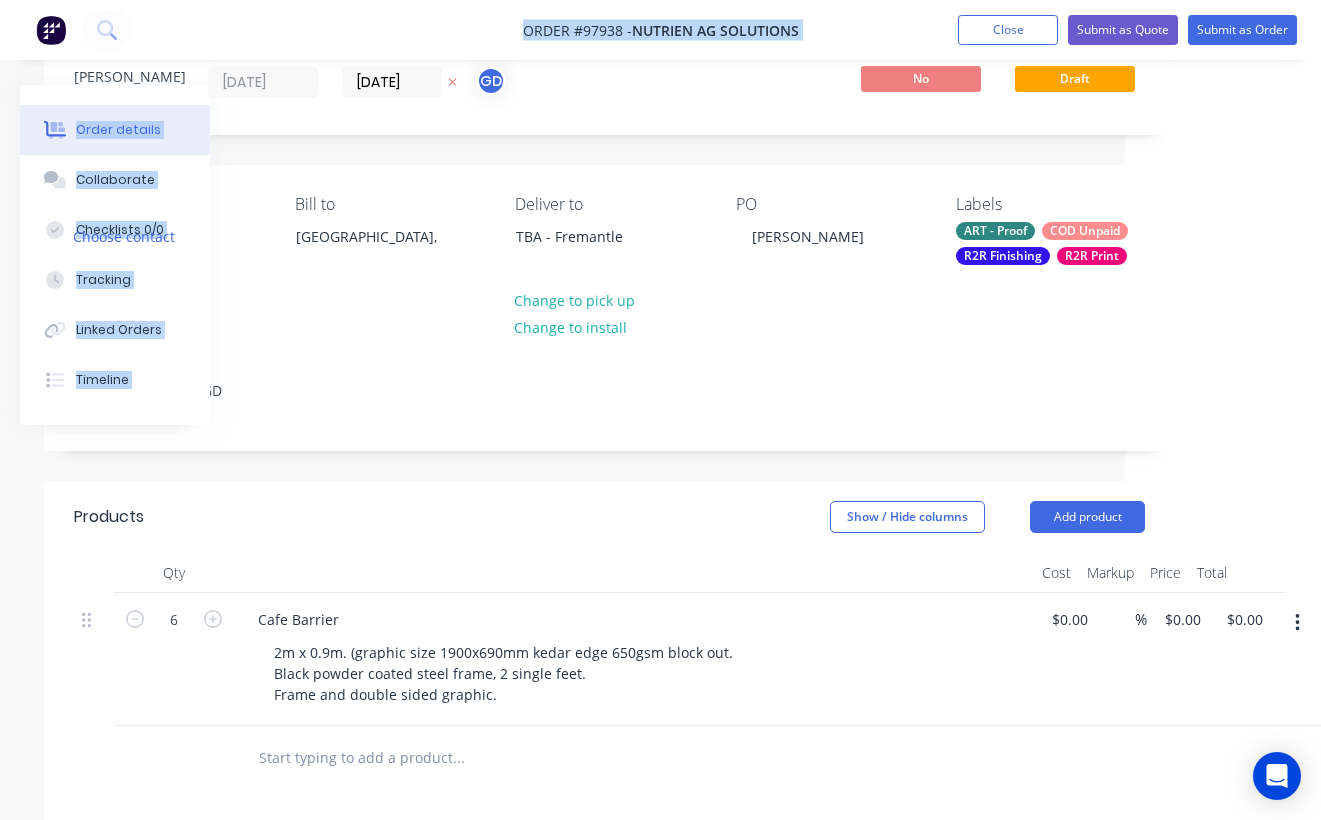 drag, startPoint x: 407, startPoint y: 3, endPoint x: 116, endPoint y: -30, distance: 292.86514 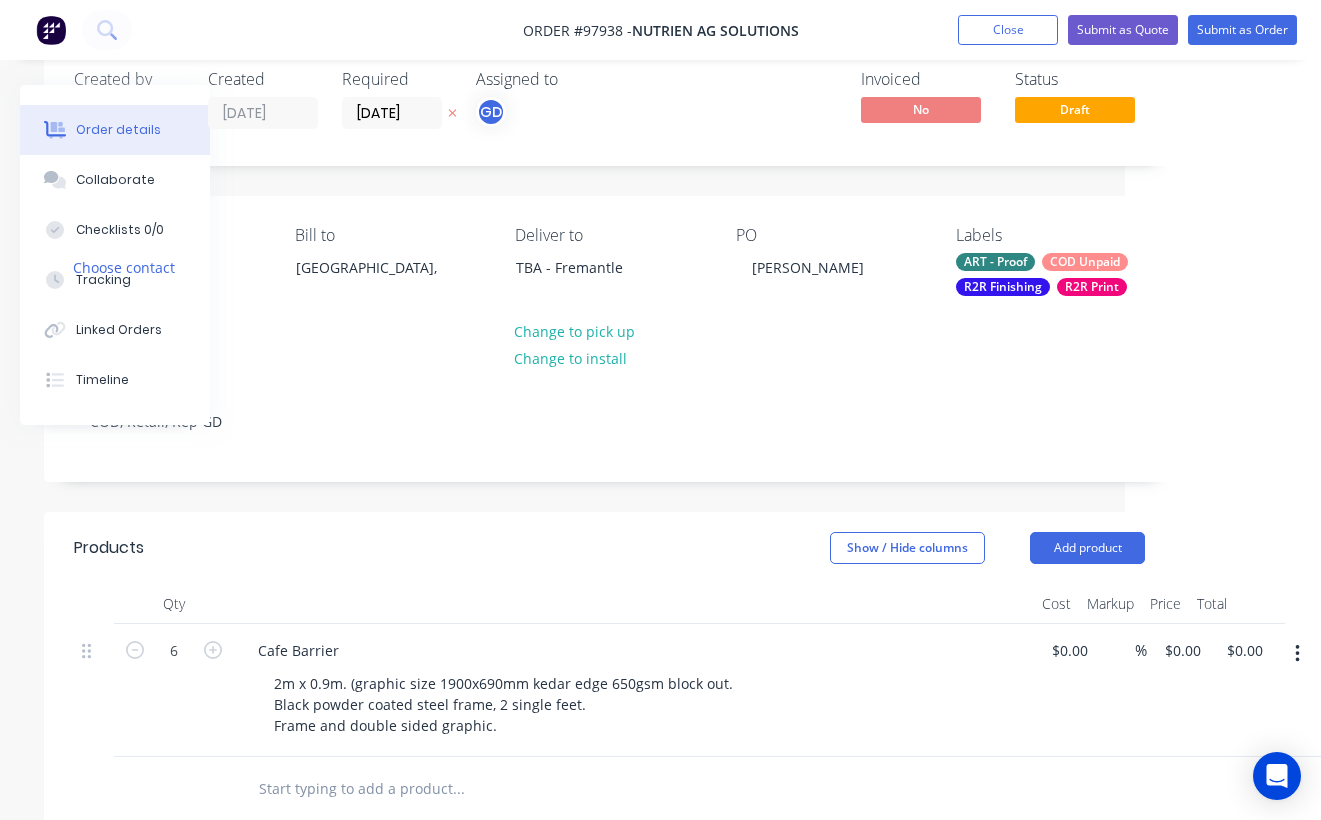 click on "Products Show / Hide columns Add product" at bounding box center (609, 548) 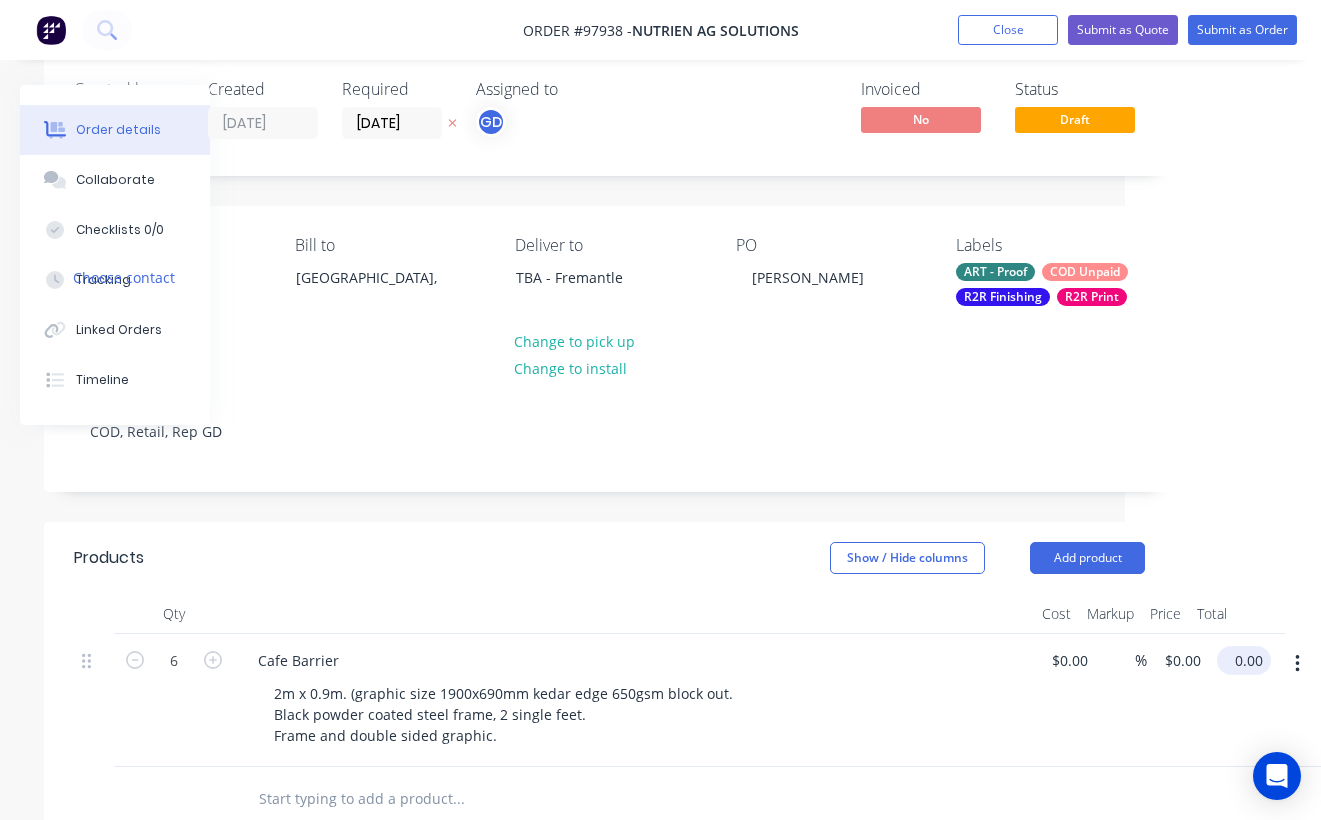 click on "0.00" at bounding box center (1248, 660) 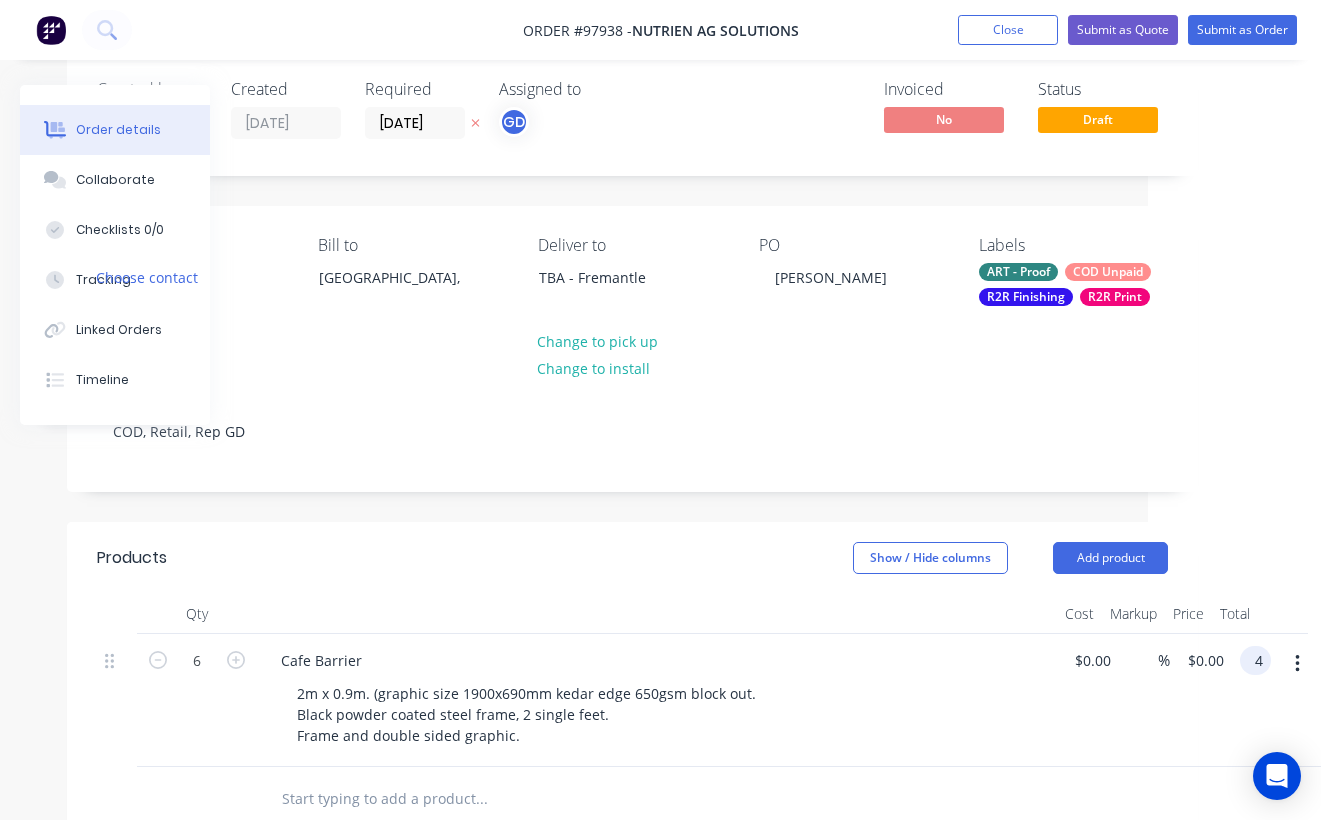 scroll, scrollTop: 29, scrollLeft: 173, axis: both 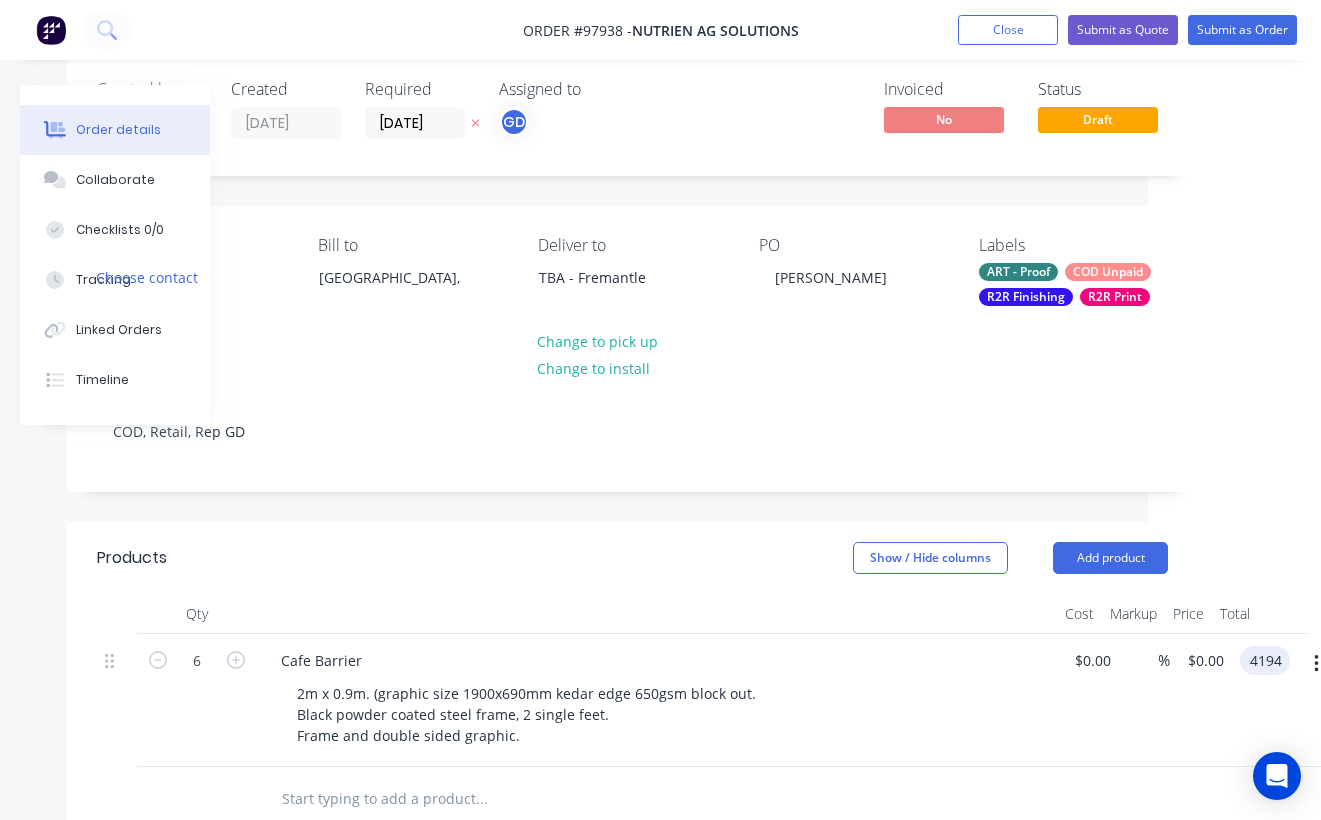 type on "$4,194.00" 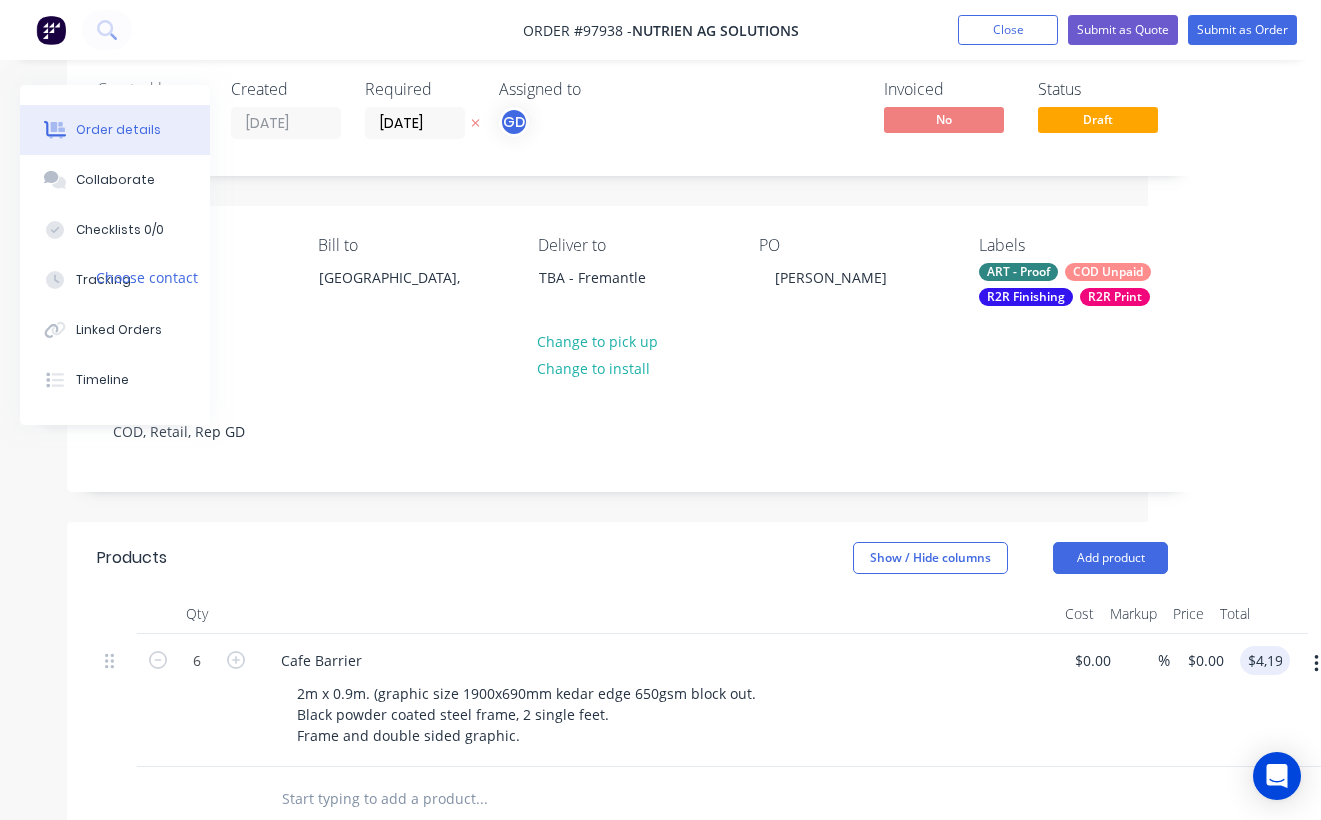 type on "$699.00" 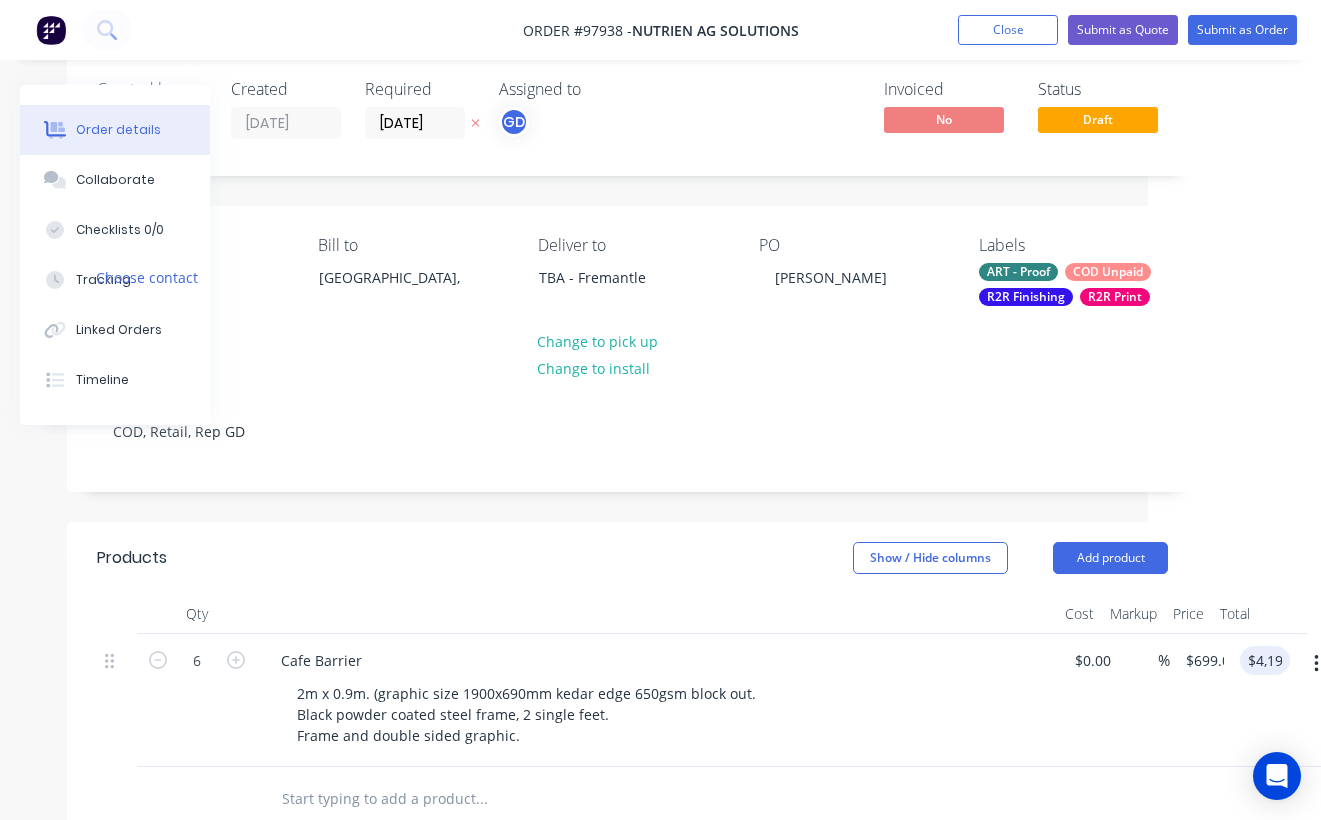 click at bounding box center (657, 614) 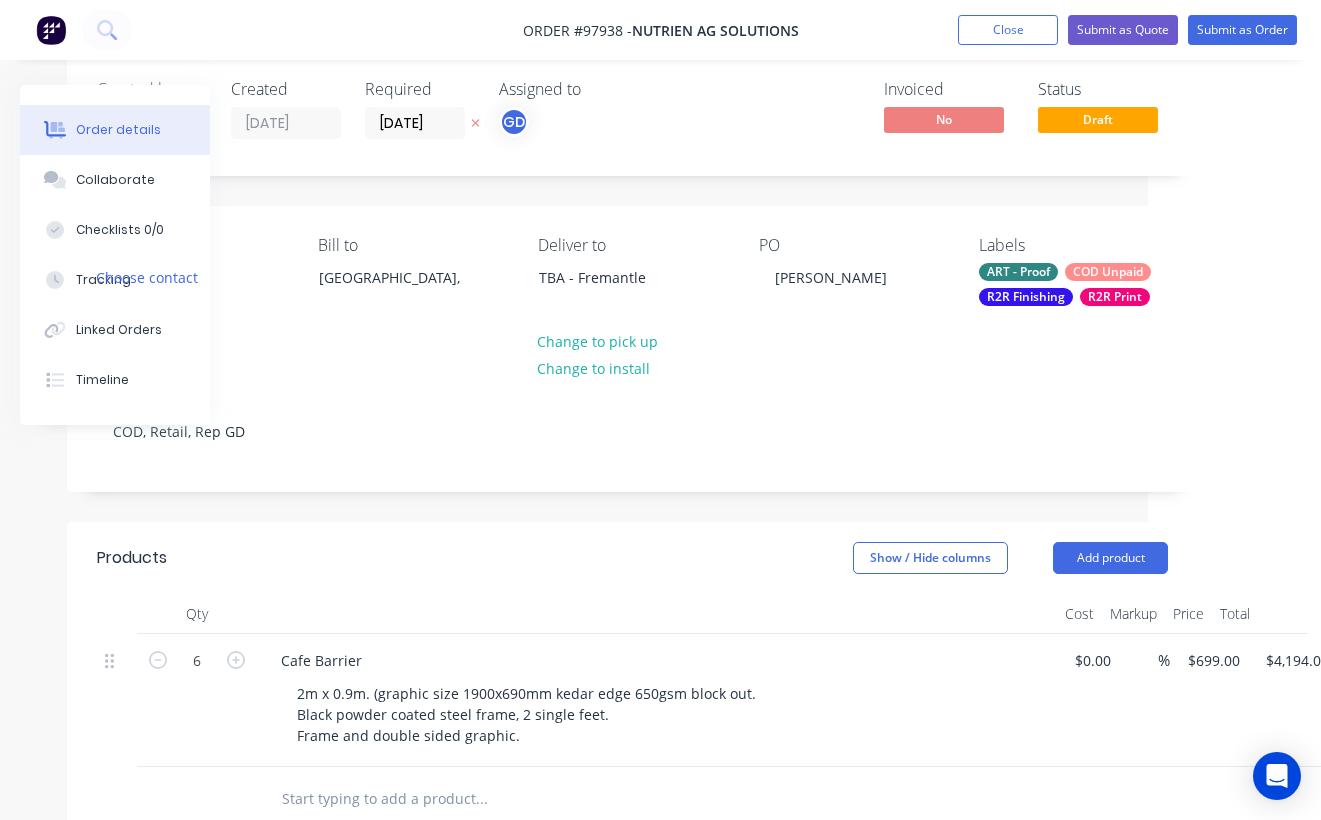 scroll, scrollTop: 550, scrollLeft: 173, axis: both 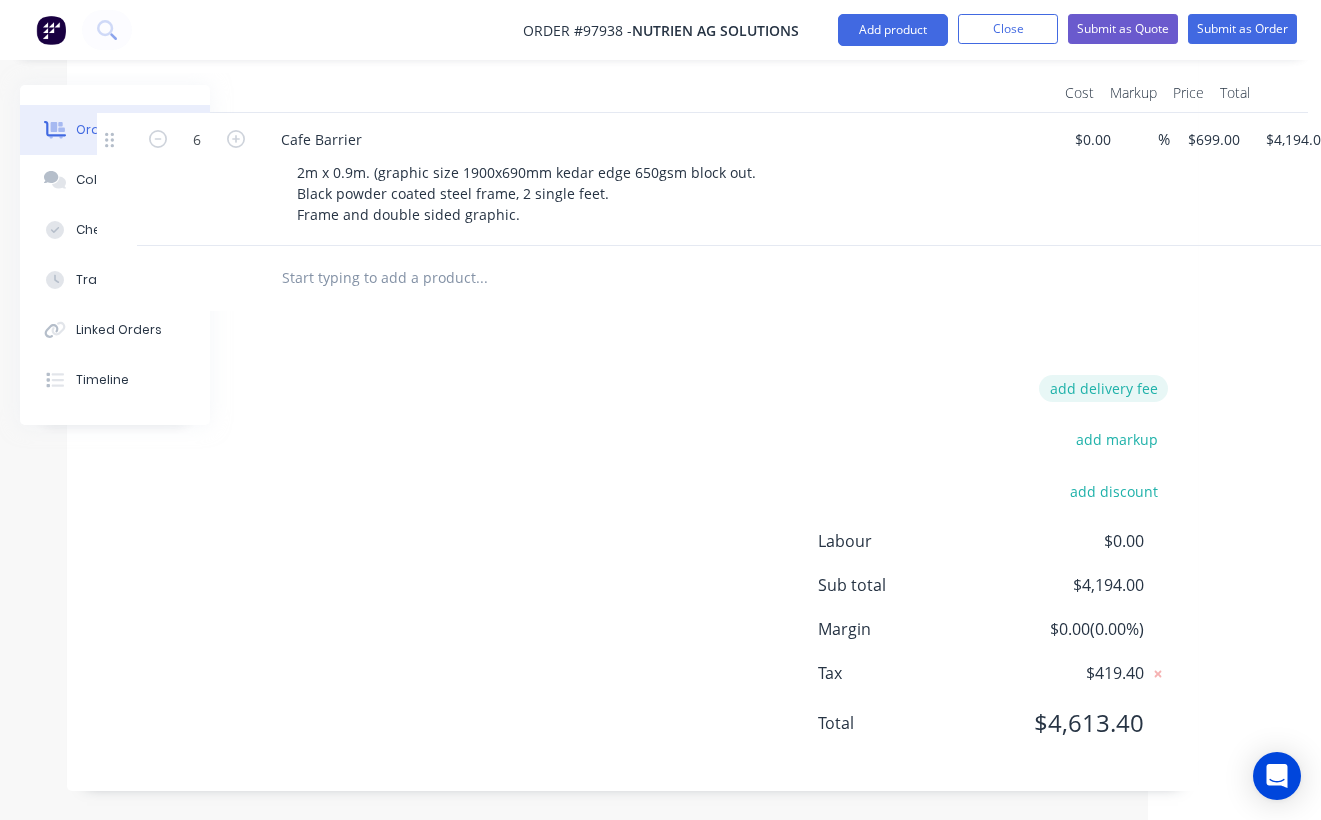 click on "add delivery fee" at bounding box center (1103, 388) 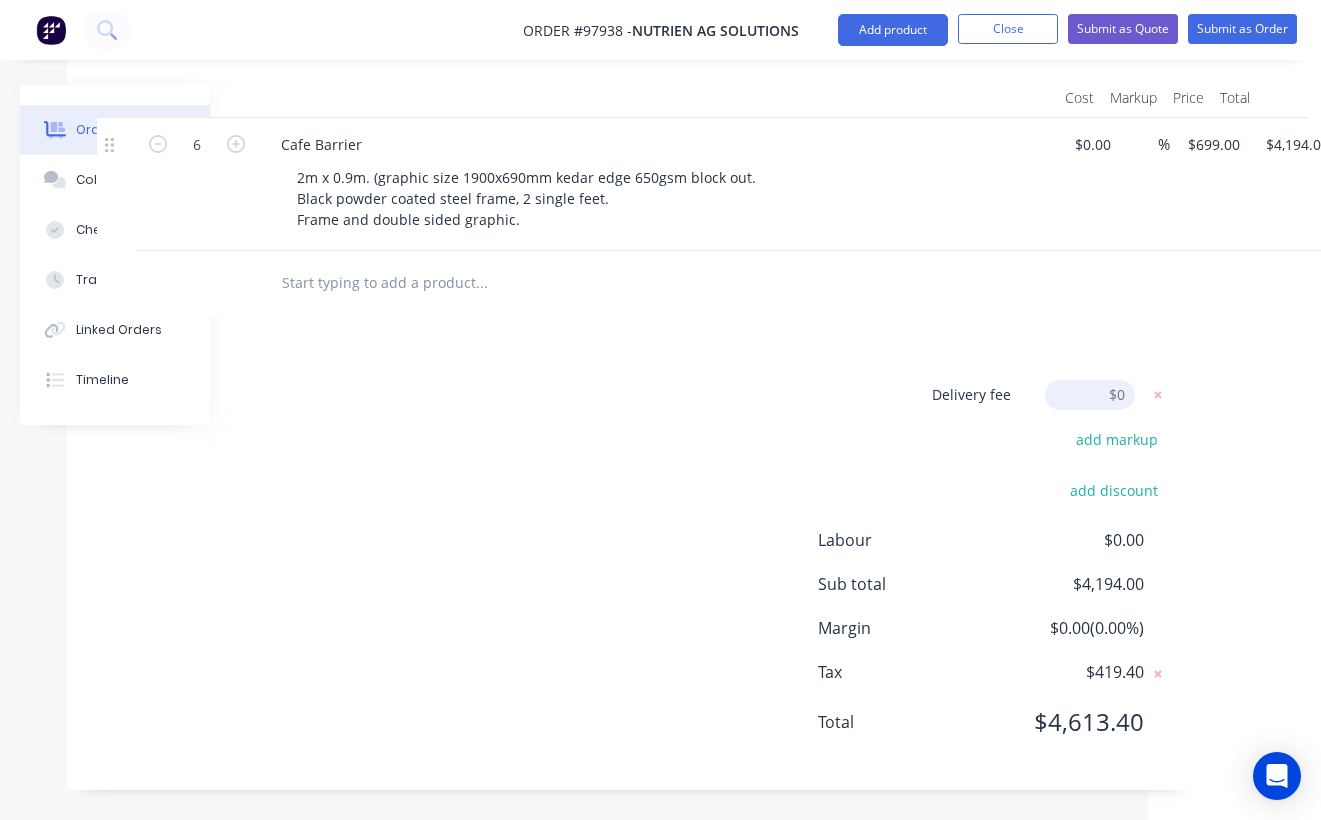 click at bounding box center (1090, 395) 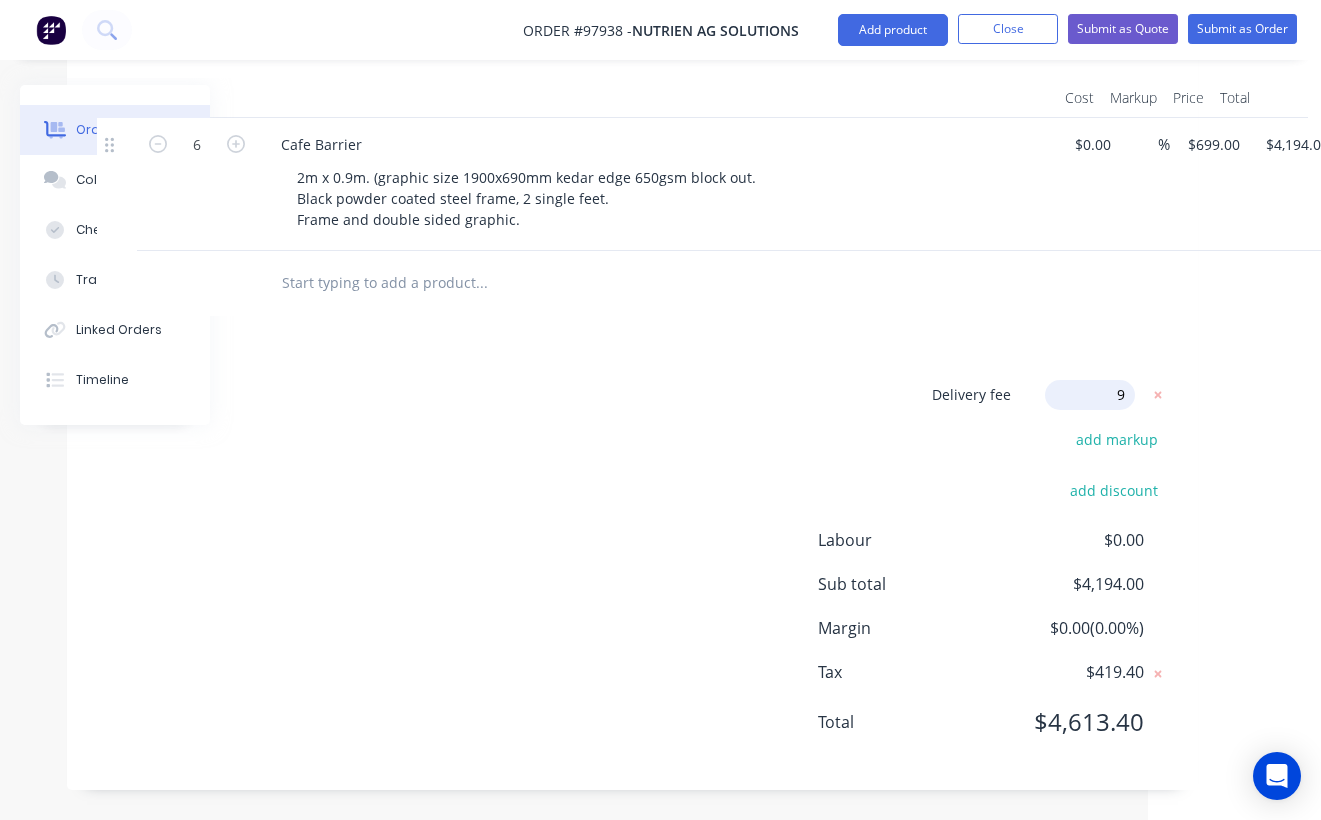 type on "90" 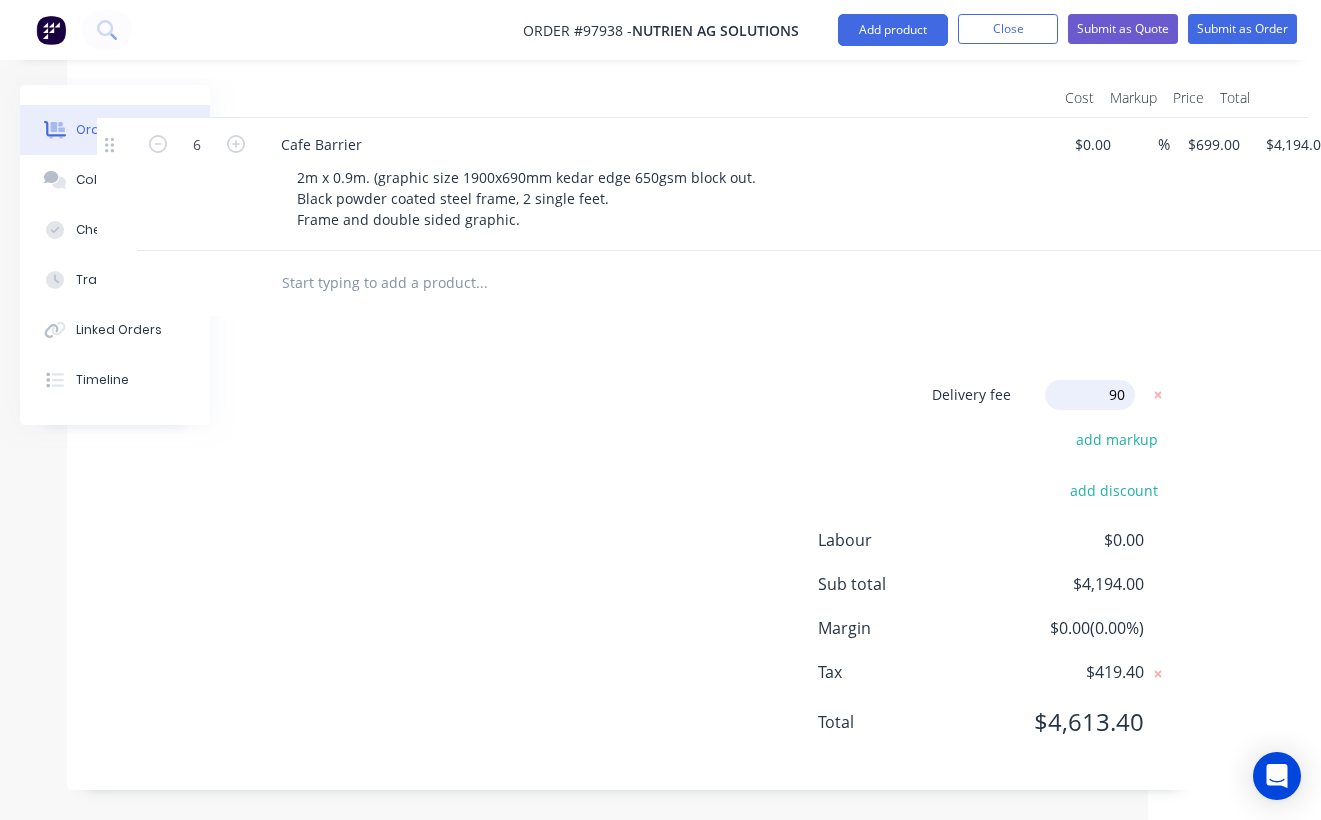 scroll, scrollTop: 540, scrollLeft: 173, axis: both 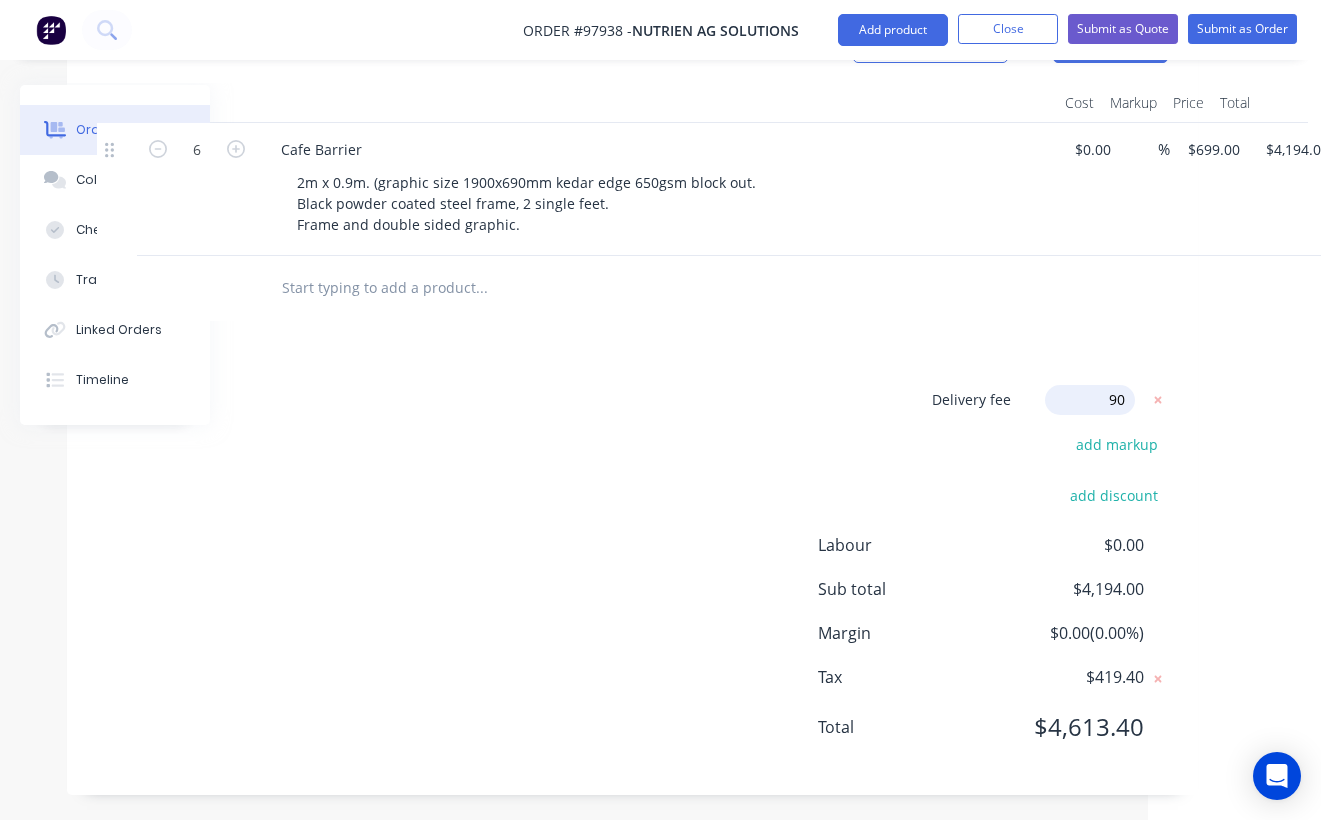 click on "Delivery fee Delivery fee Delivery fee name (Optional) 90 90 $0 add markup add discount Labour $0.00 Sub total $4,194.00 Margin $0.00  ( 0.00 %) Tax $419.40 Total $4,613.40" at bounding box center (632, 575) 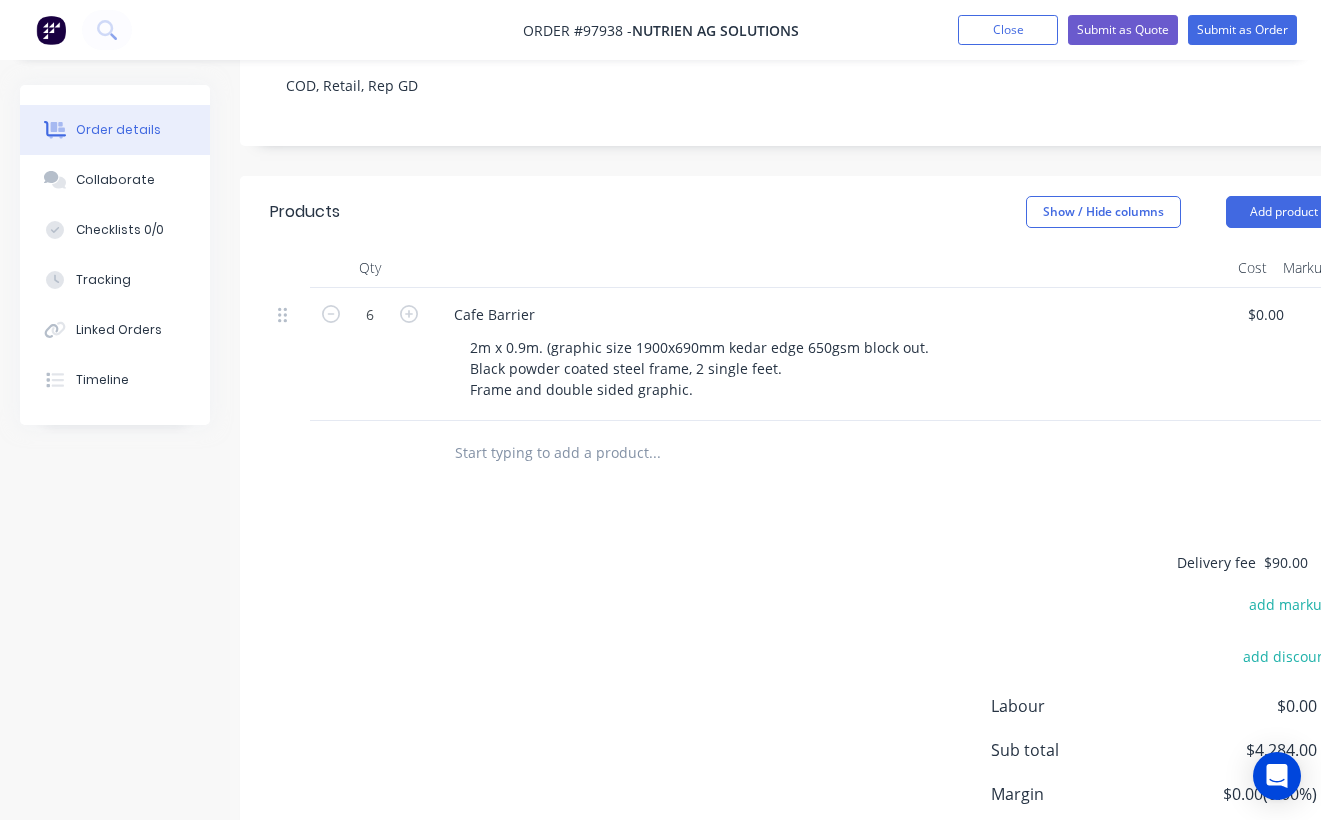 scroll, scrollTop: 265, scrollLeft: 0, axis: vertical 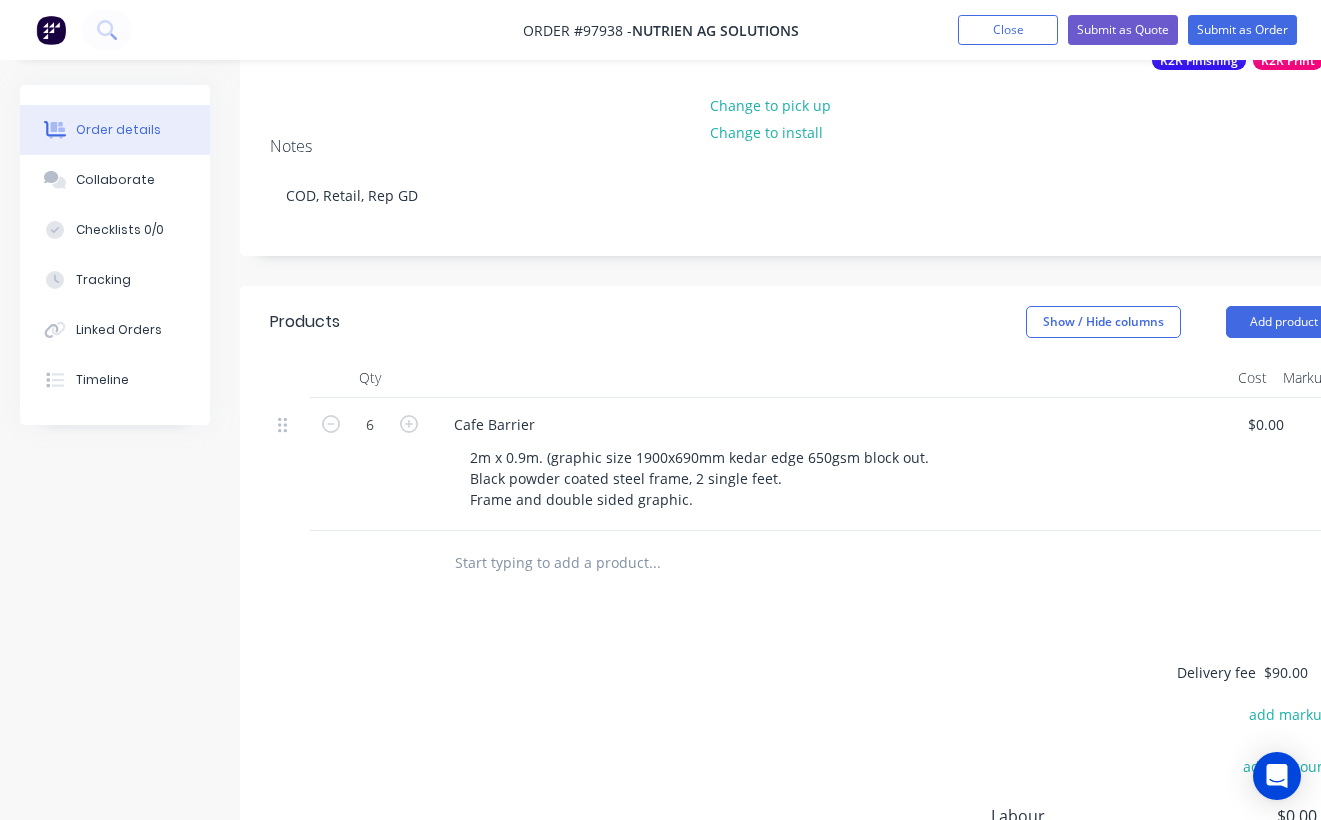 click at bounding box center (830, 378) 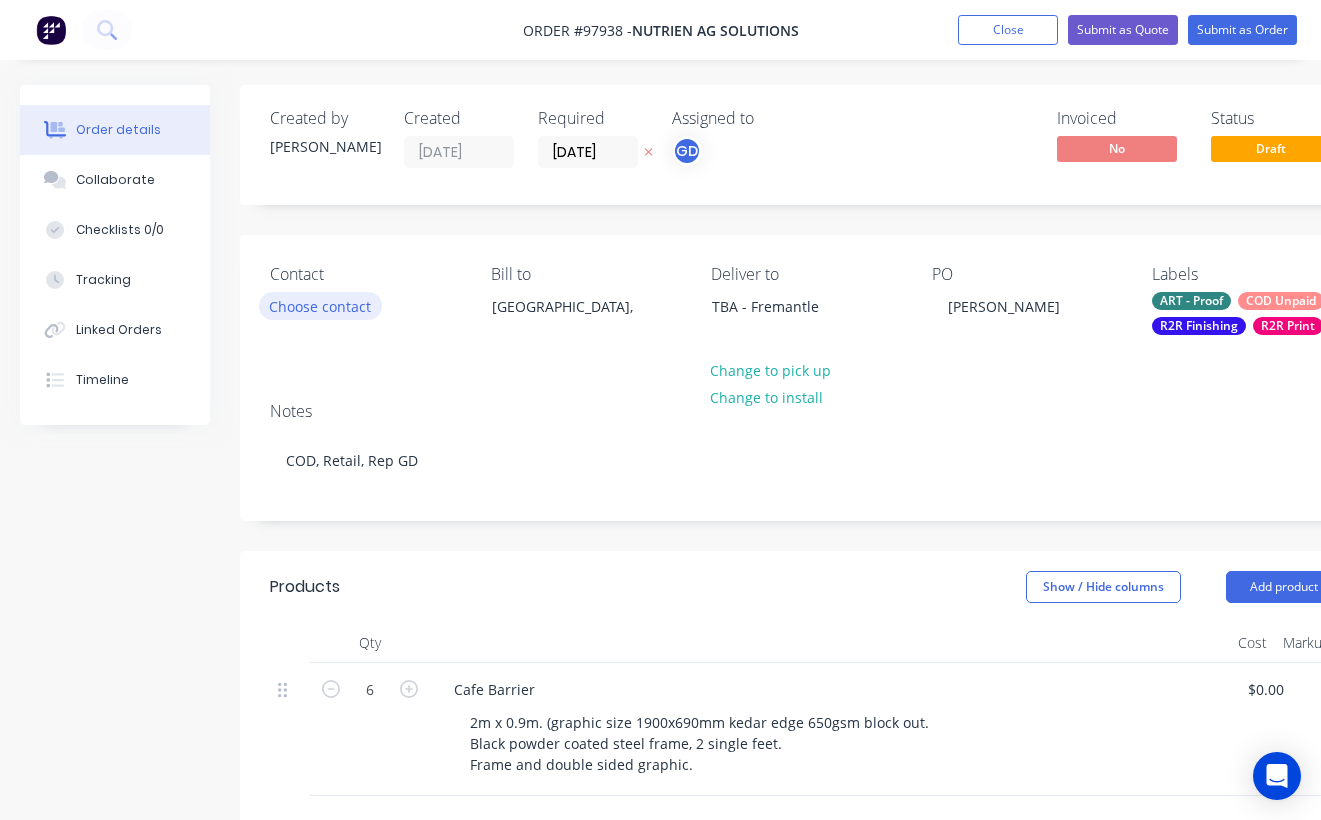 click on "Choose contact" at bounding box center (320, 305) 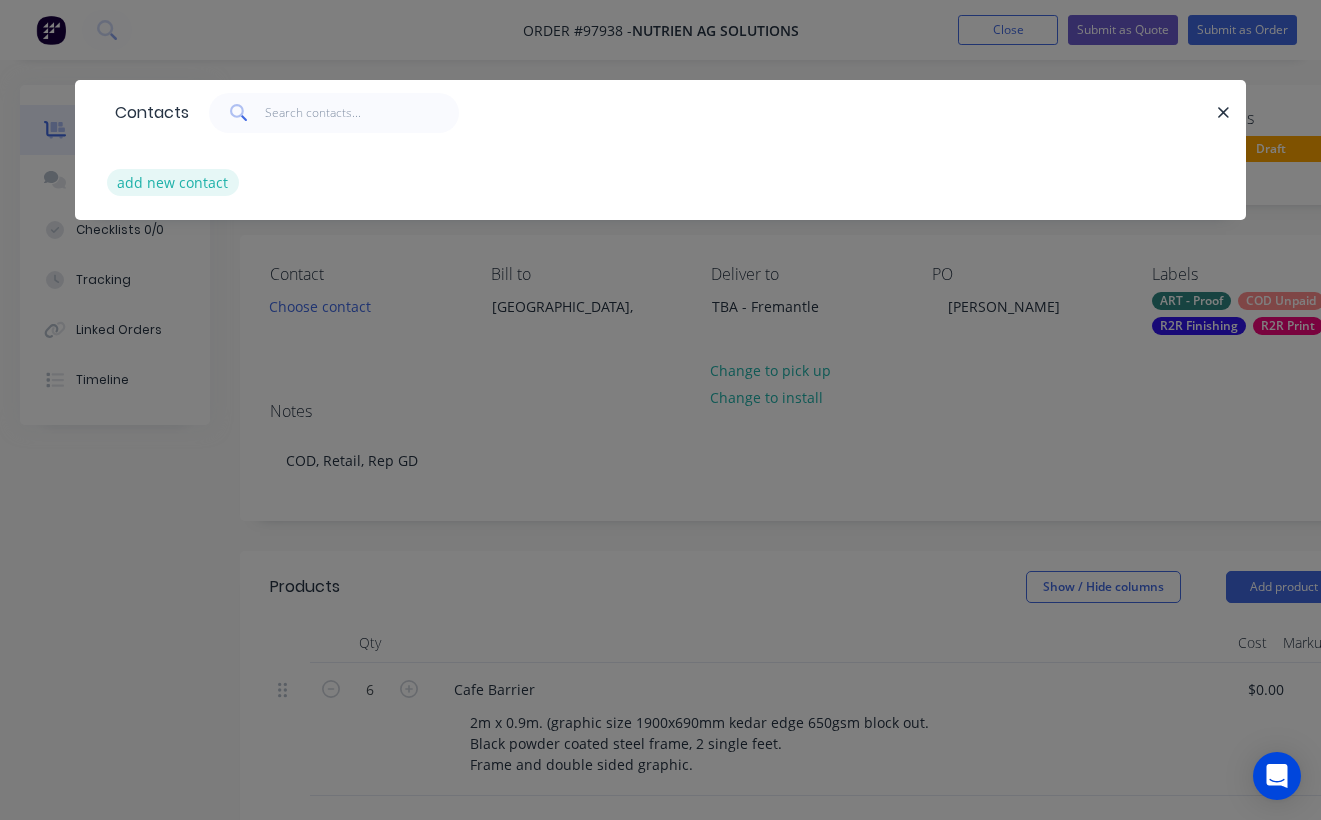click on "add new contact" at bounding box center (173, 182) 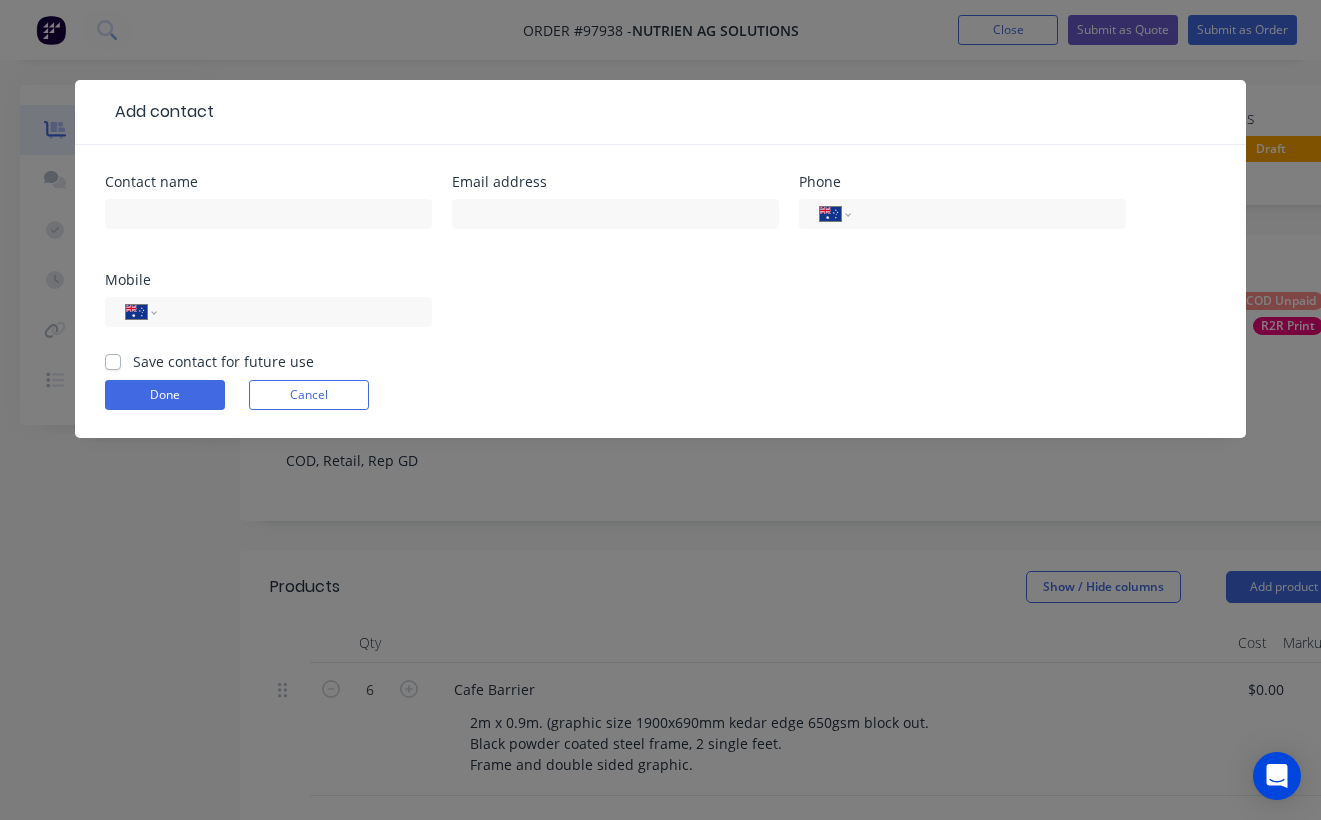 click on "Save contact for future use" at bounding box center (223, 361) 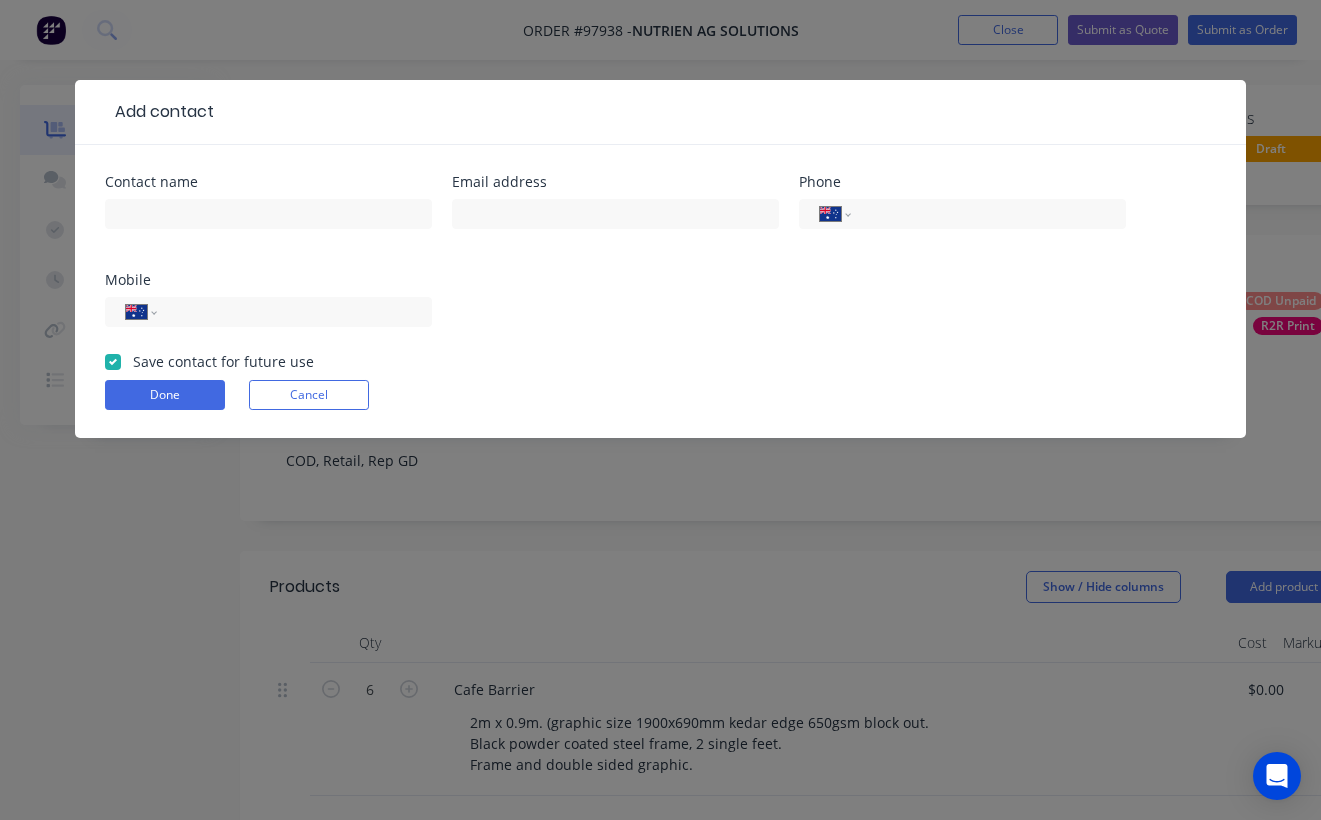 checkbox on "true" 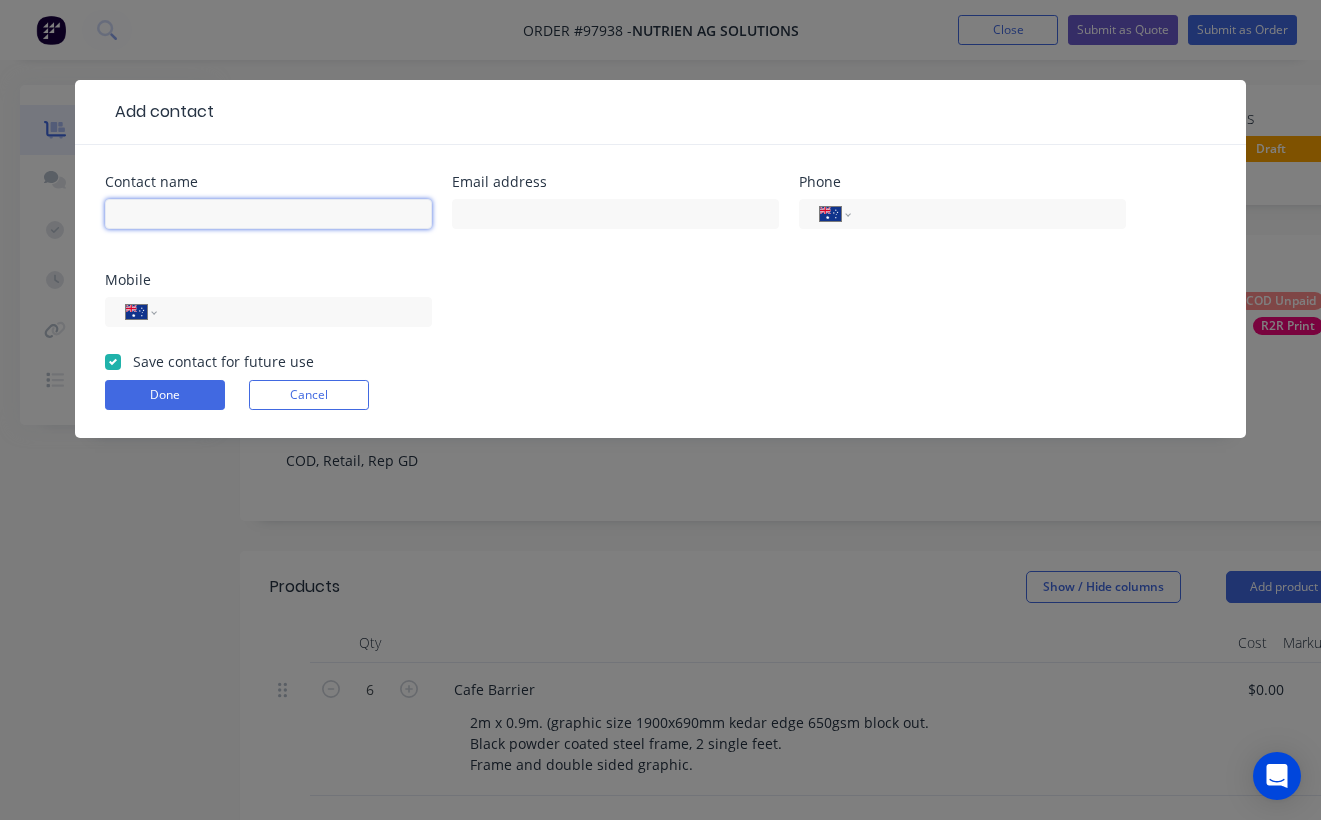 paste on "[PERSON_NAME]" 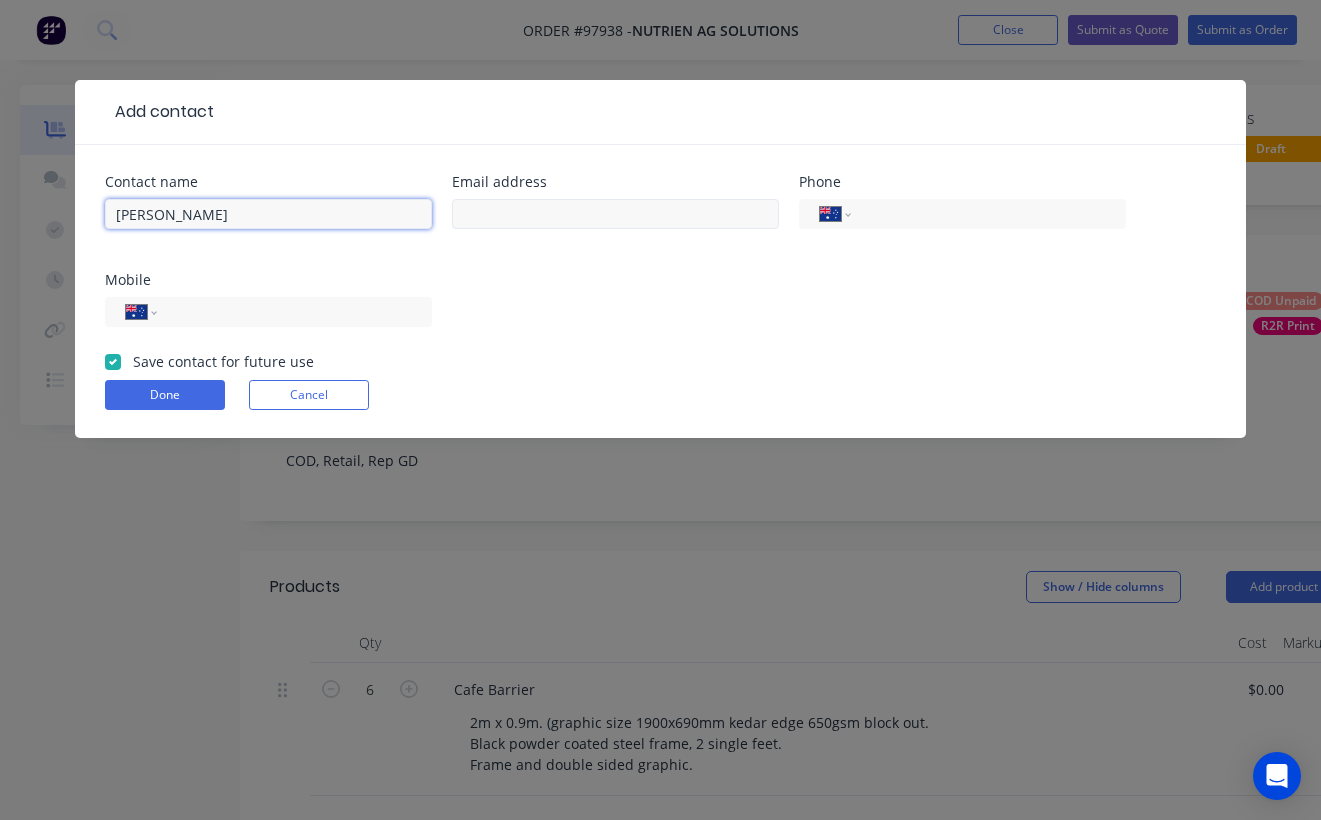 type on "[PERSON_NAME]" 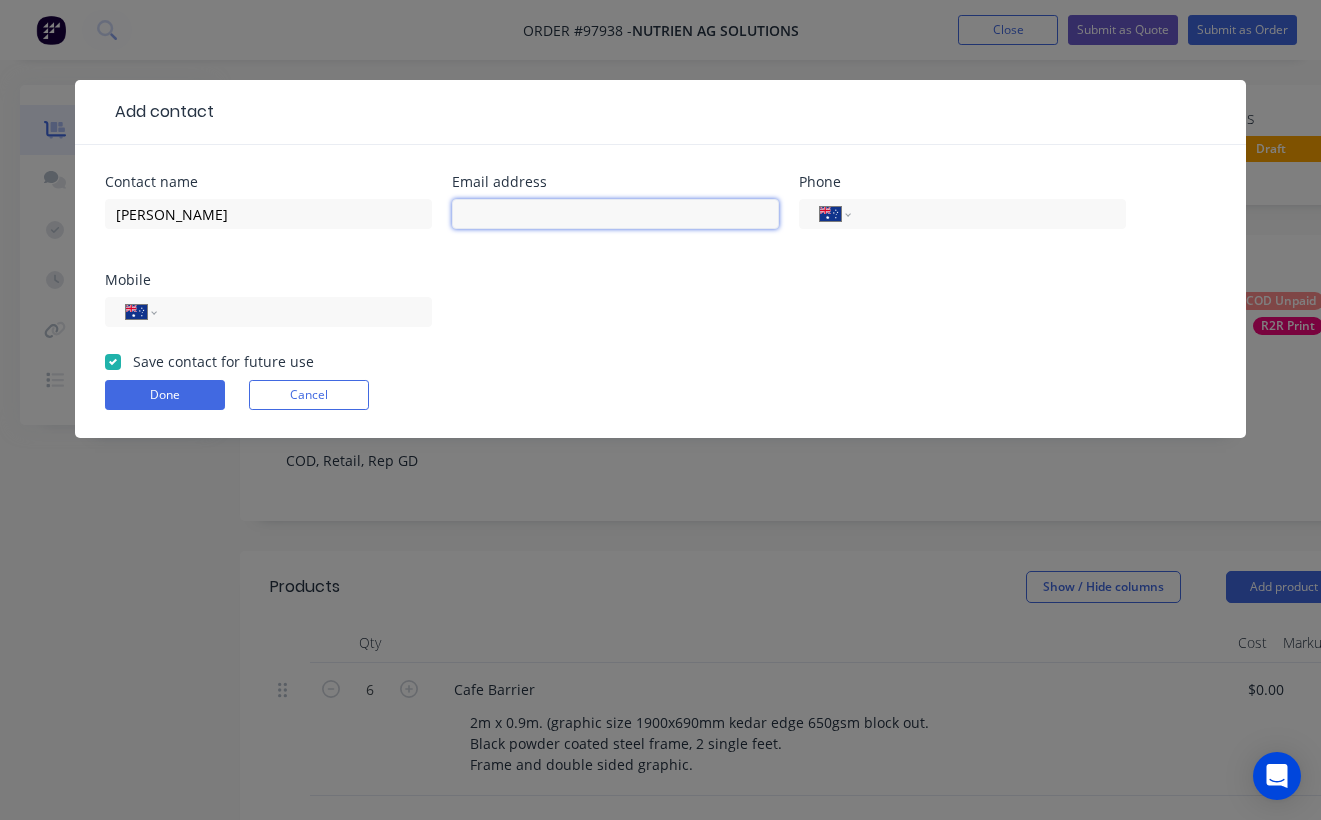 paste on "rebecca.bradley@nutrien.com.au" 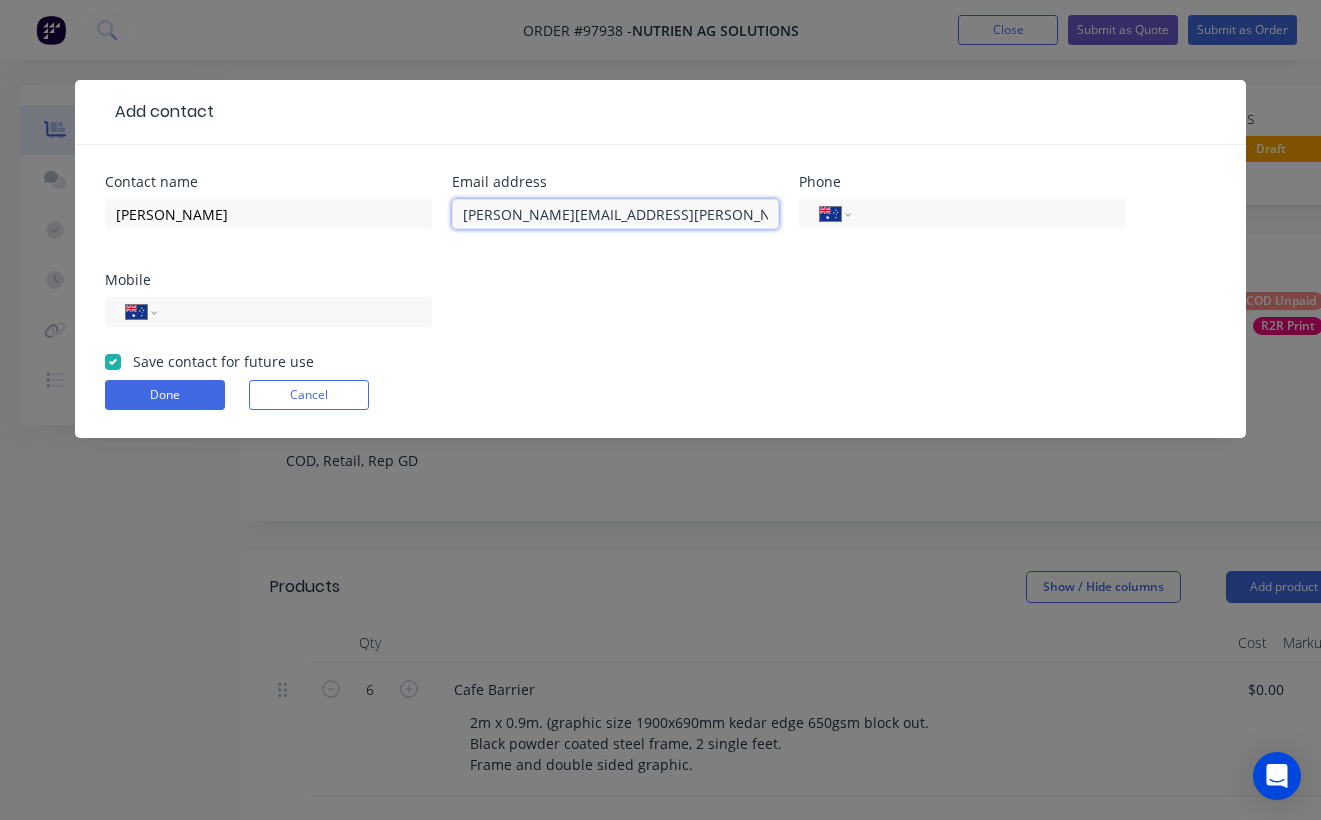 type on "rebecca.bradley@nutrien.com.au" 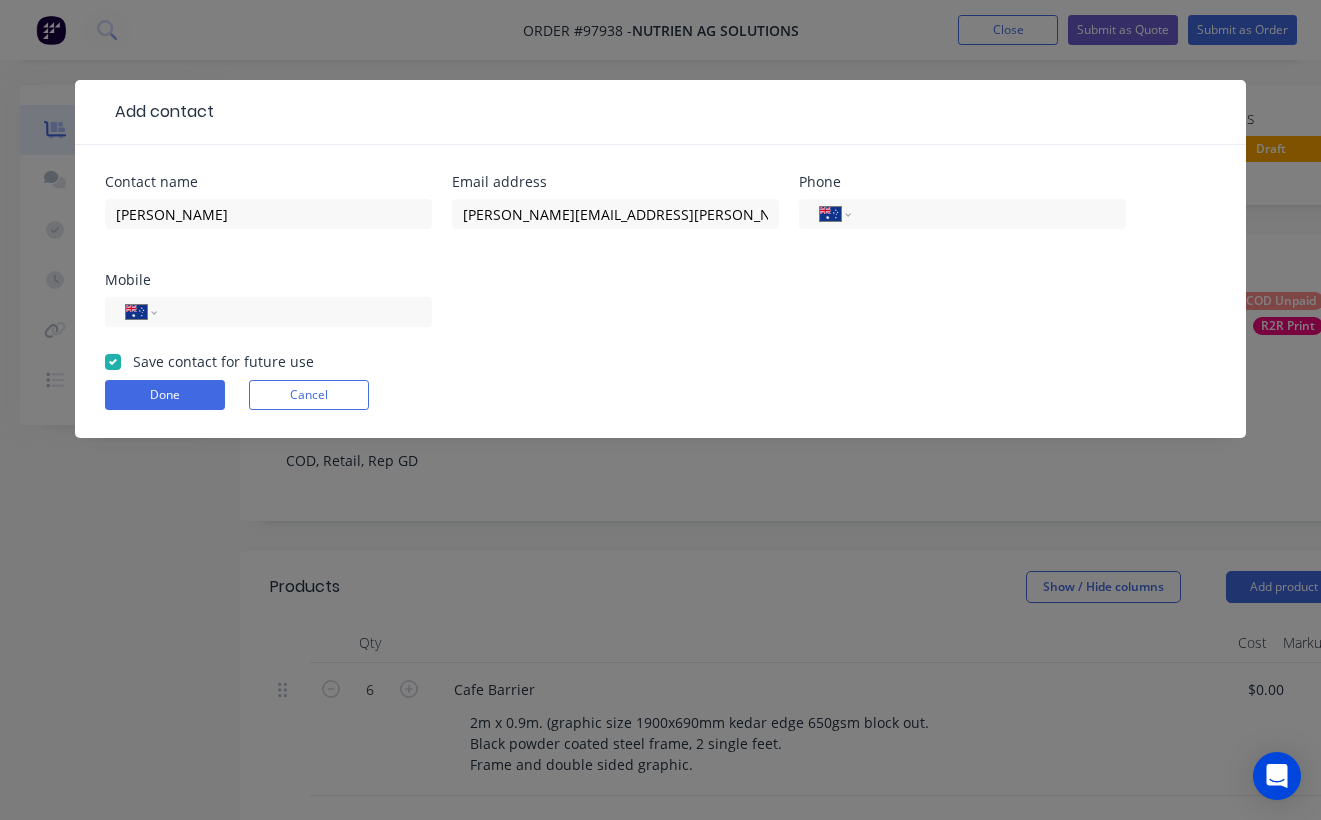 click on "Contact name Rebecca Bradley Email address rebecca.bradley@nutrien.com.au Phone International Afghanistan Åland Islands Albania Algeria American Samoa Andorra Angola Anguilla Antigua and Barbuda Argentina Armenia Aruba Ascension Island Australia Austria Azerbaijan Bahamas Bahrain Bangladesh Barbados Belarus Belgium Belize Benin Bermuda Bhutan Bolivia Bonaire, Sint Eustatius and Saba Bosnia and Herzegovina Botswana Brazil British Indian Ocean Territory Brunei Darussalam Bulgaria Burkina Faso Burundi Cambodia Cameroon Canada Cape Verde Cayman Islands Central African Republic Chad Chile China Christmas Island Cocos (Keeling) Islands Colombia Comoros Congo Congo, Democratic Republic of the Cook Islands Costa Rica Cote d'Ivoire Croatia Cuba Curaçao Cyprus Czech Republic Denmark Djibouti Dominica Dominican Republic Ecuador Egypt El Salvador Equatorial Guinea Eritrea Estonia Ethiopia Falkland Islands Faroe Islands Federated States of Micronesia Fiji Finland France French Guiana French Polynesia Gabon Gambia Ghana" at bounding box center [660, 263] 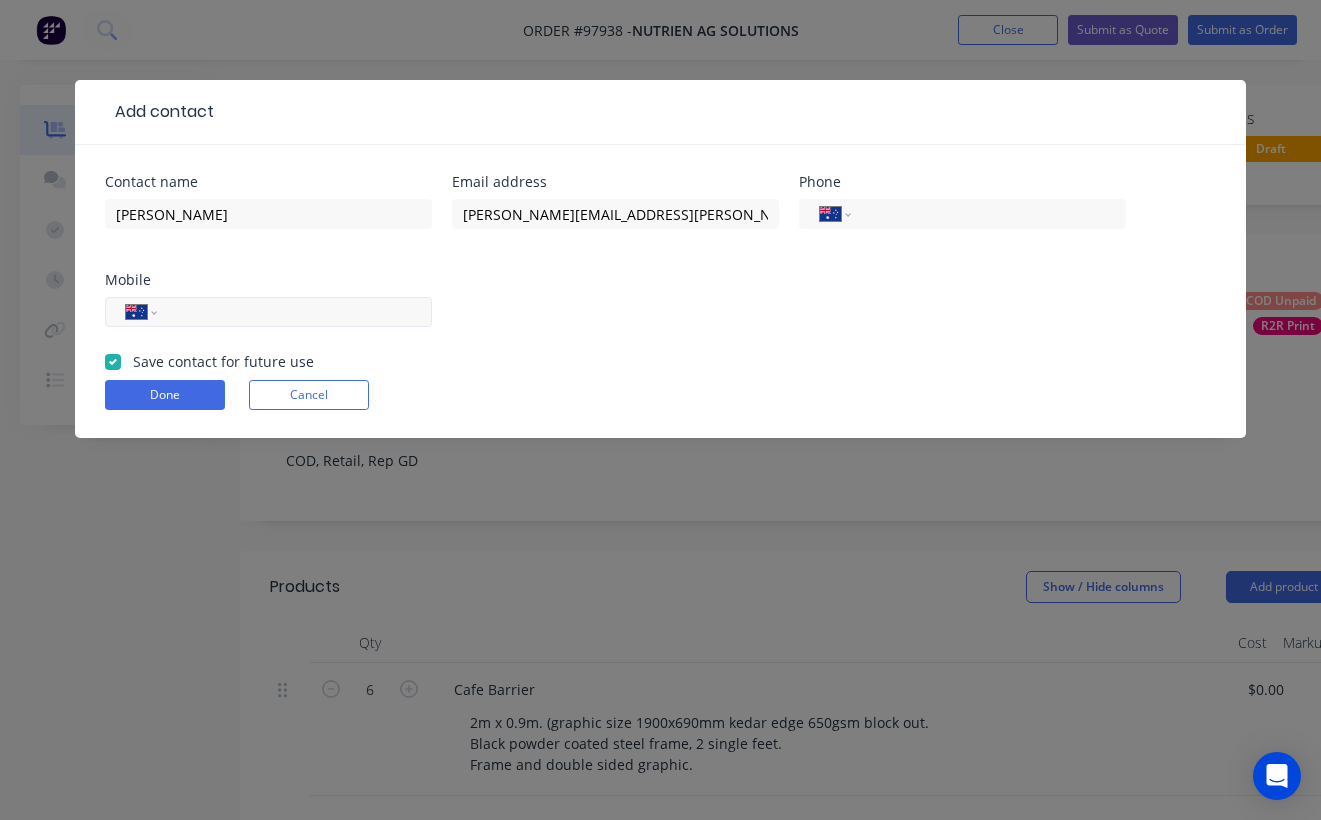 click at bounding box center [291, 312] 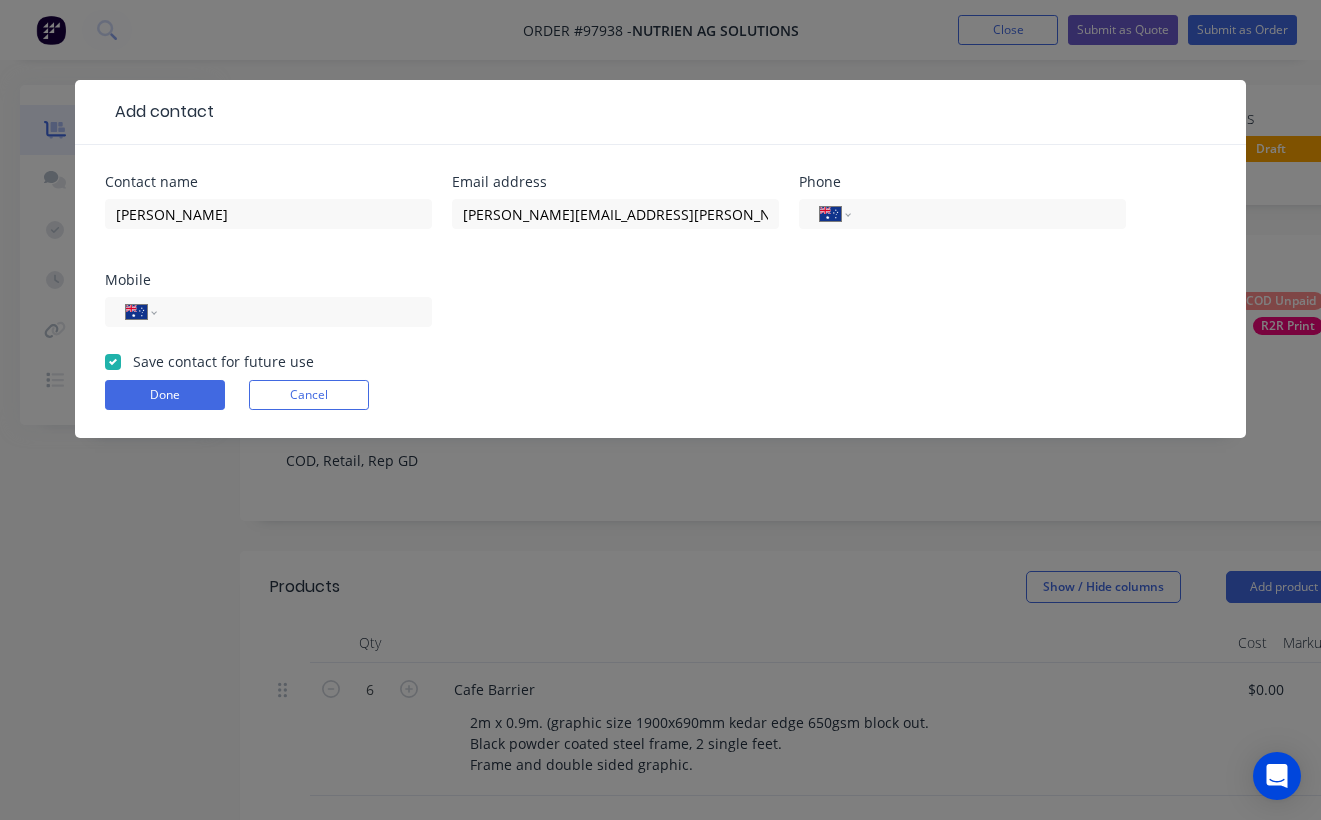 type on "0467 749 226" 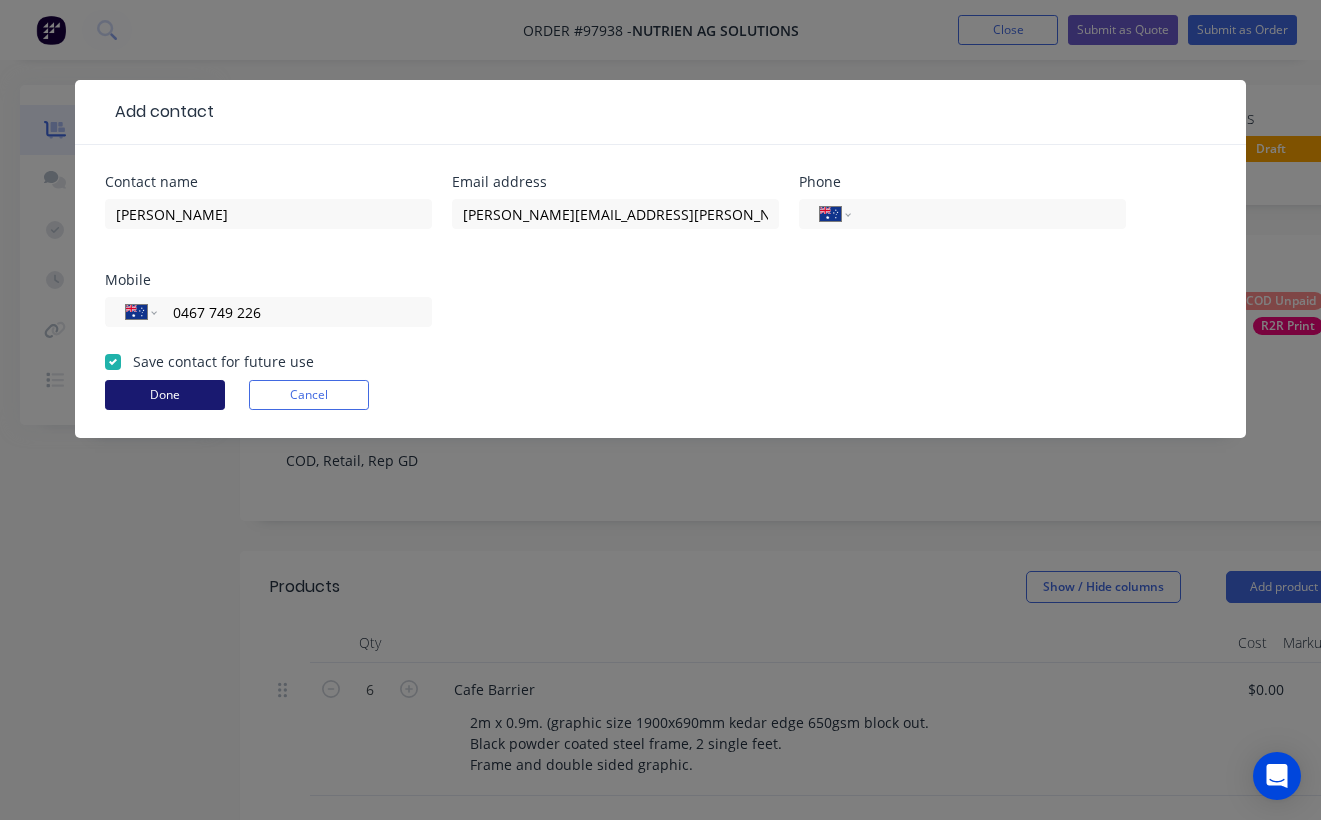 click on "Done" at bounding box center (165, 395) 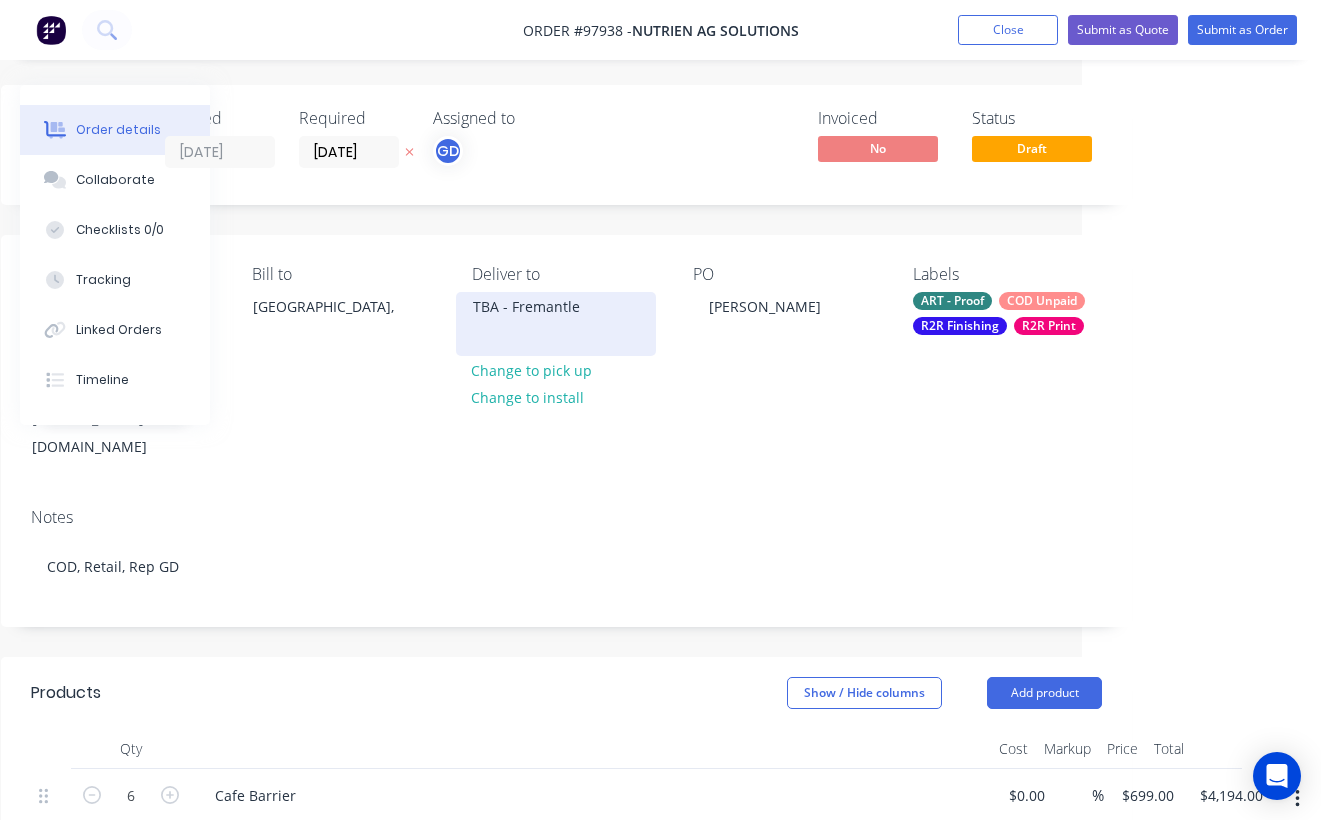 scroll, scrollTop: 0, scrollLeft: 238, axis: horizontal 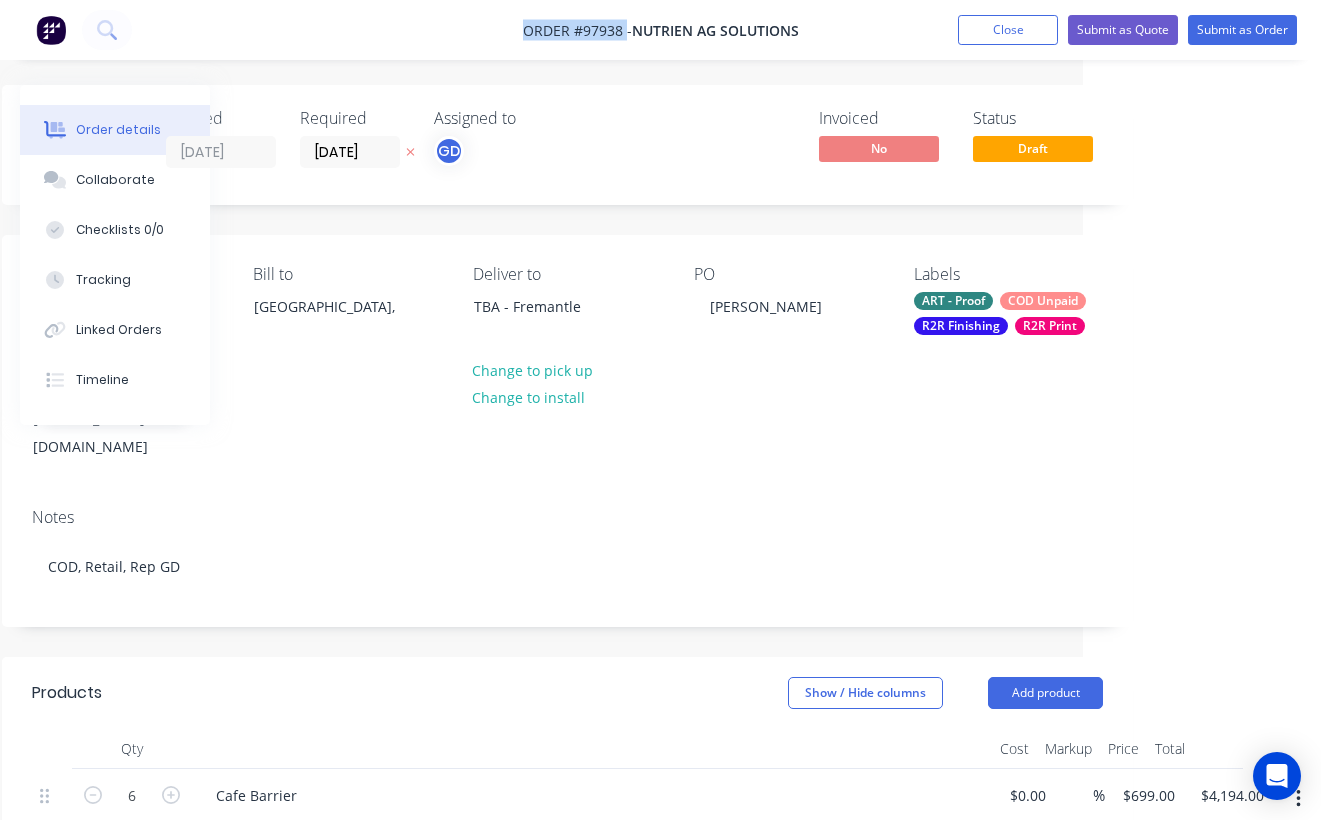 drag, startPoint x: 505, startPoint y: 26, endPoint x: 625, endPoint y: 29, distance: 120.03749 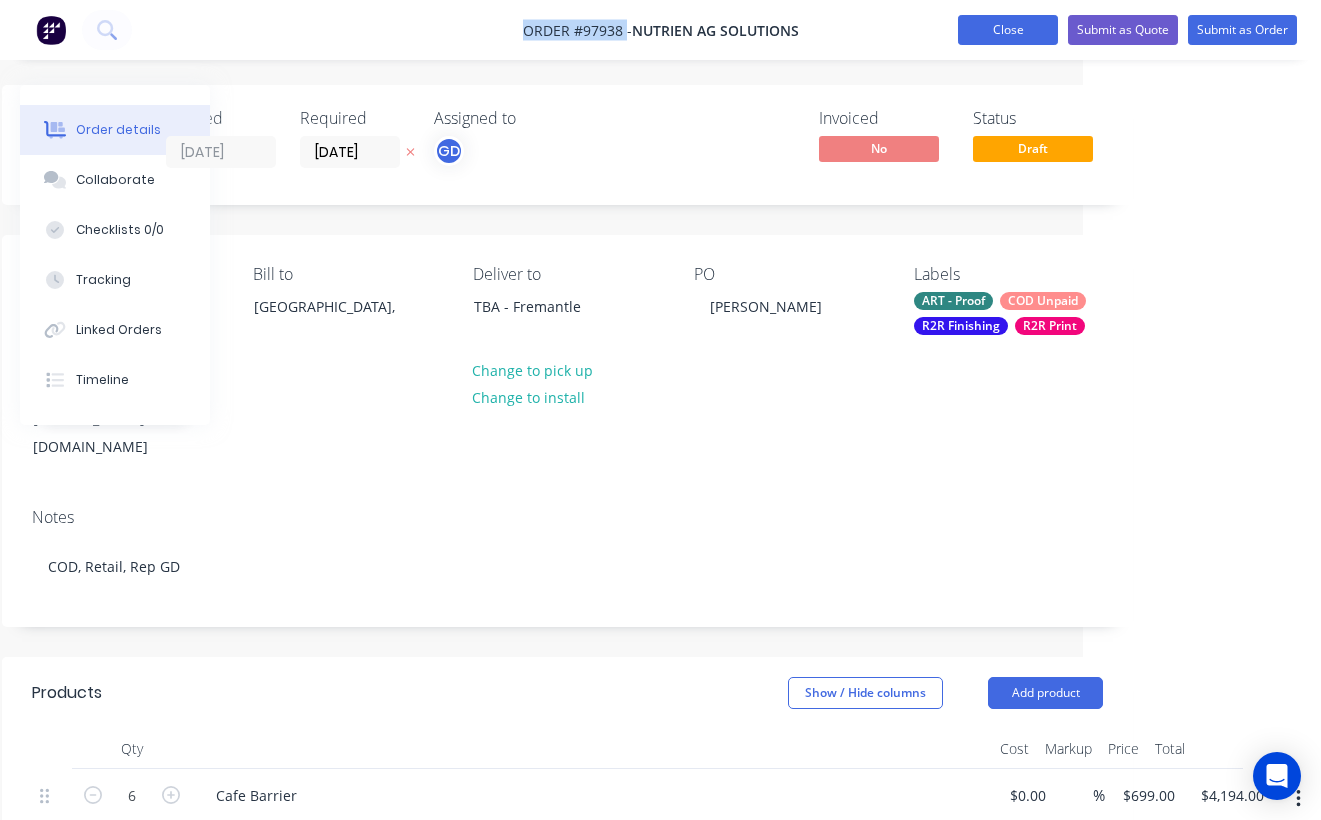 click on "Close" at bounding box center (1008, 30) 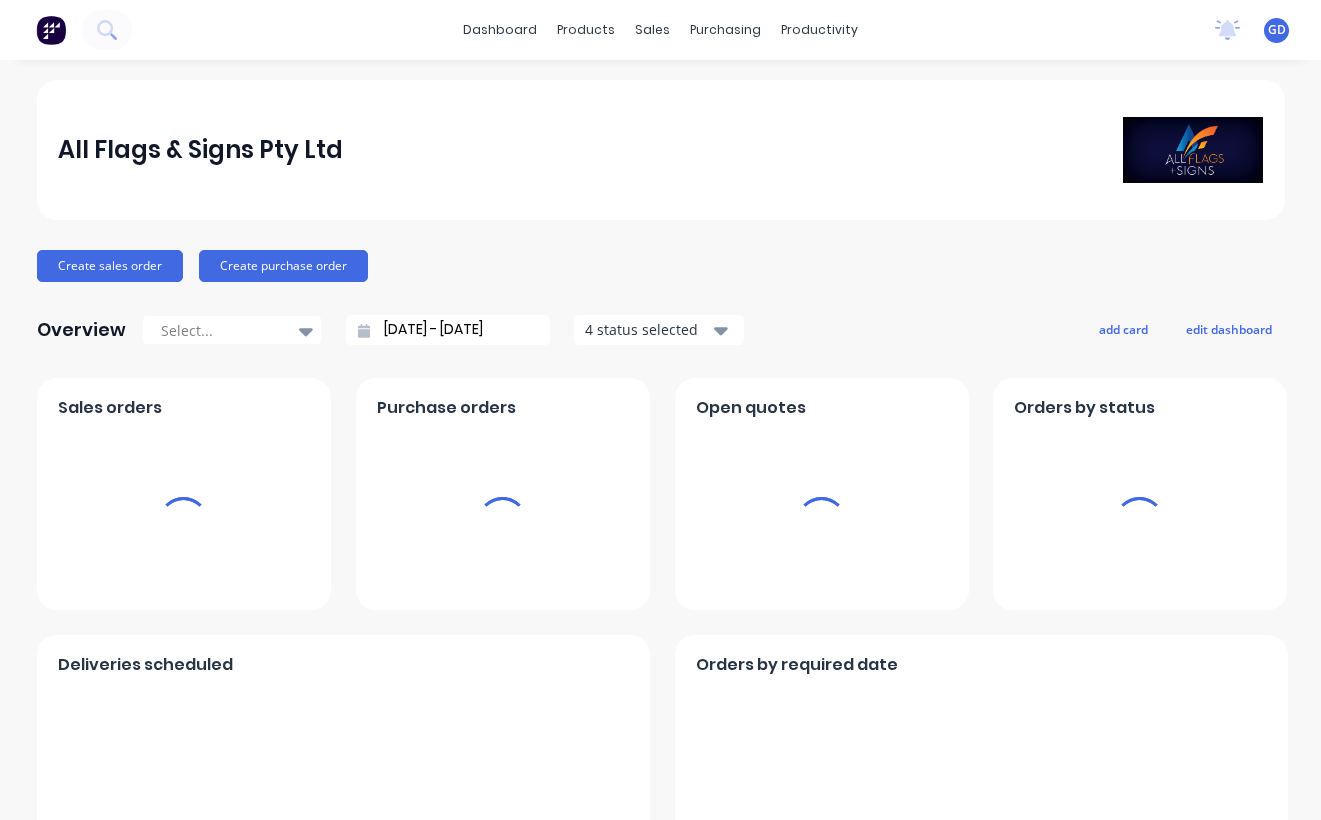 scroll, scrollTop: 0, scrollLeft: 0, axis: both 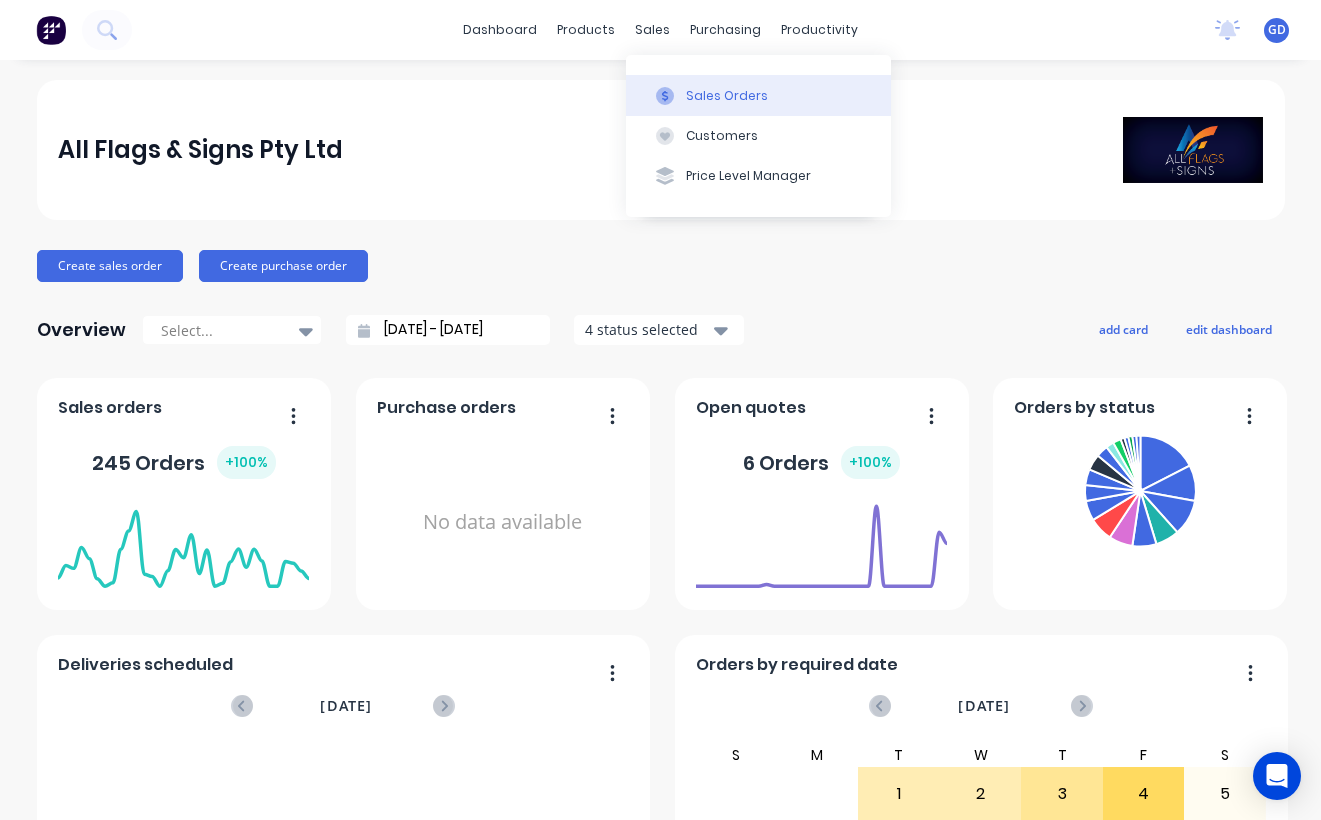 click on "Sales Orders" at bounding box center [727, 96] 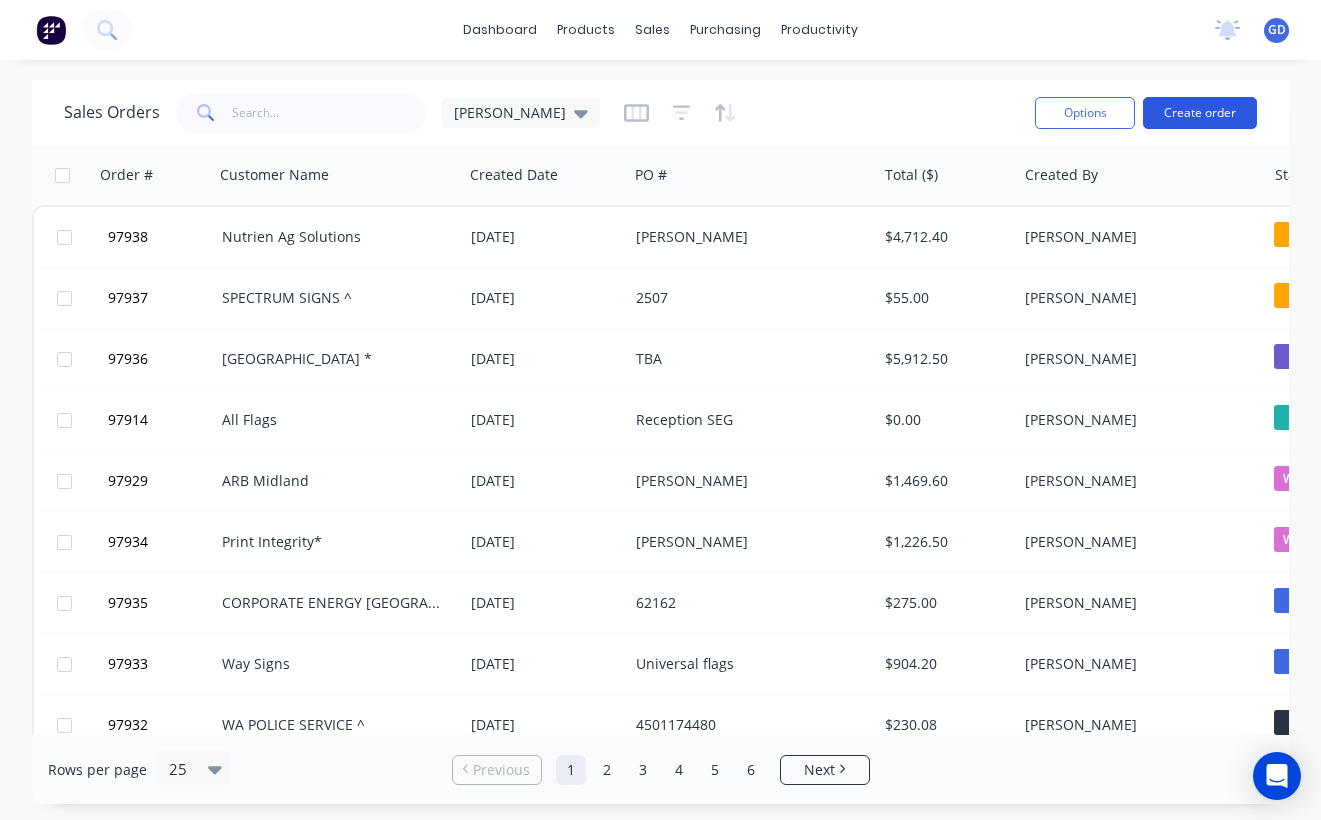 click on "Create order" at bounding box center (1200, 113) 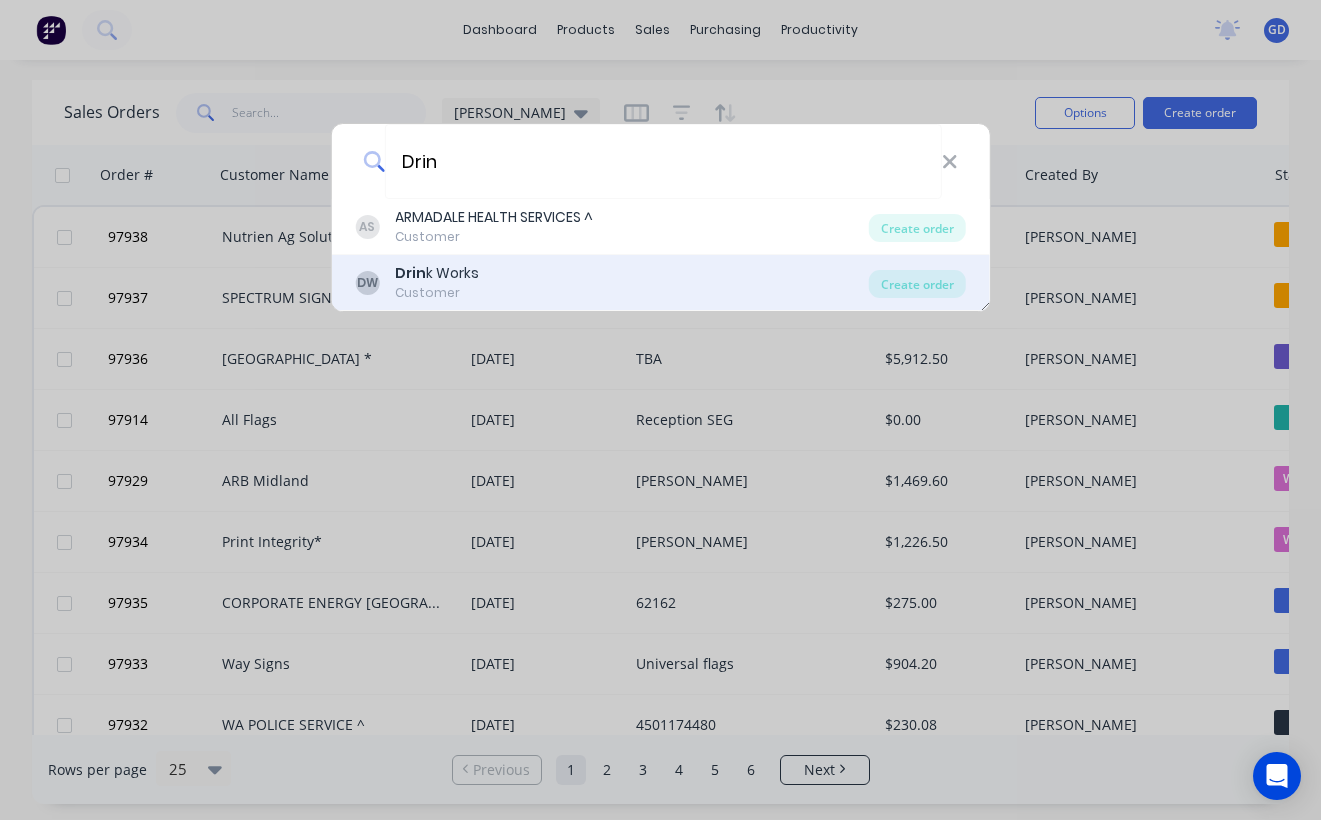type on "Drin" 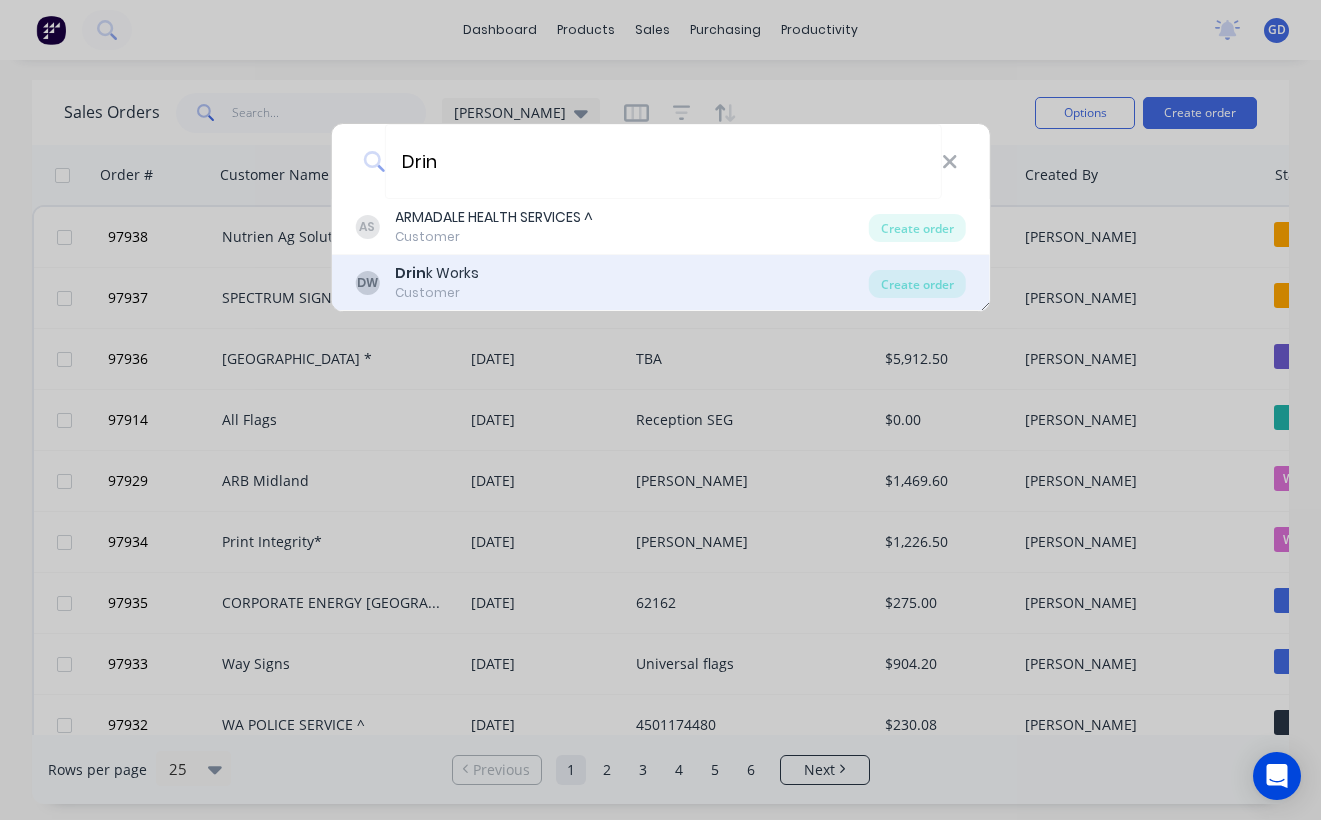 click on "Drin k Works" at bounding box center [437, 273] 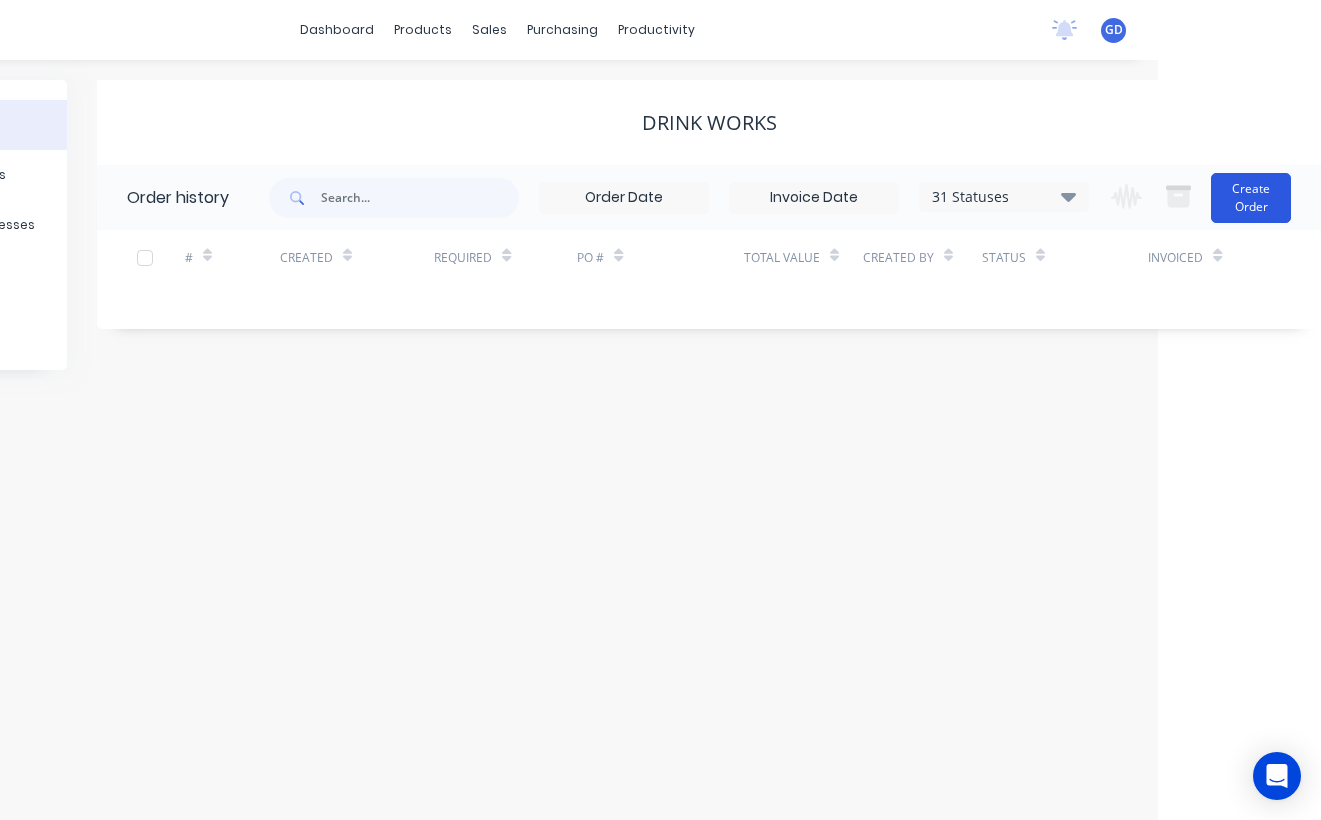 scroll, scrollTop: 0, scrollLeft: 163, axis: horizontal 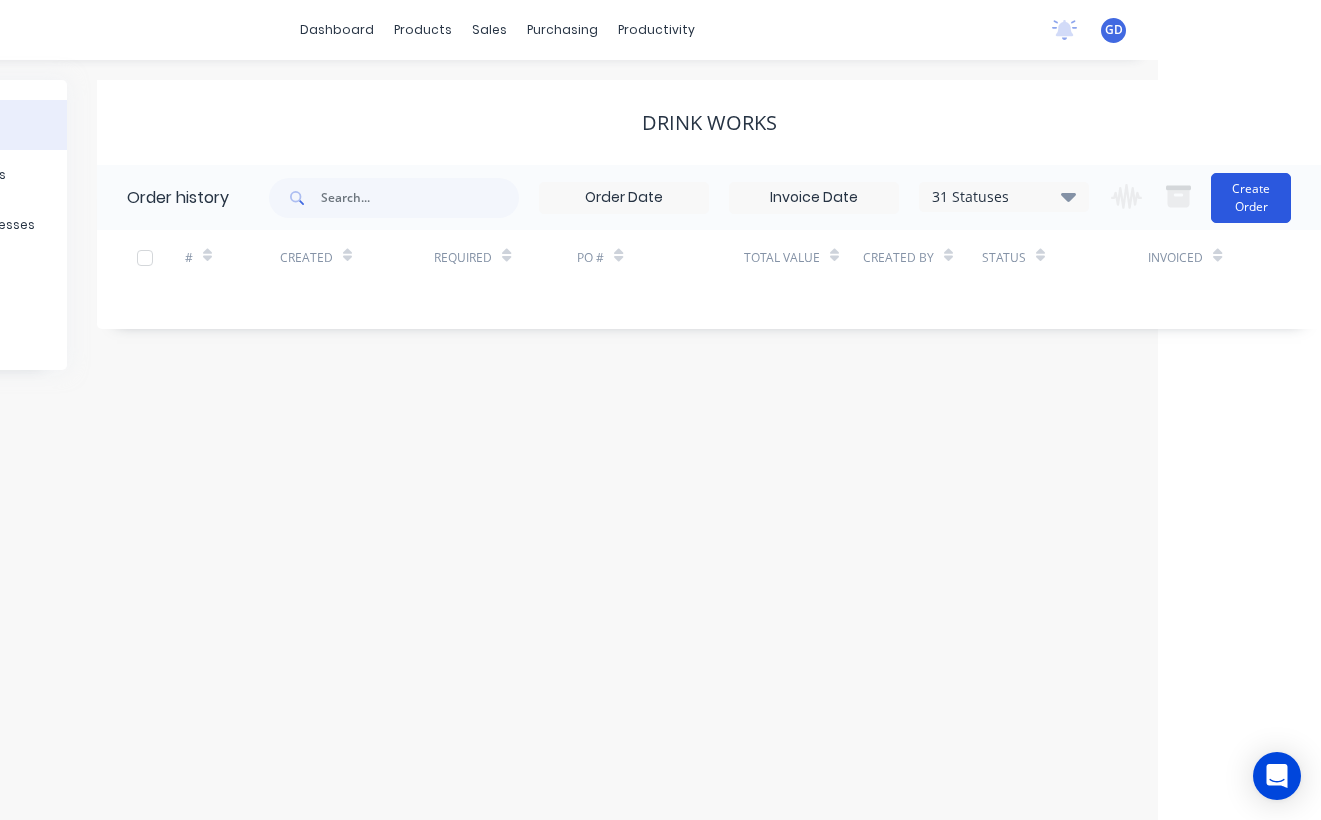 click on "Create Order" at bounding box center (1251, 198) 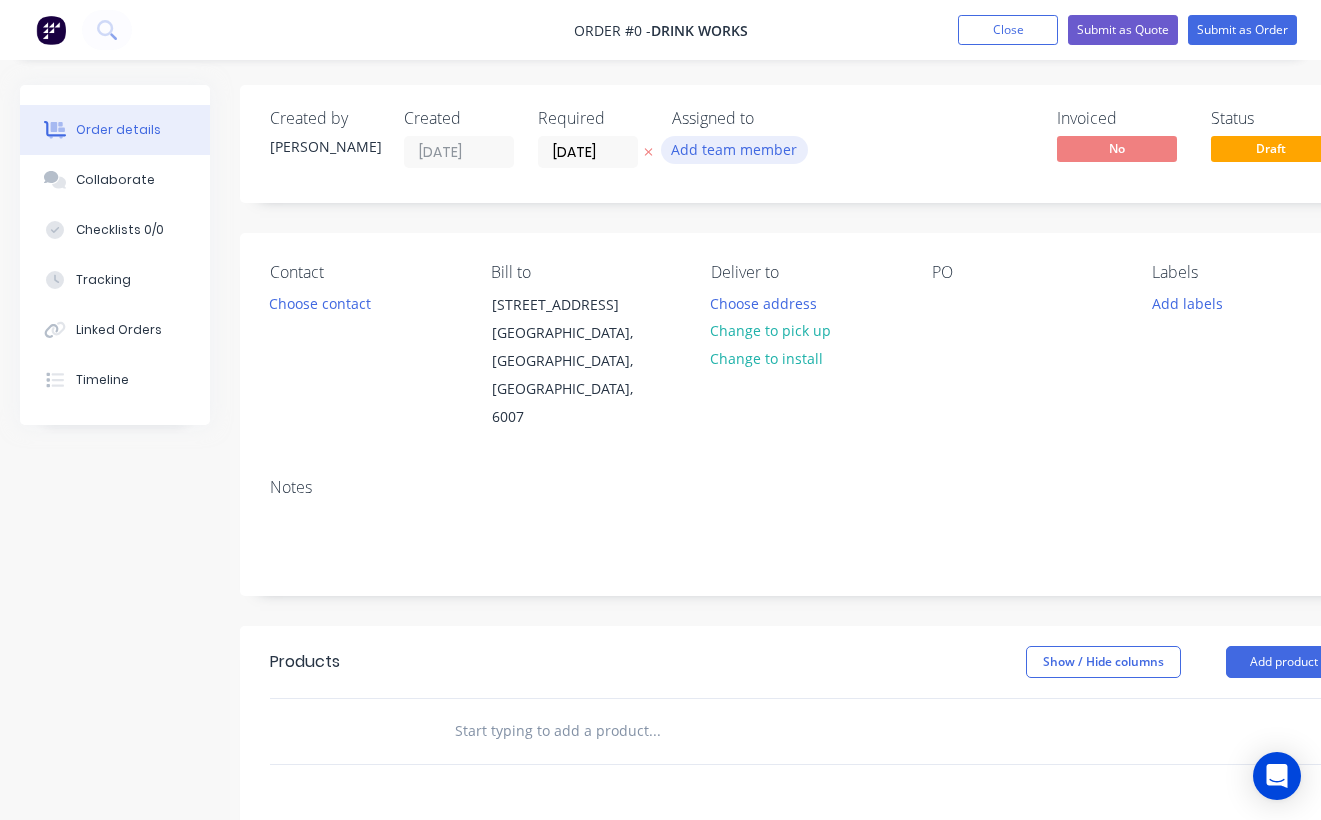 click on "Add team member" at bounding box center (734, 149) 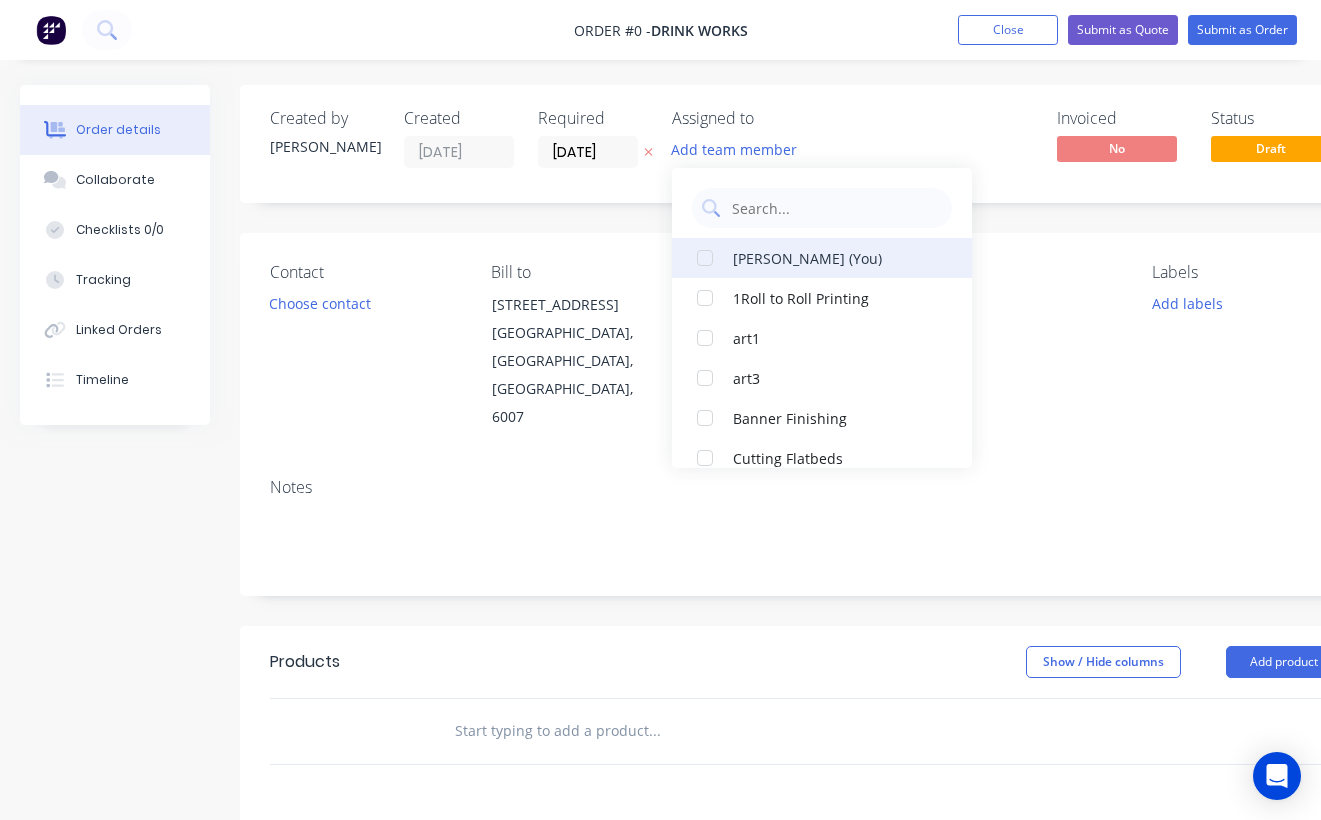 click on "Gino Dilello (You)" at bounding box center (833, 257) 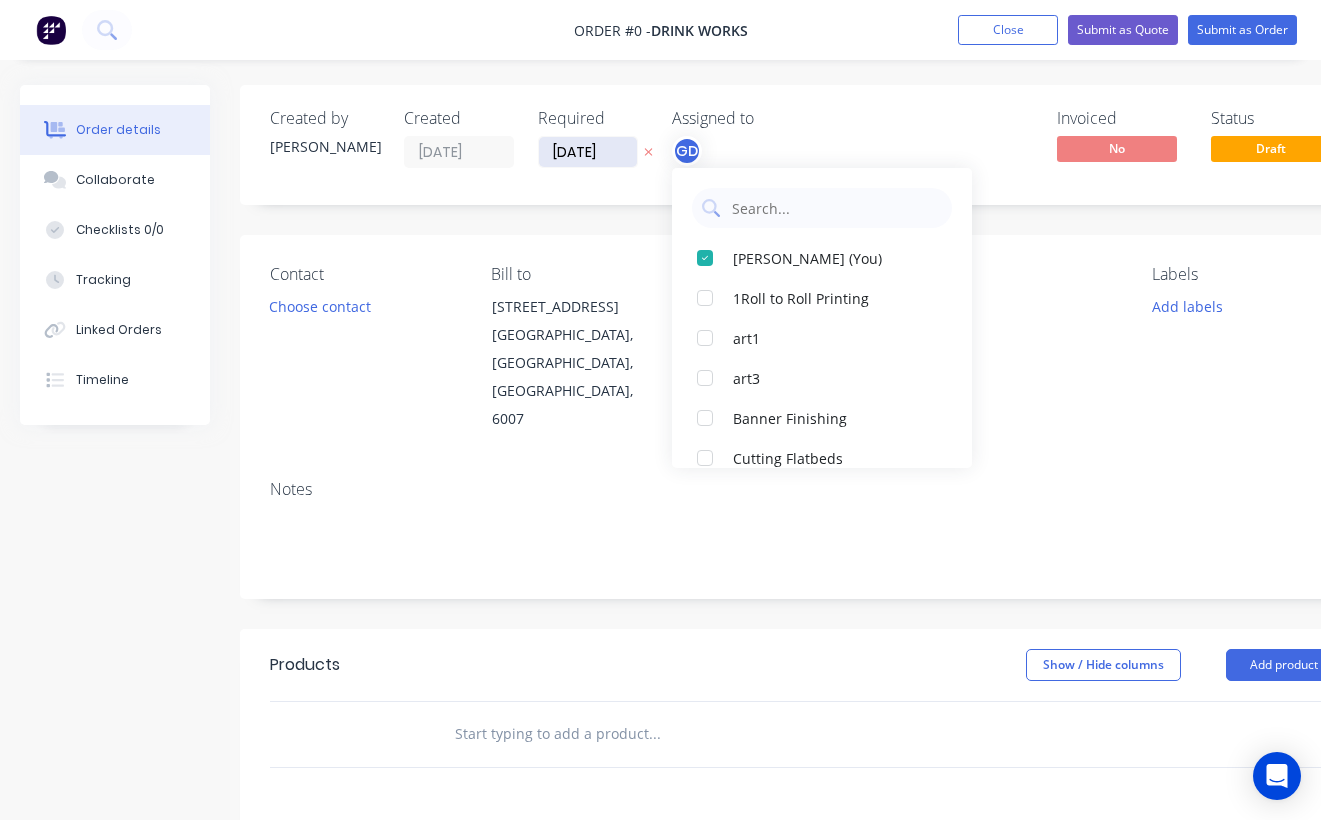 click on "10/07/25" at bounding box center (588, 152) 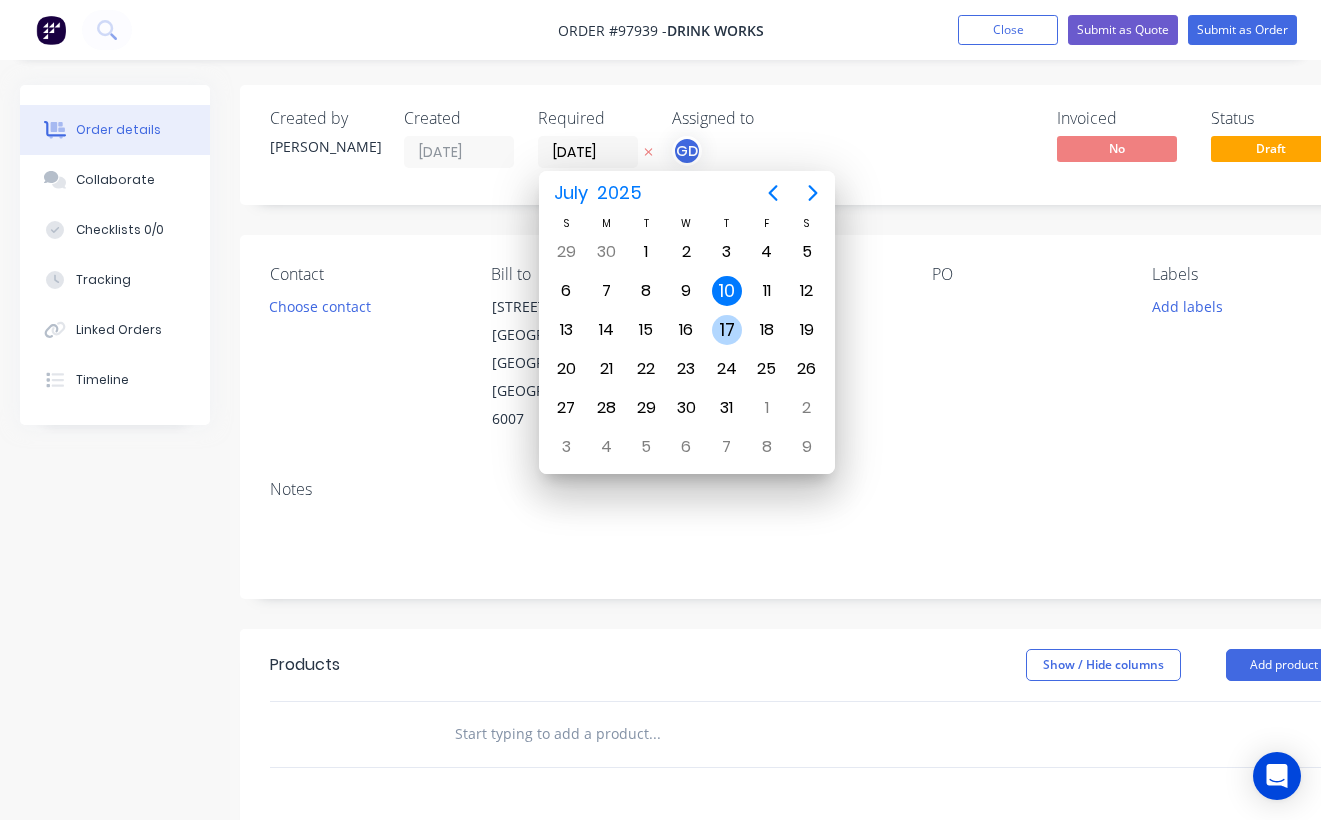 click on "17" at bounding box center (727, 330) 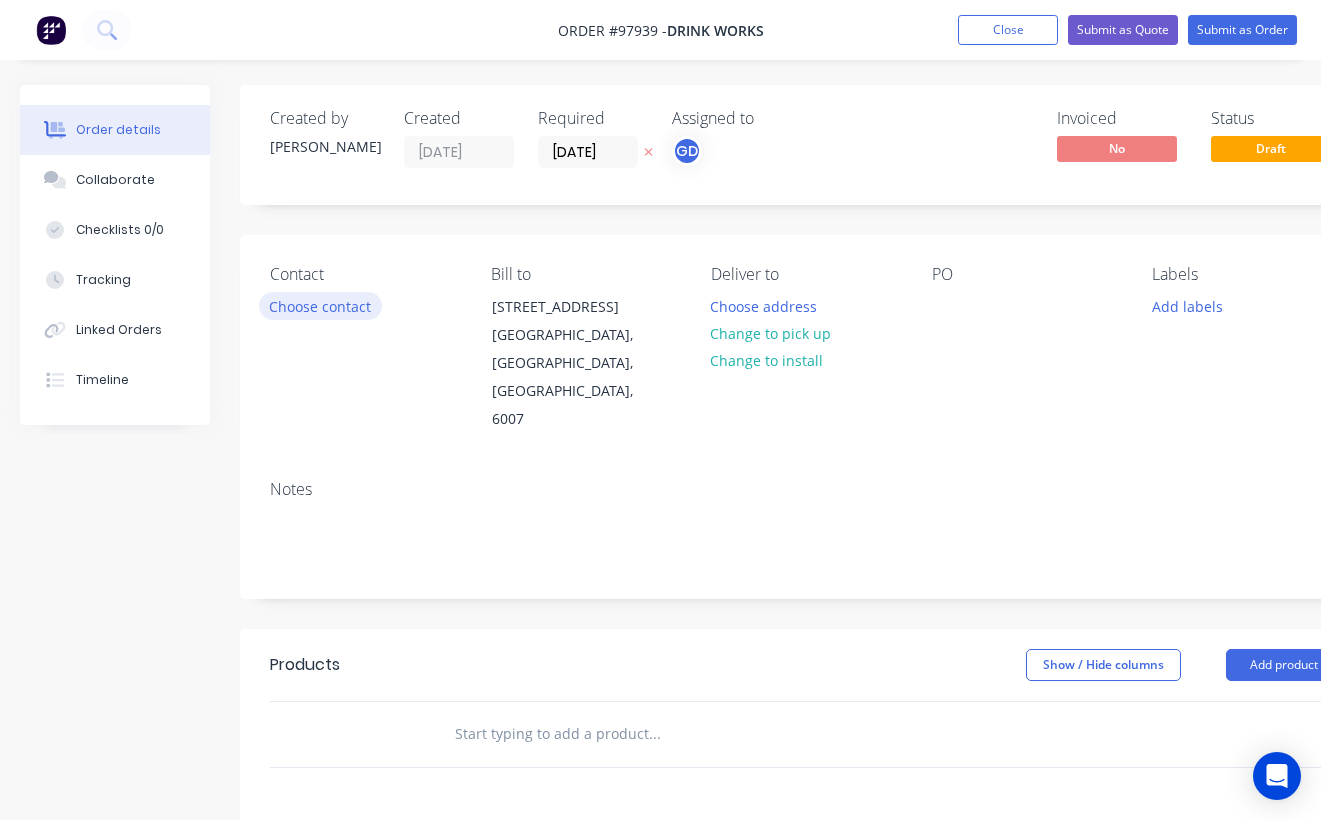 click on "Choose contact" at bounding box center (320, 305) 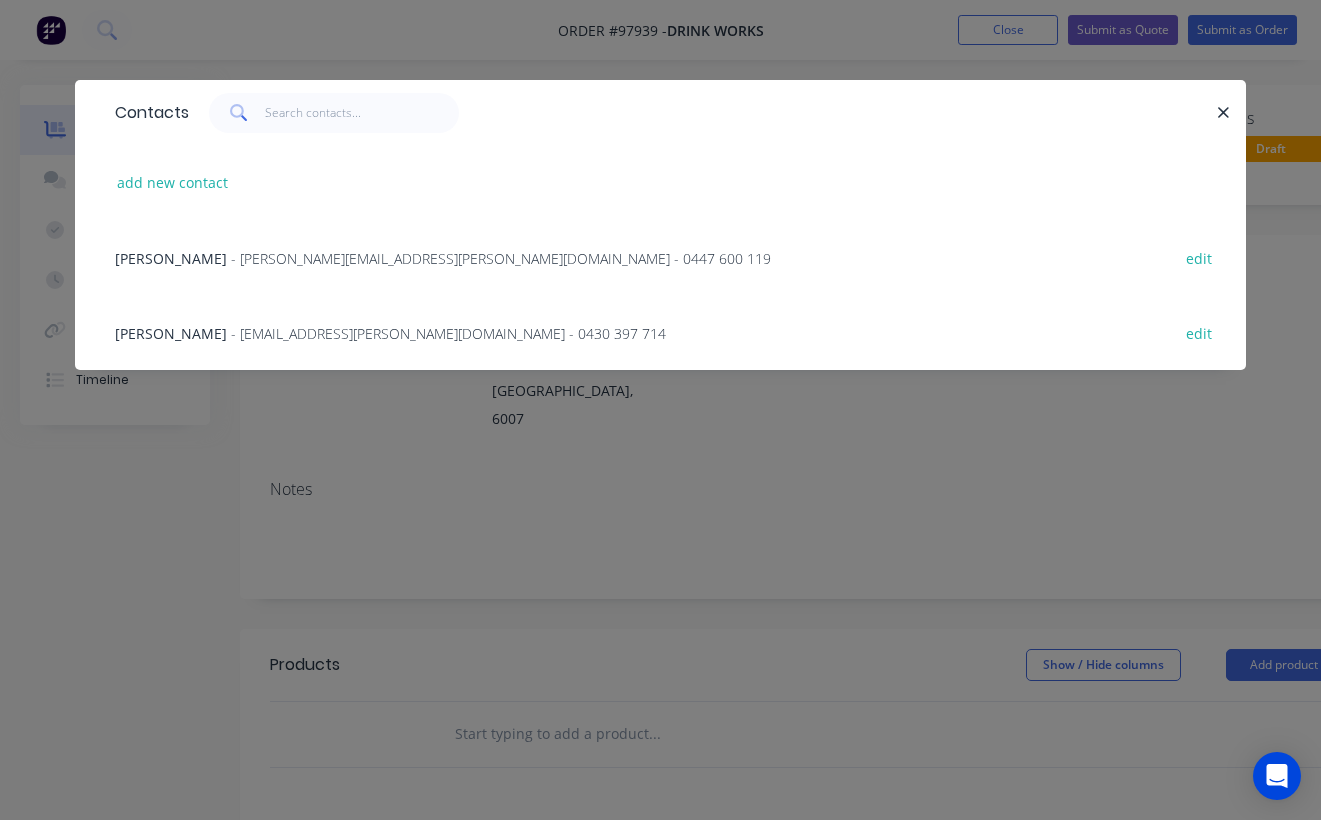 click on "Caoimhe Reilly" at bounding box center [171, 333] 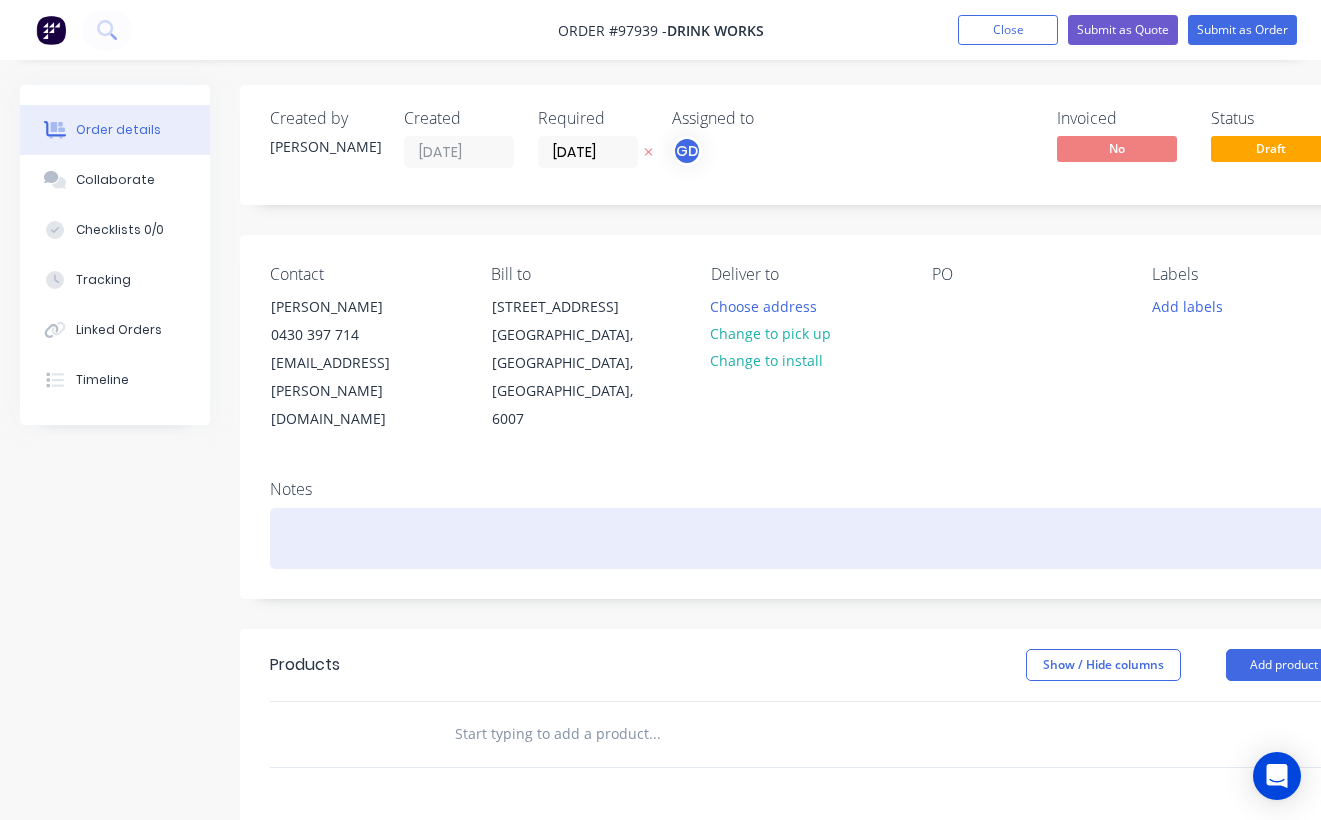 click at bounding box center [805, 538] 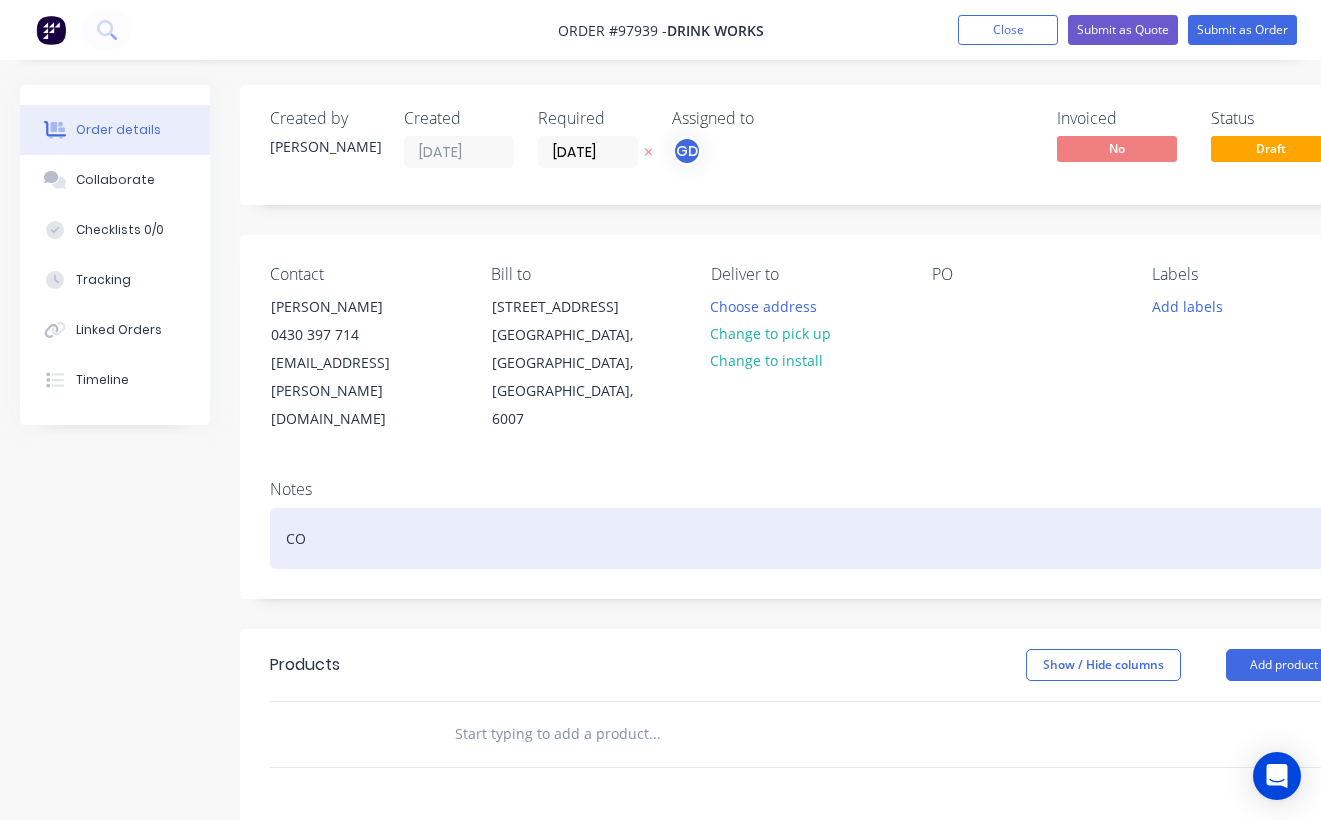 click on "CO" at bounding box center [805, 538] 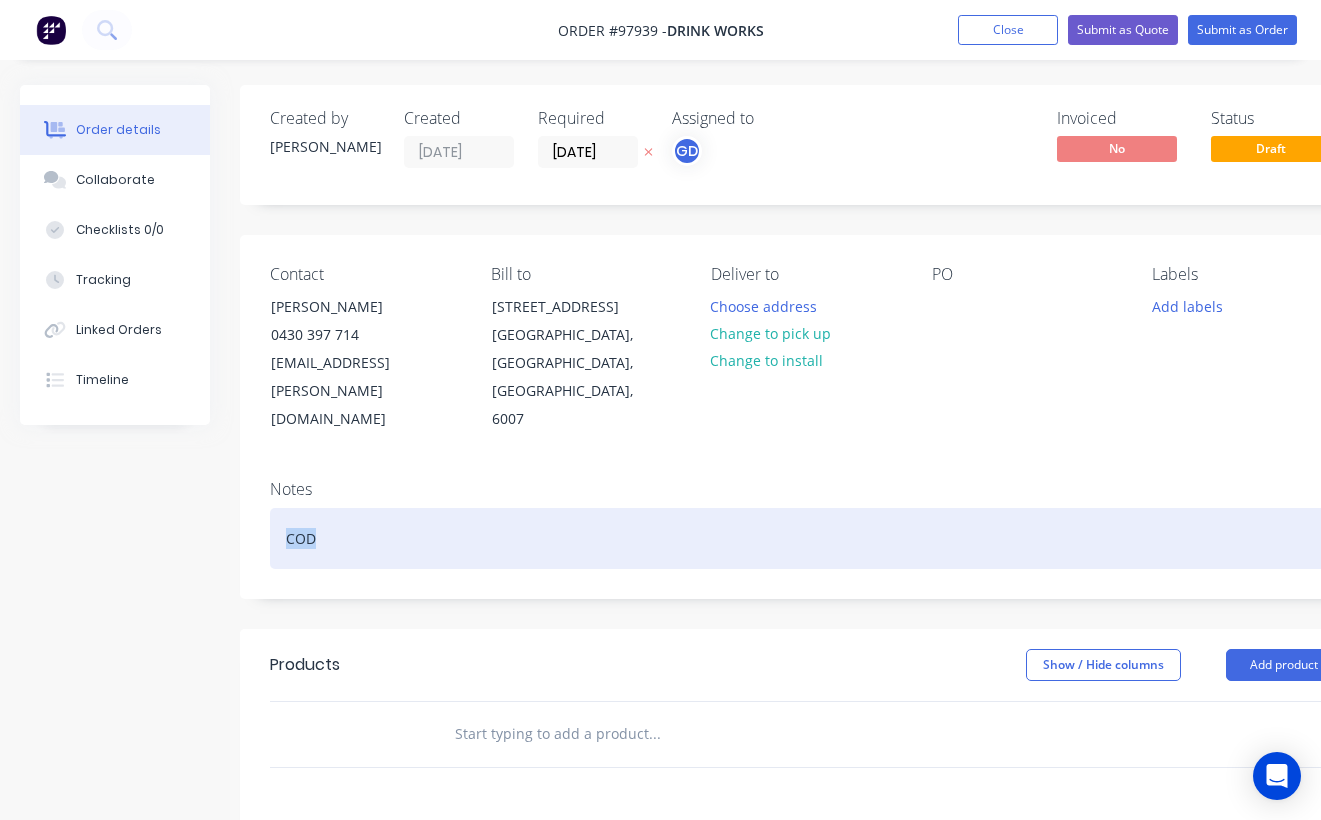 click on "COD" at bounding box center [805, 538] 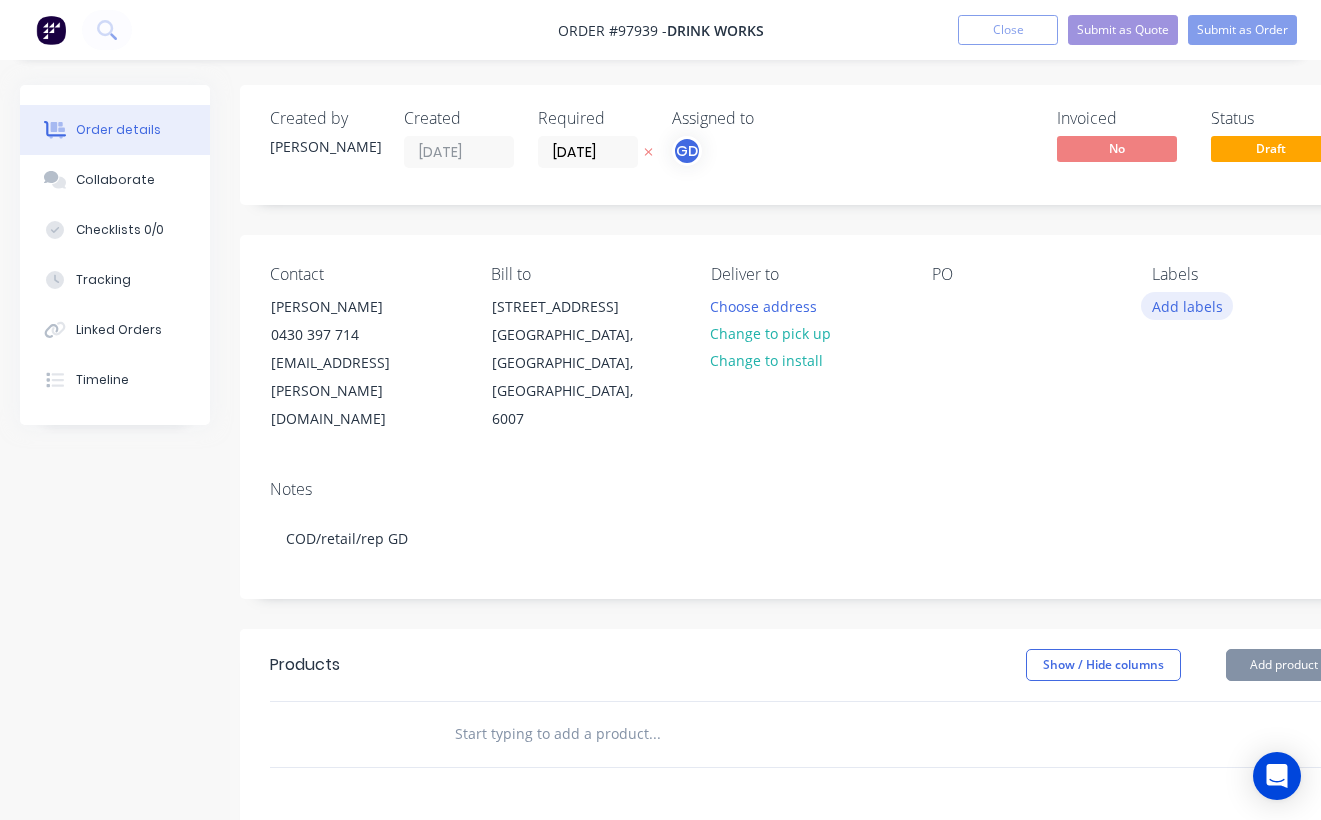 click on "Add labels" at bounding box center [1187, 305] 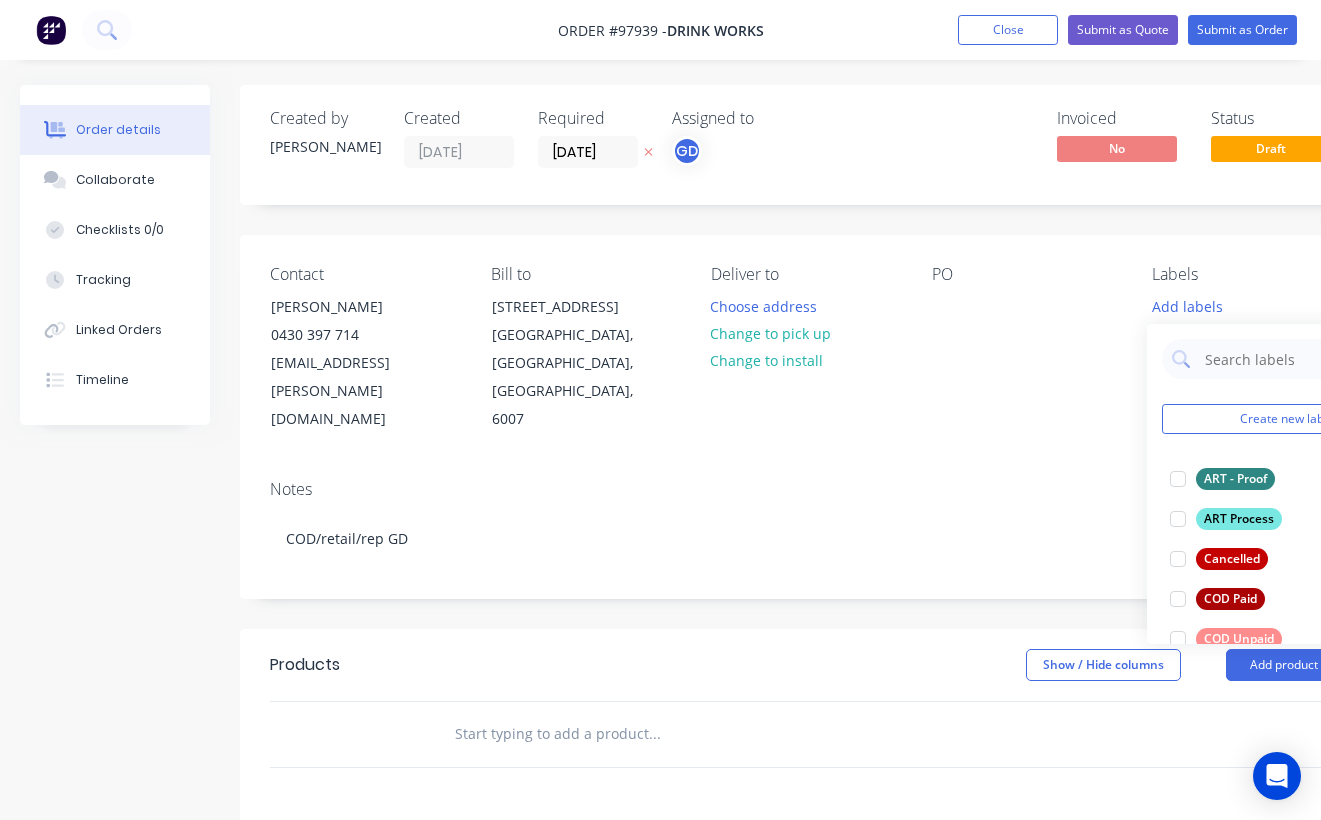 click on "ART - Proof" at bounding box center (1235, 479) 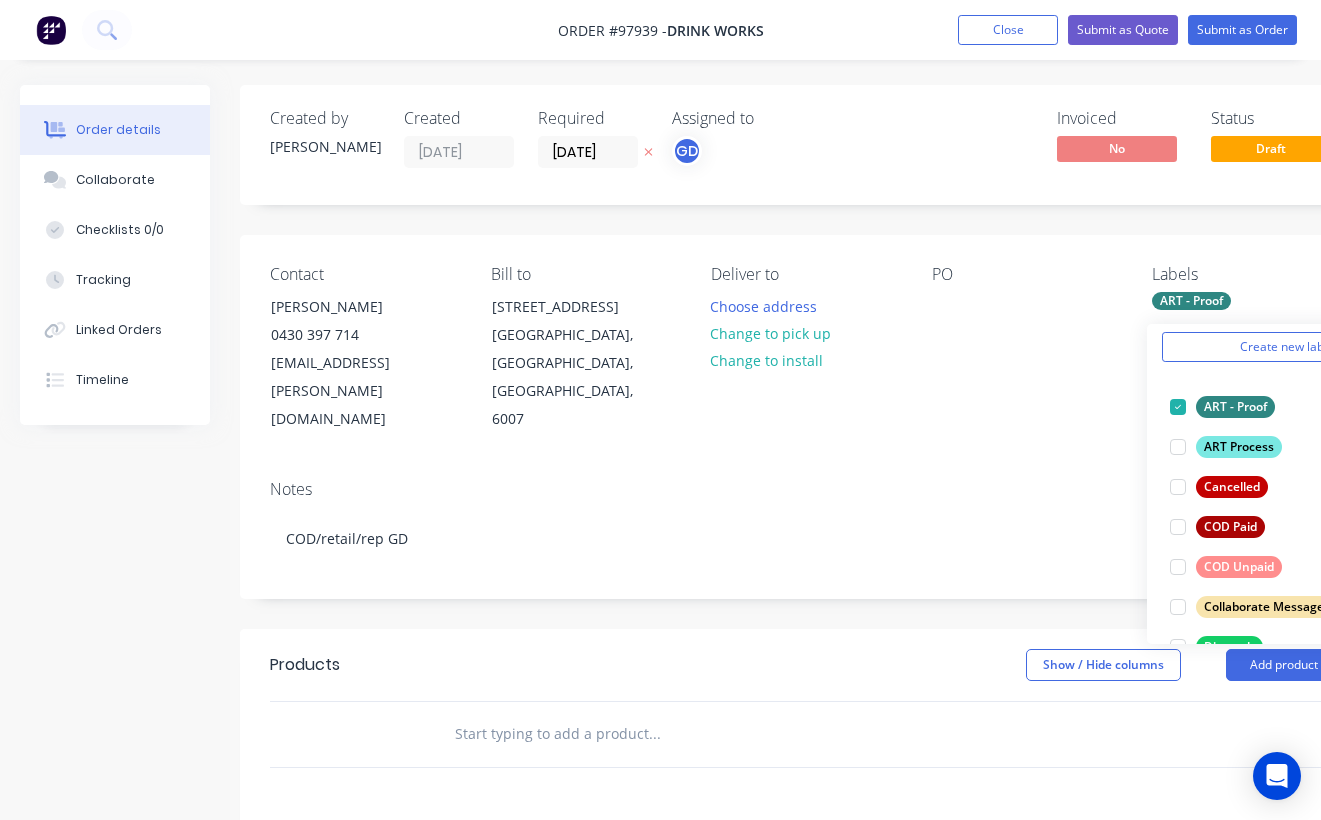click on "COD Unpaid" at bounding box center (1239, 567) 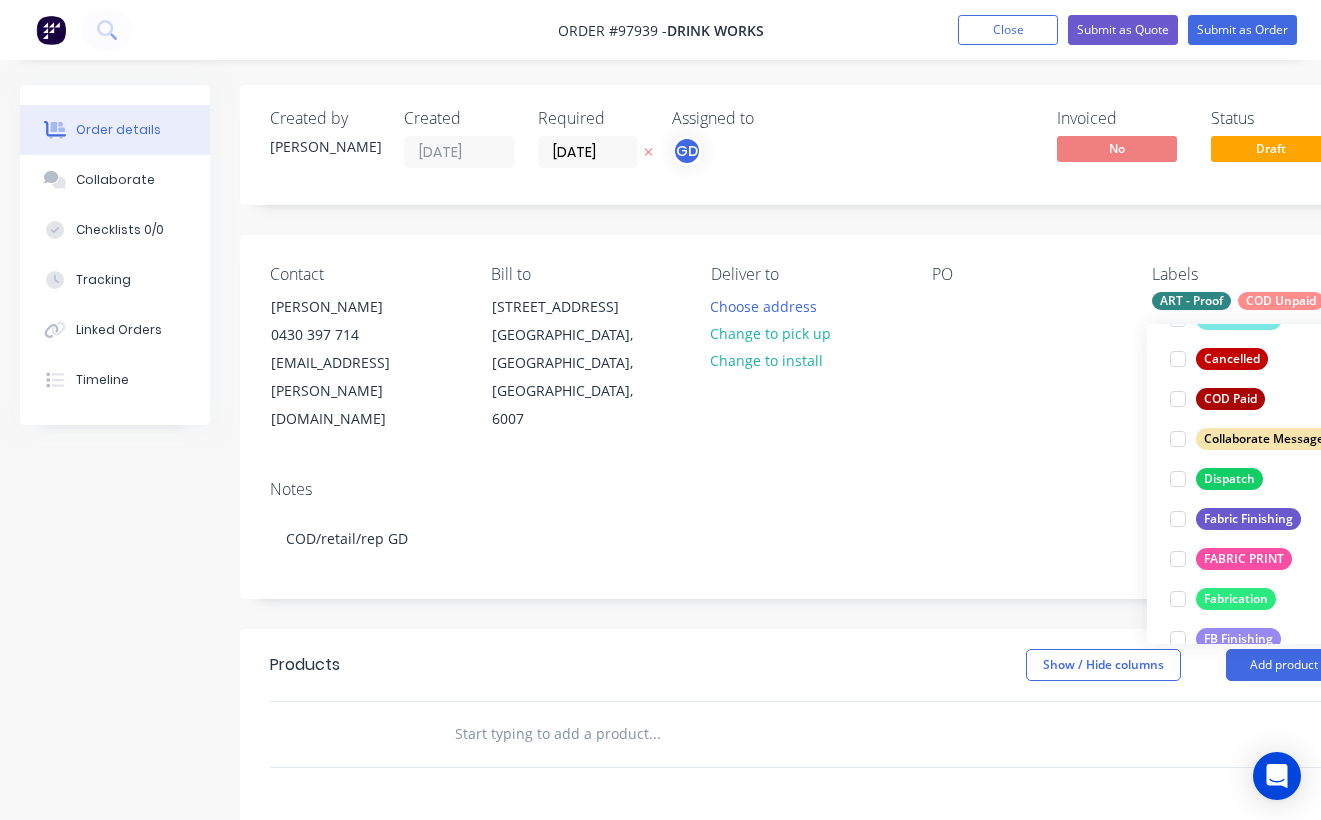 scroll, scrollTop: 243, scrollLeft: 0, axis: vertical 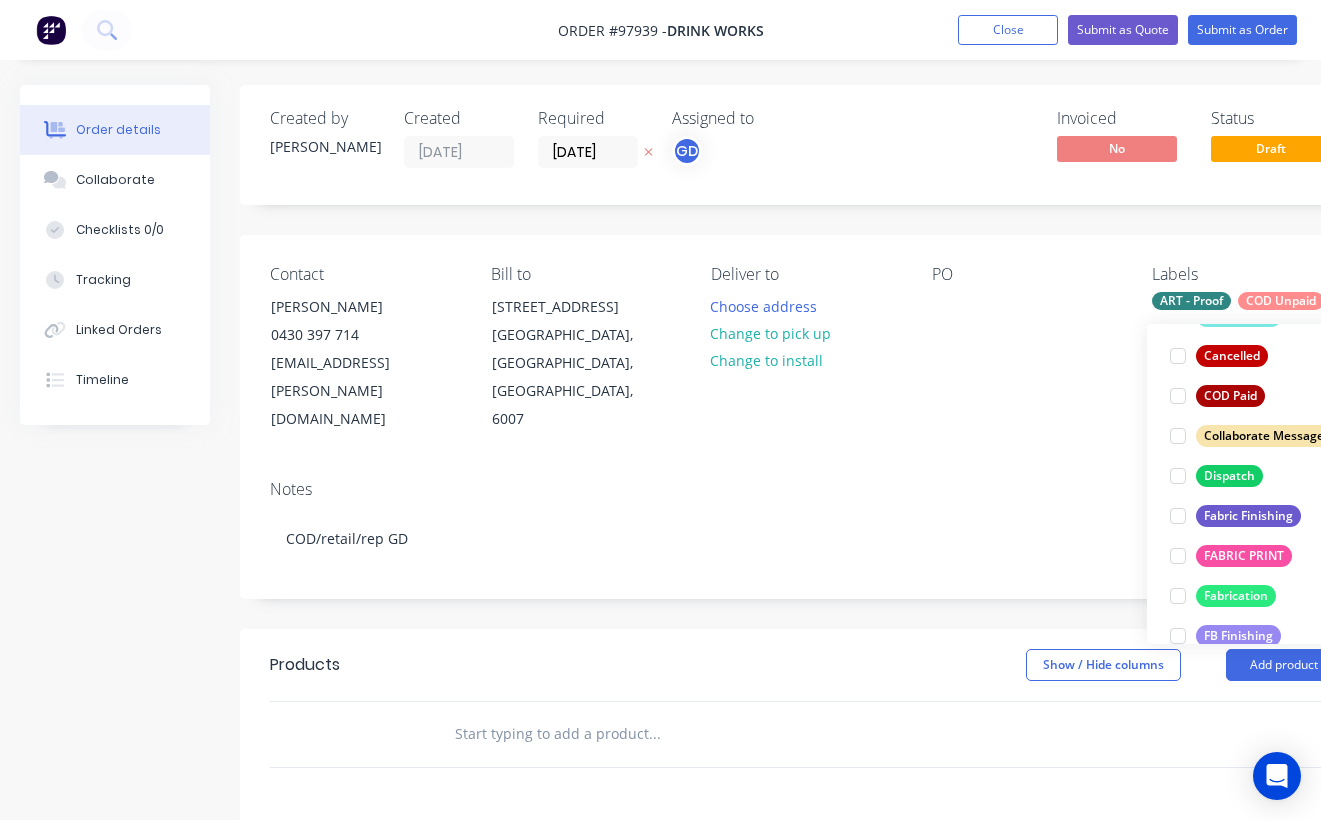 click on "Fabric Finishing" at bounding box center [1248, 516] 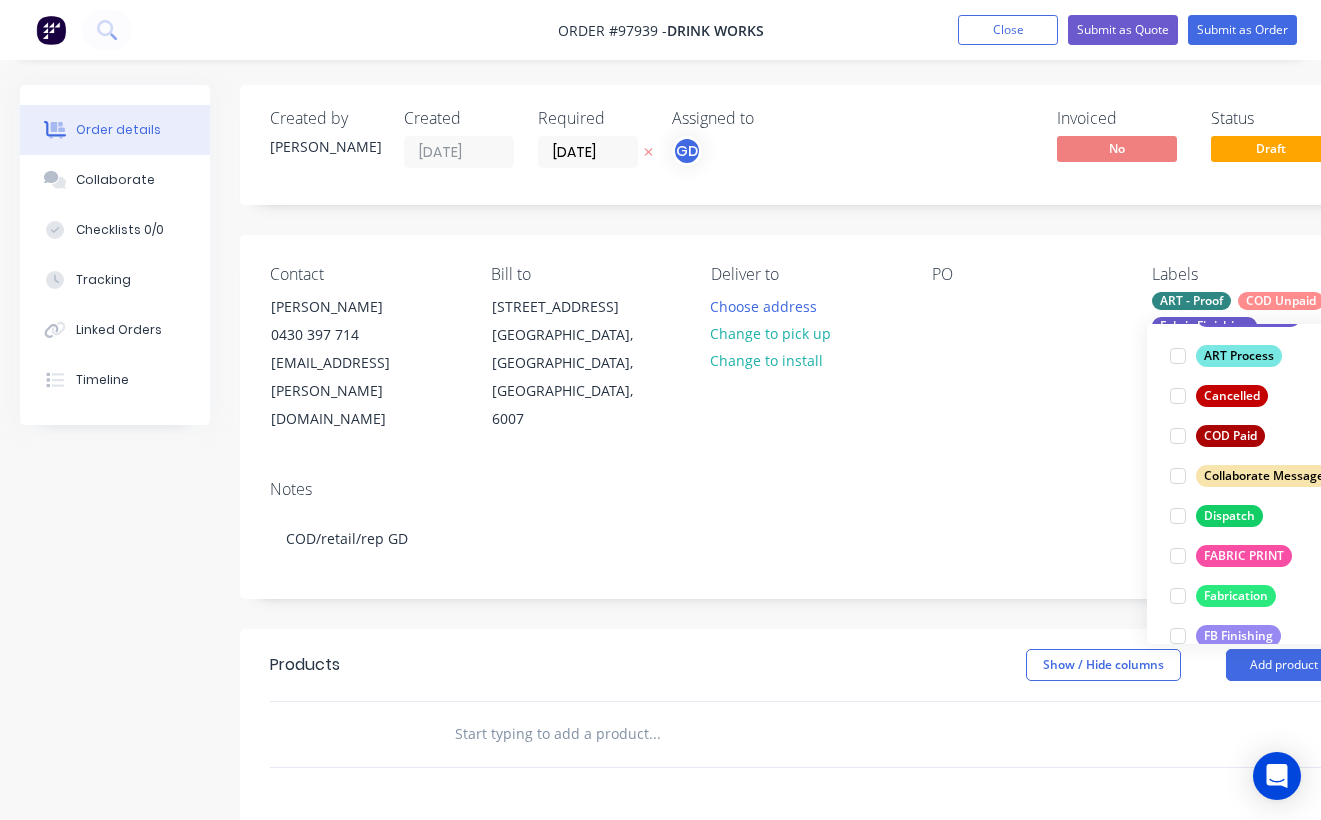 click on "FABRIC PRINT" at bounding box center (1244, 556) 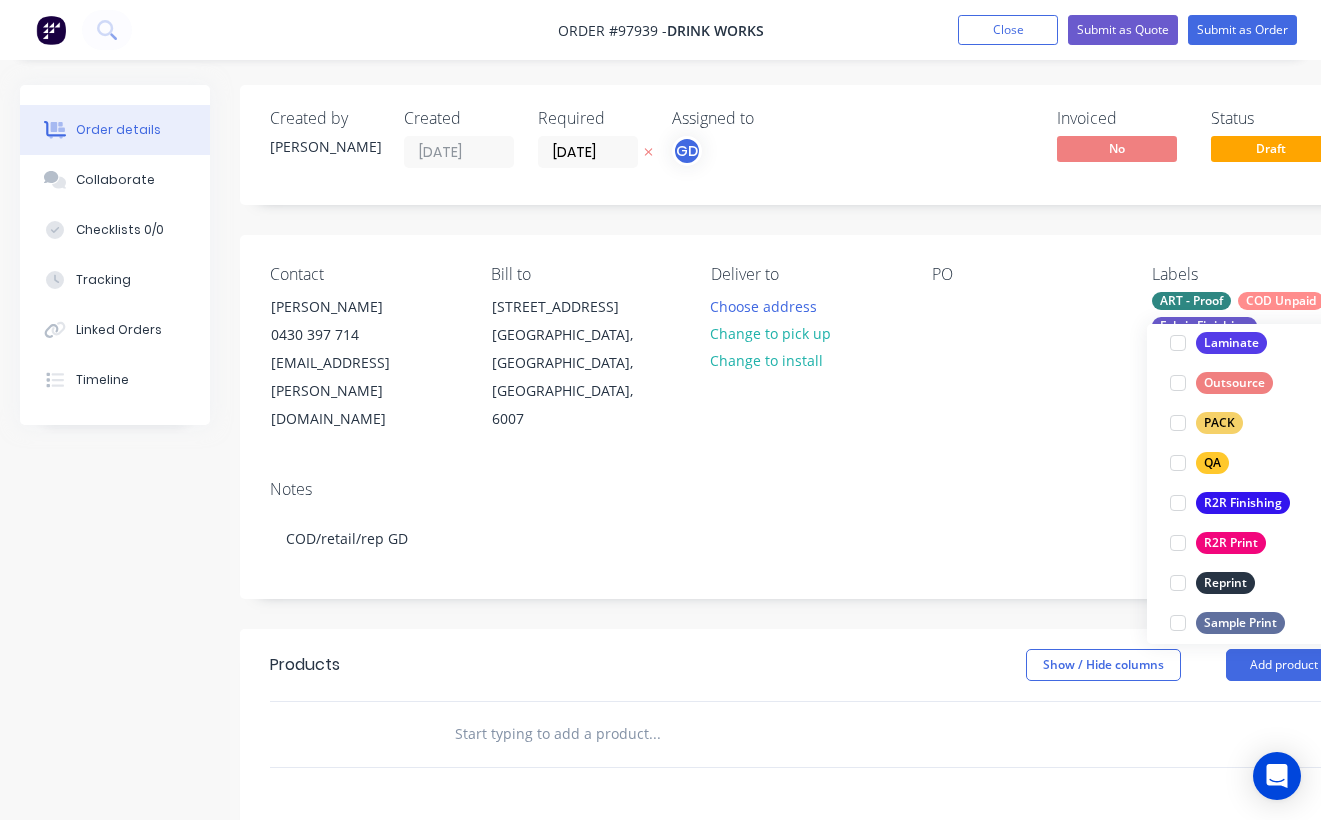 scroll, scrollTop: 715, scrollLeft: 0, axis: vertical 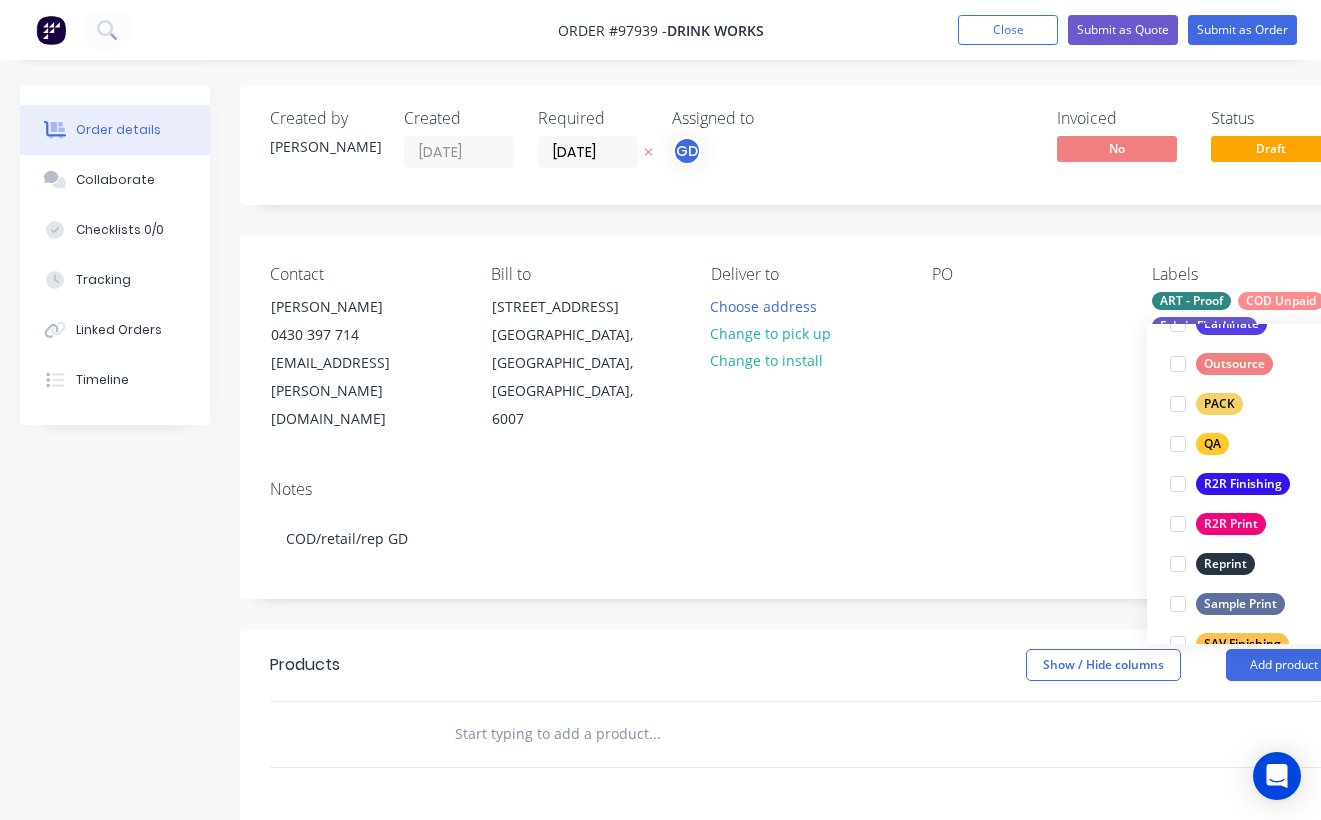 click on "R2R Finishing" at bounding box center [1243, 484] 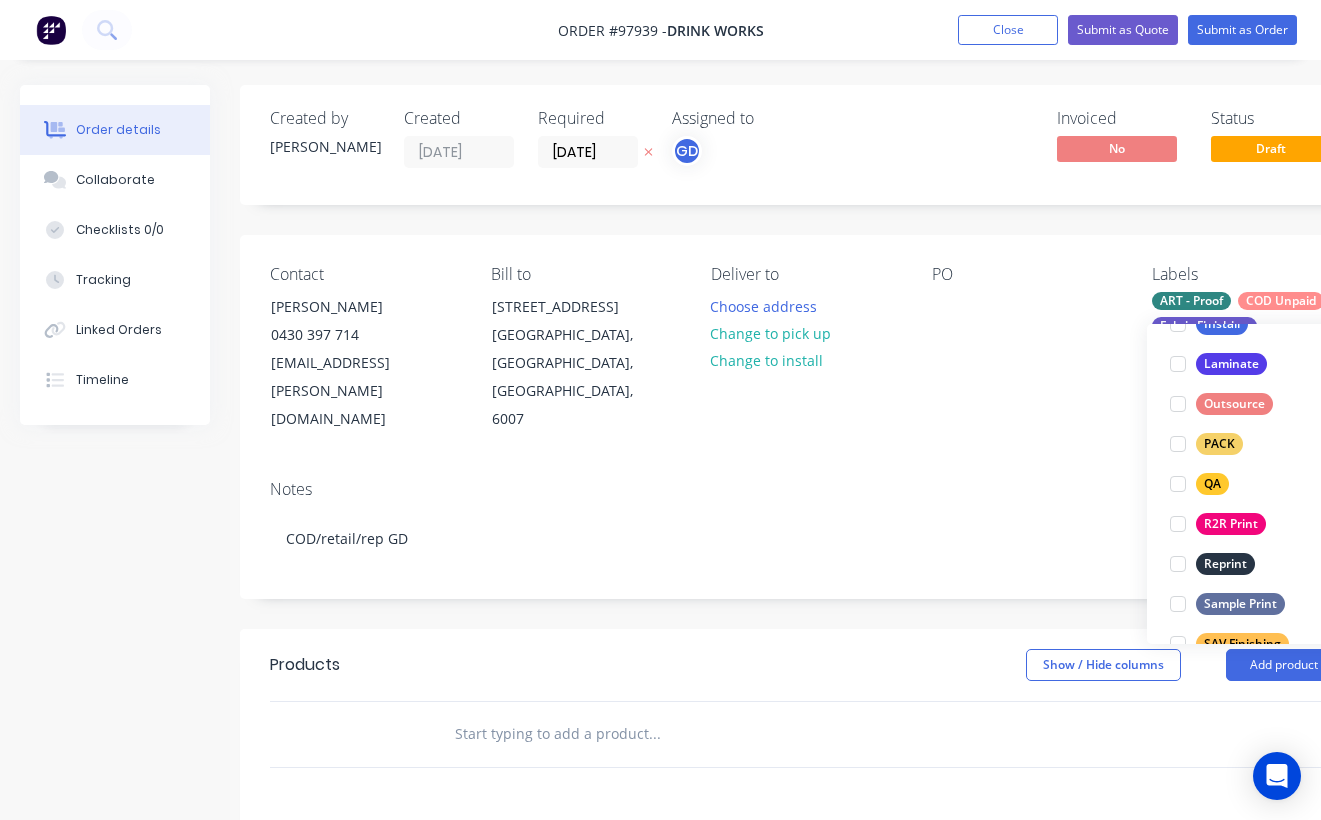 click on "R2R Print" at bounding box center [1231, 524] 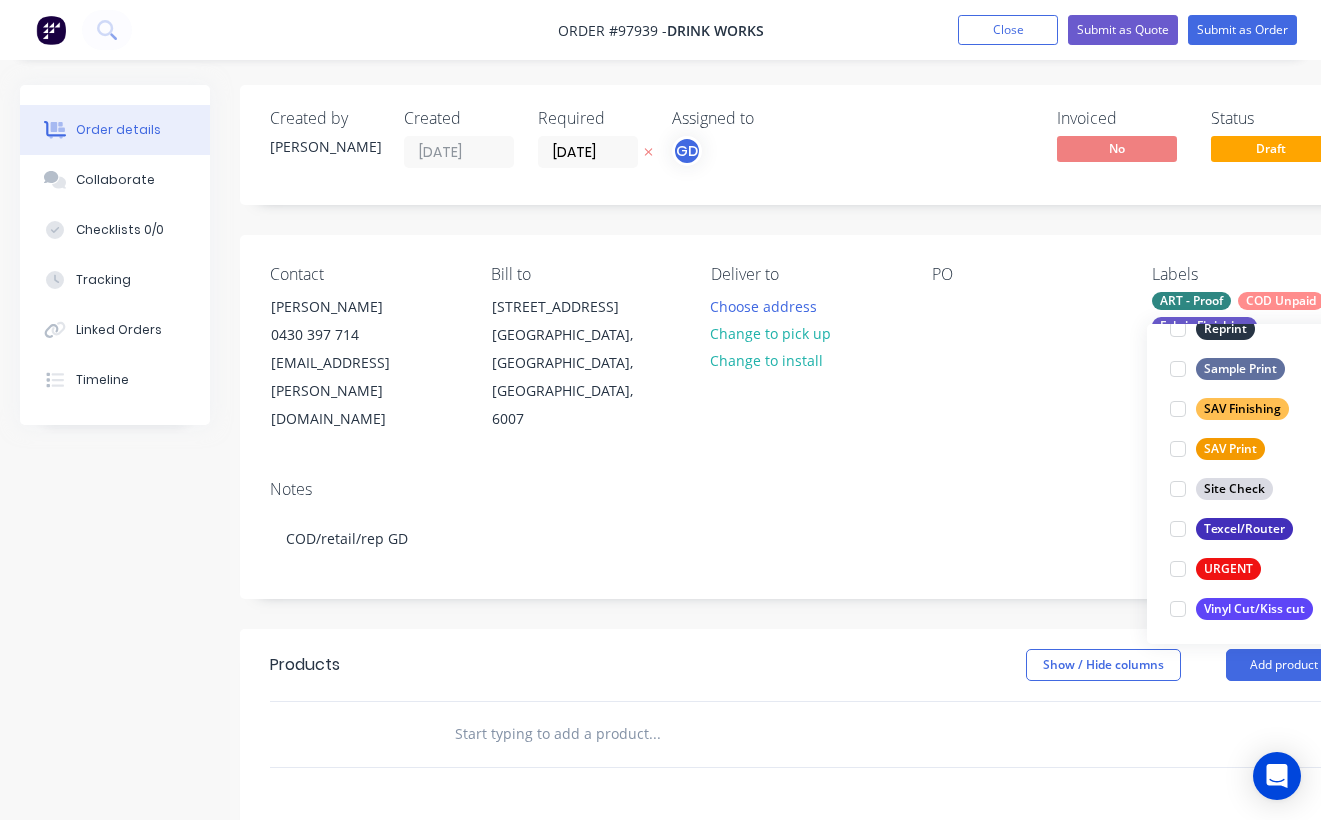 scroll, scrollTop: 950, scrollLeft: 0, axis: vertical 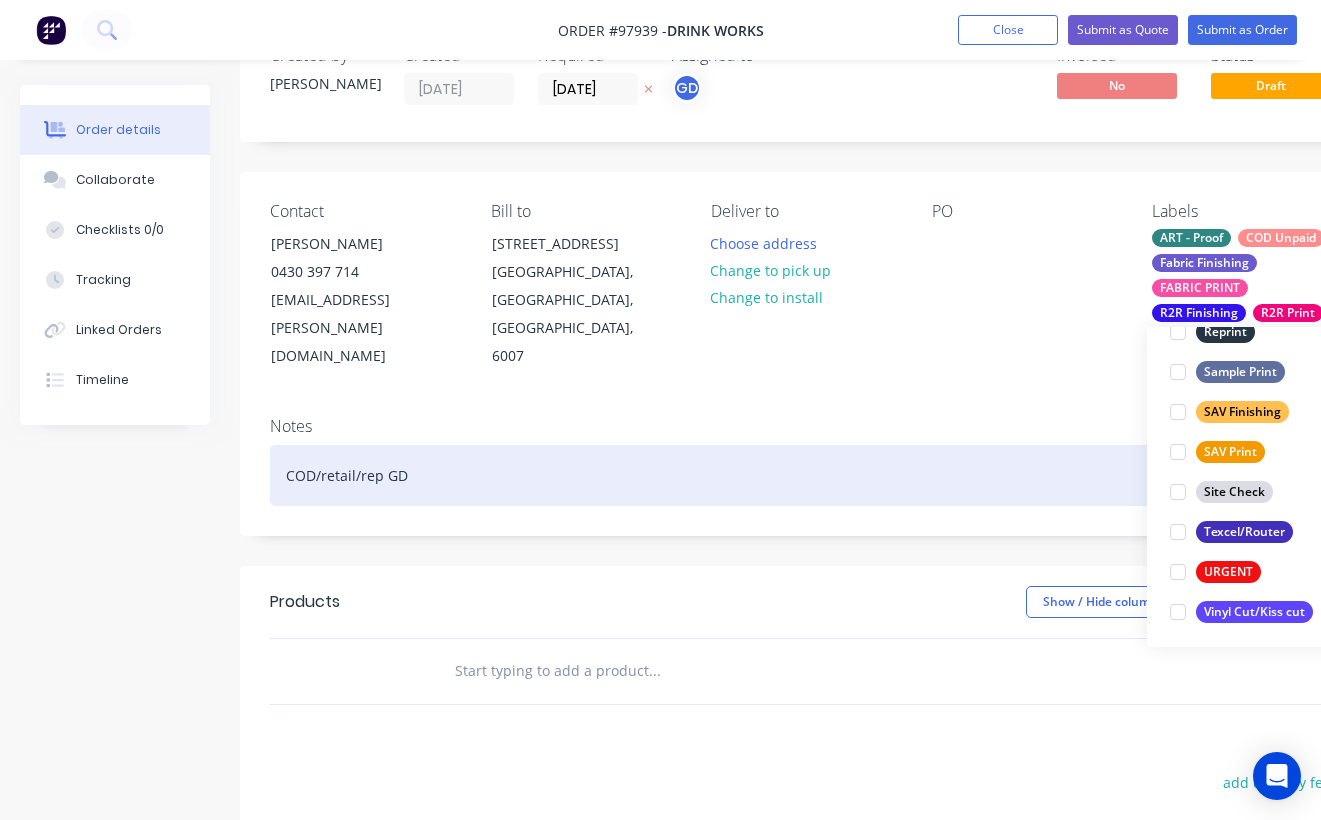 click on "COD/retail/rep GD" at bounding box center (805, 475) 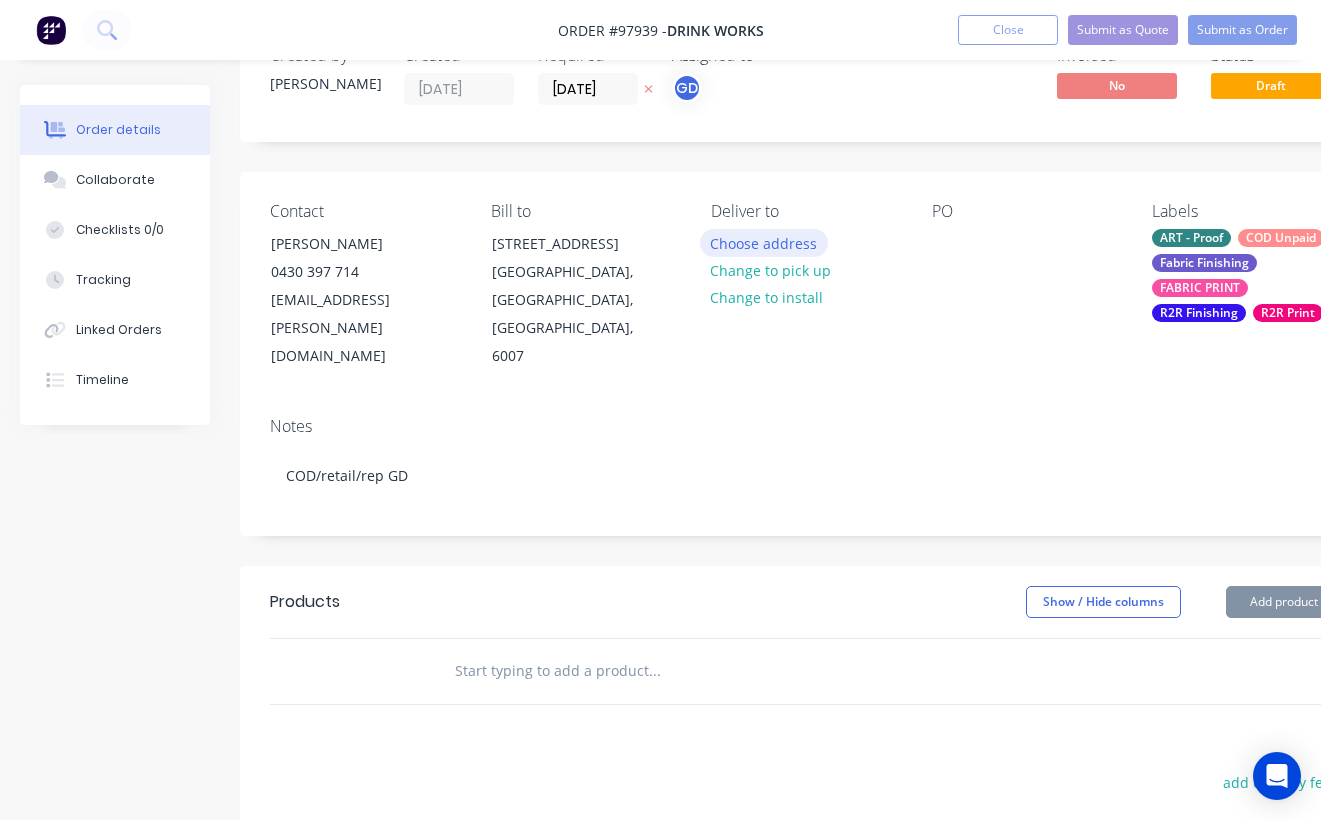 click on "Choose address" at bounding box center [764, 242] 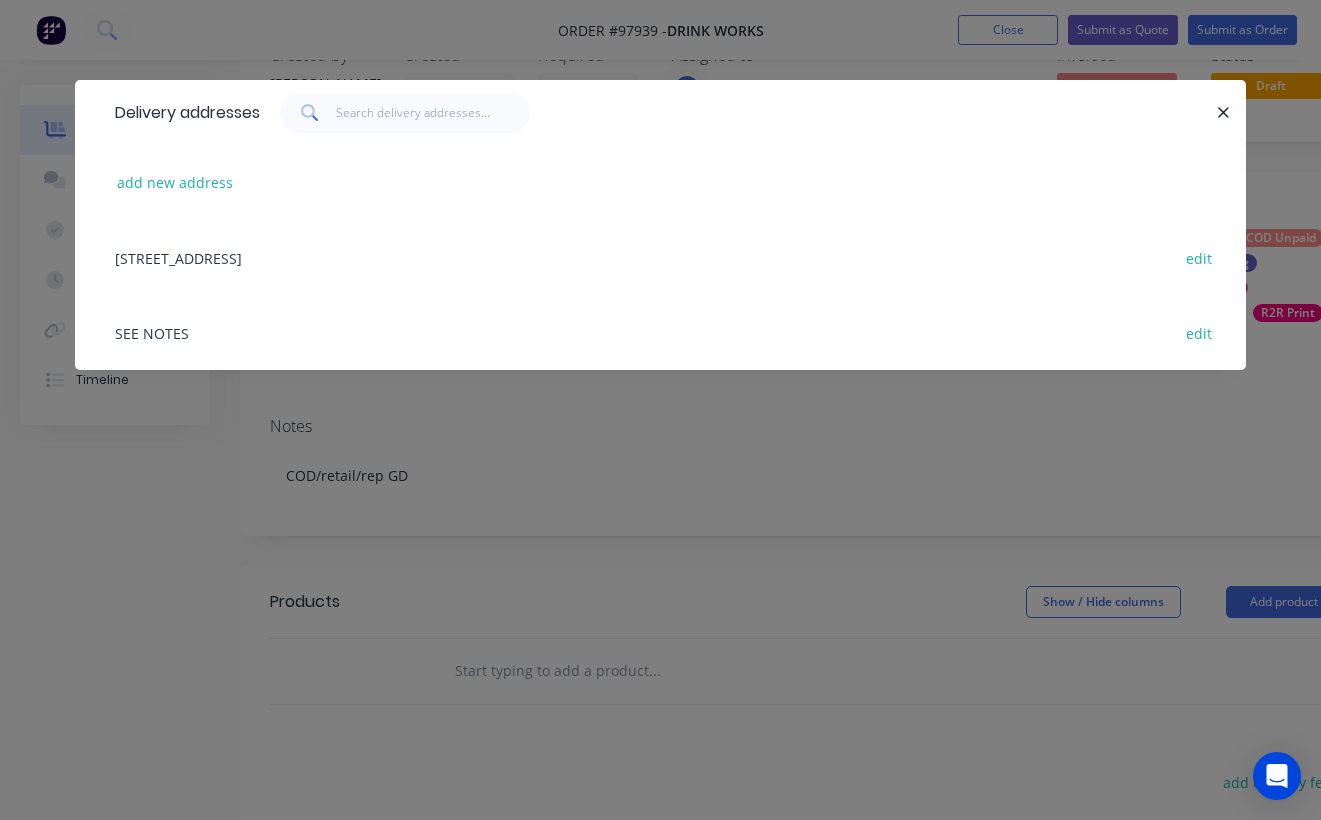 click on "SEE NOTES edit" at bounding box center [660, 332] 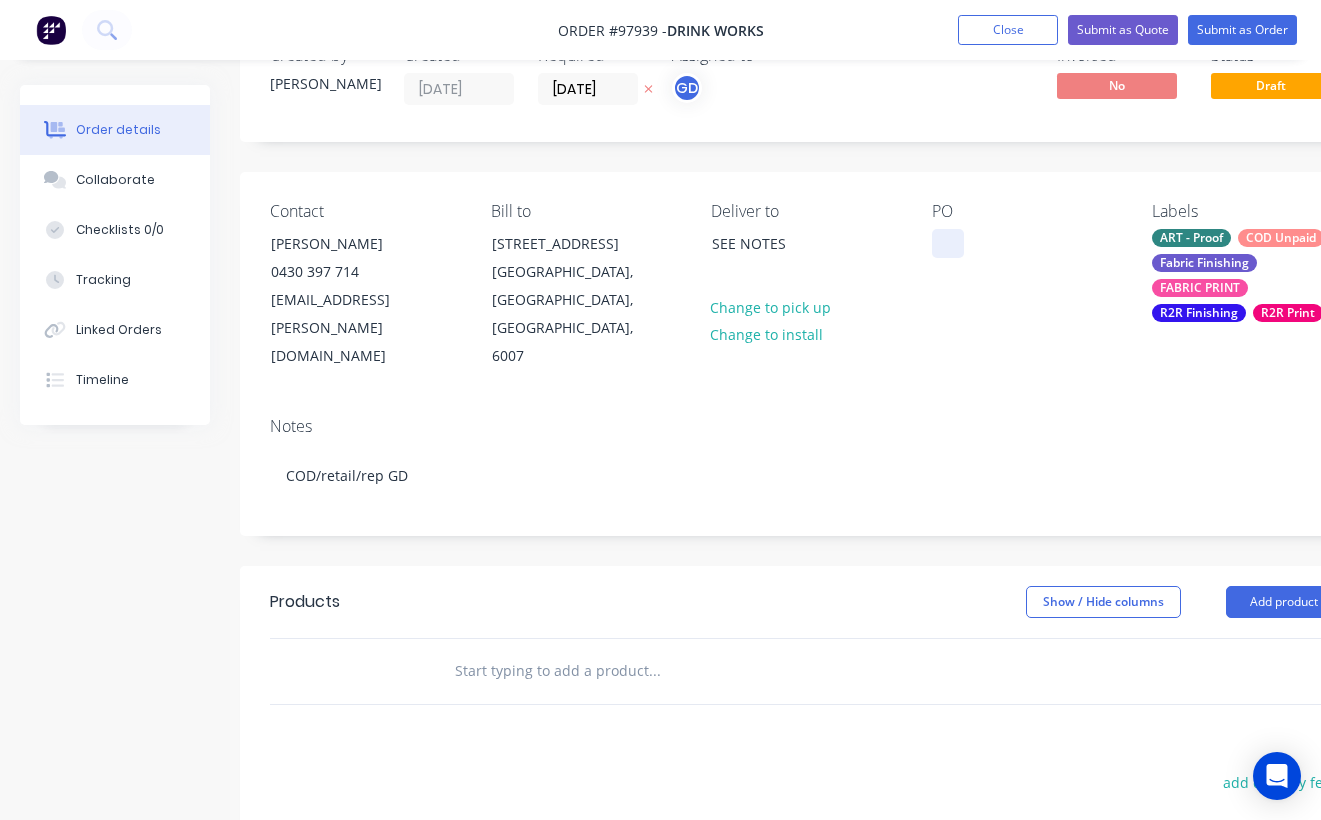 click at bounding box center (948, 243) 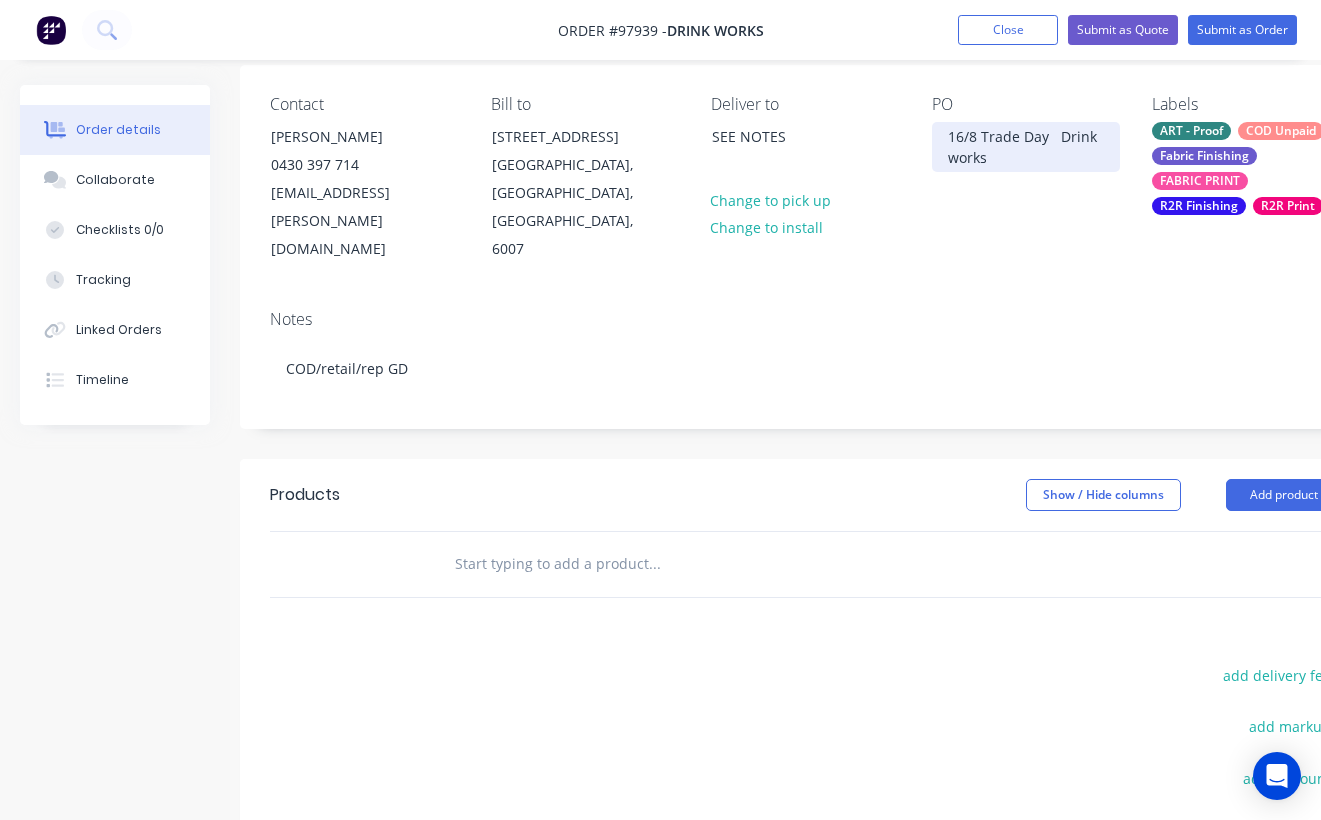 scroll, scrollTop: 187, scrollLeft: 0, axis: vertical 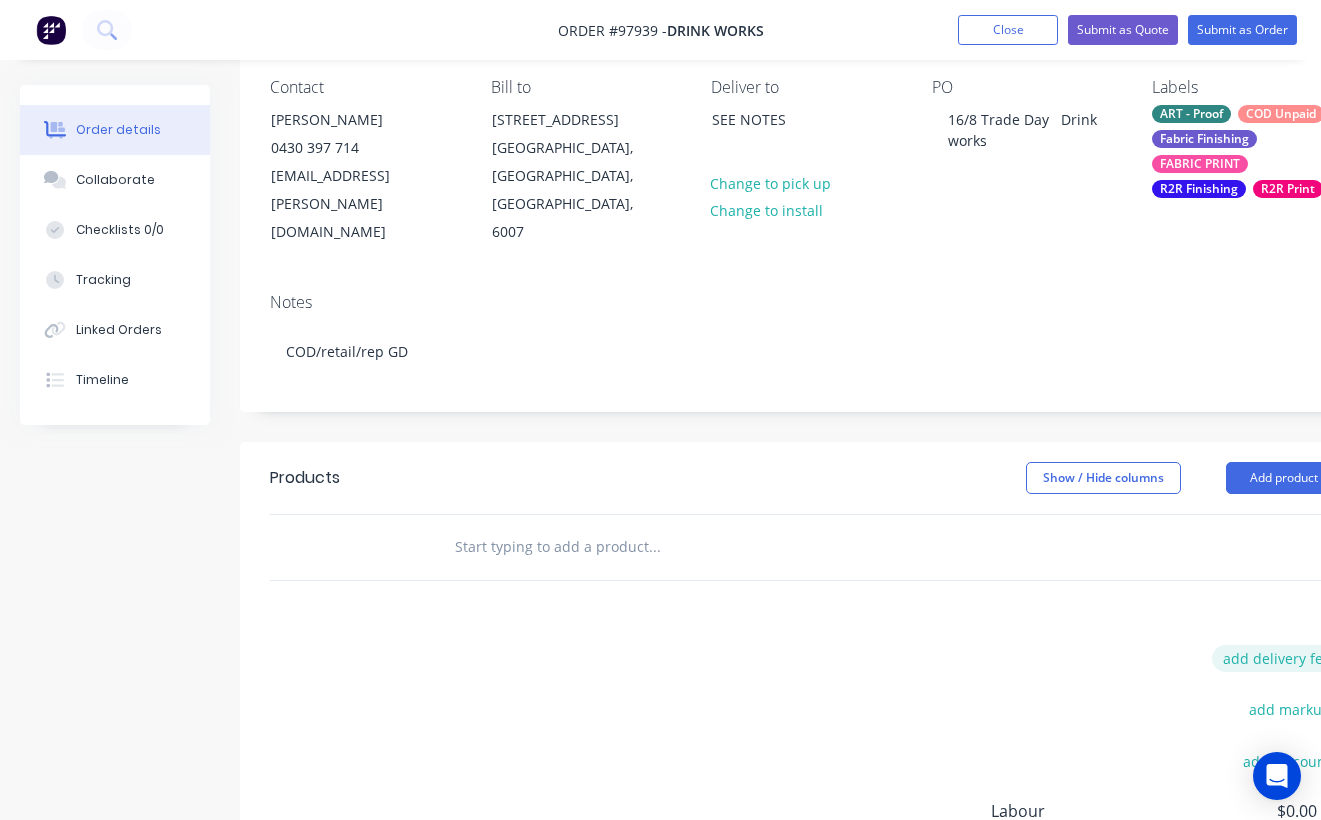 click on "add delivery fee" at bounding box center (1276, 658) 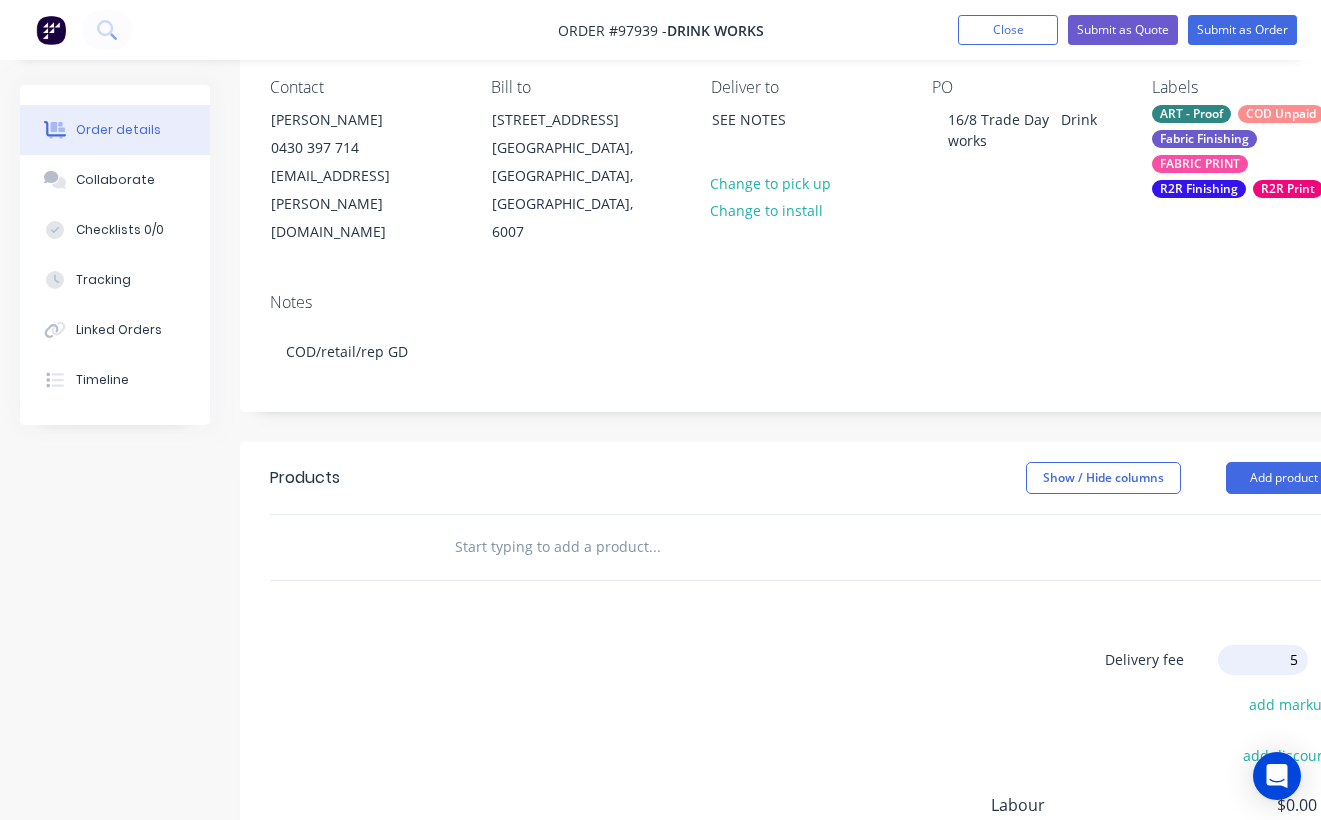 type on "55" 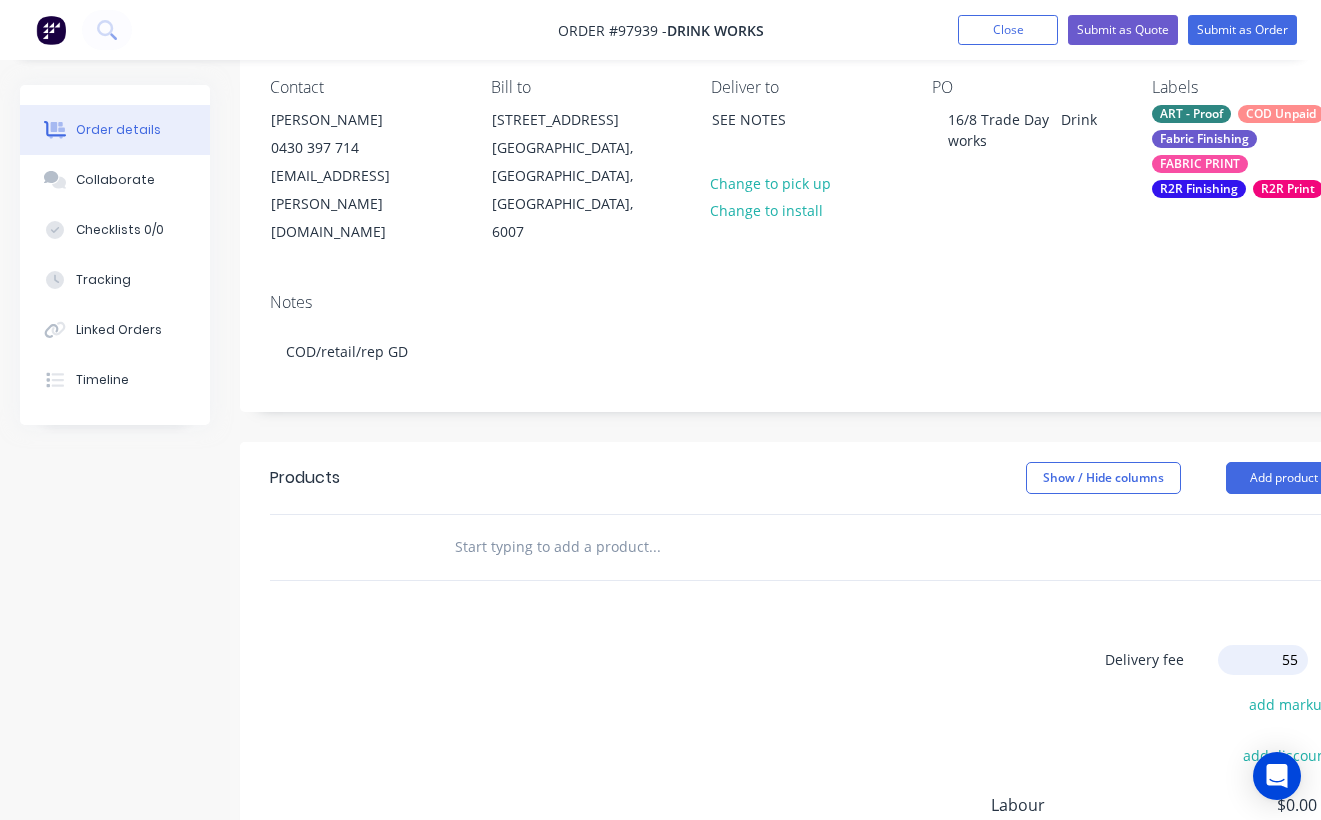 click on "Delivery fee Delivery fee Delivery fee name (Optional) 55 55 $0 add markup add discount Labour $0.00 Sub total $0.00 Margin $0.00  ( 0 %) Tax $0.00 Total $0.00" at bounding box center [805, 835] 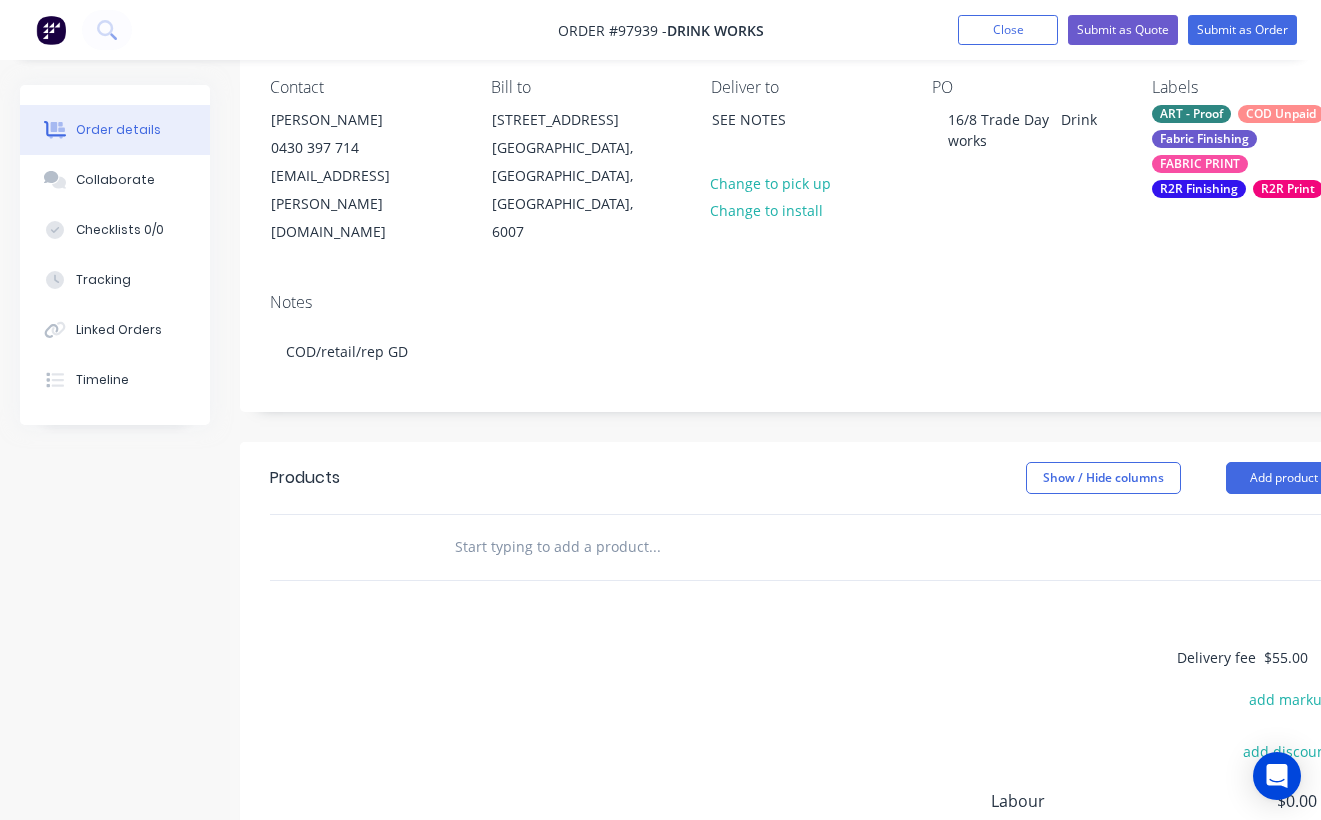 click at bounding box center [654, 547] 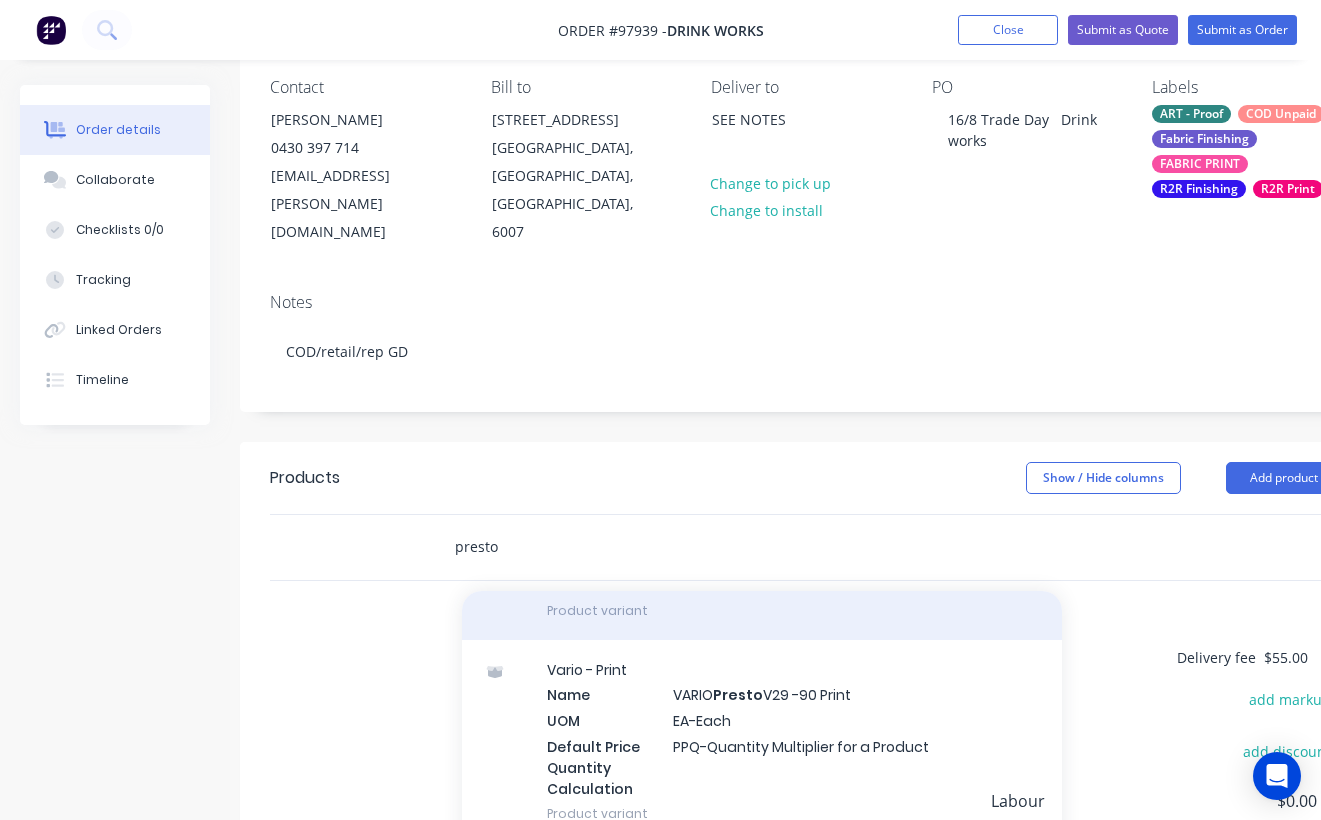 scroll, scrollTop: 1248, scrollLeft: 0, axis: vertical 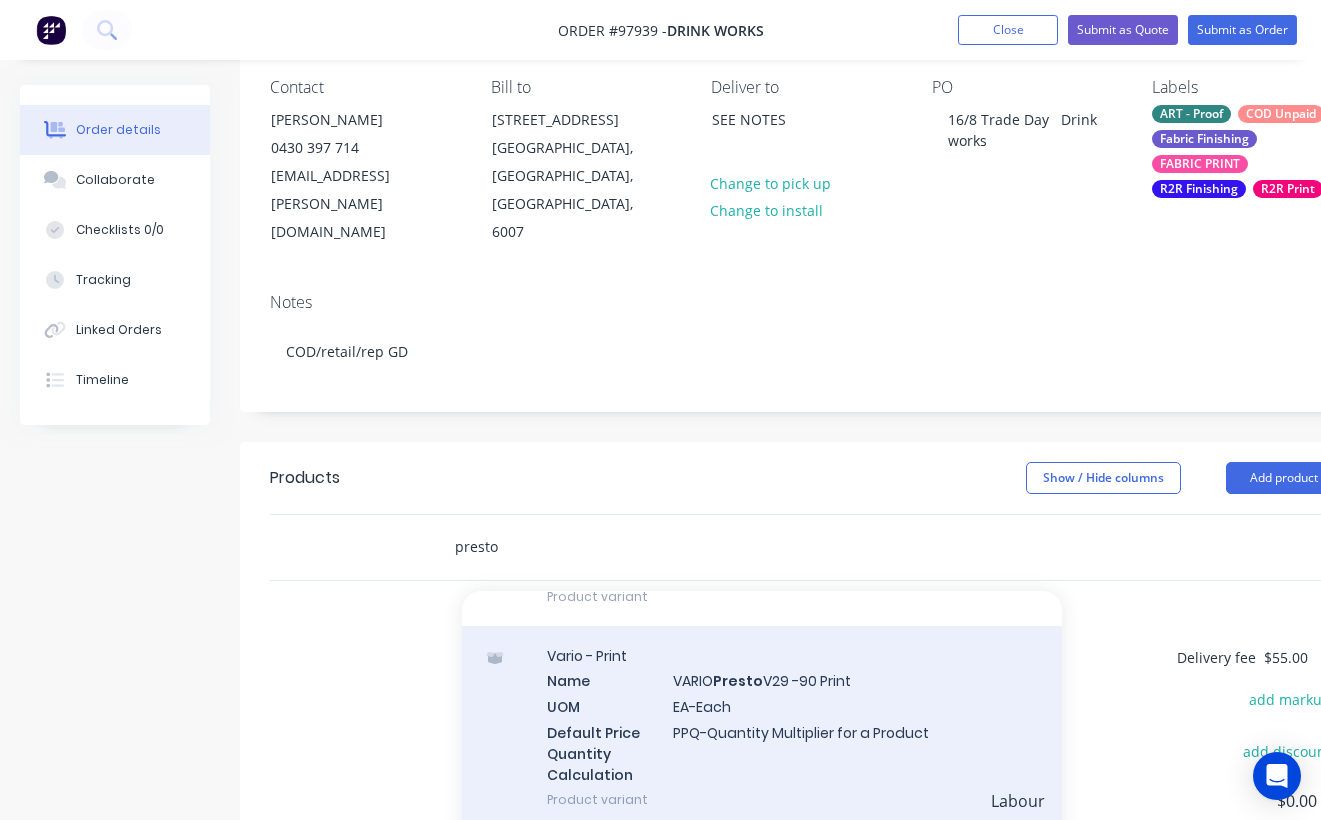 type on "presto" 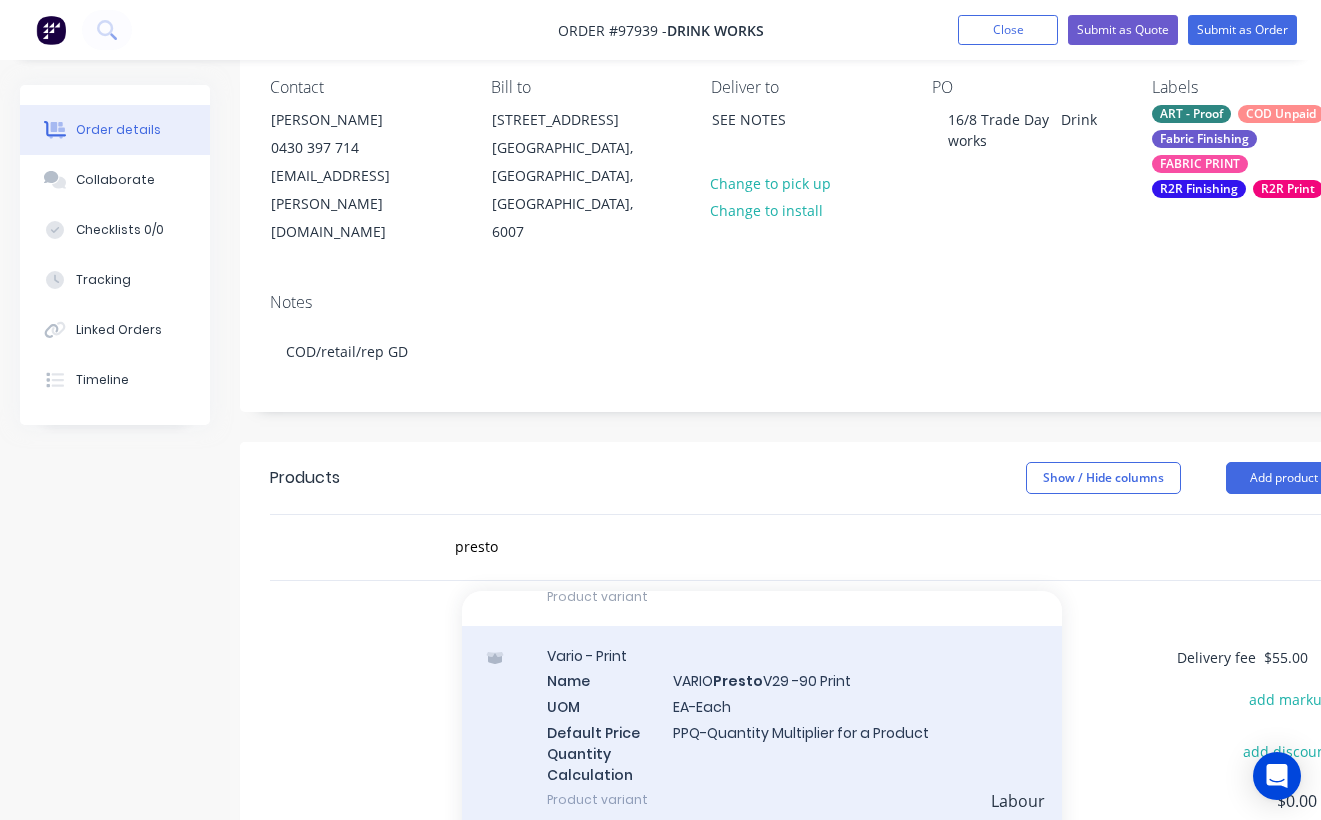 click on "Vario - Print Name VARIO  Presto  V29 -90 Print UOM EA-Each Default Price Quantity Calculation PPQ-Quantity Multiplier for a Product Product variant" at bounding box center (762, 727) 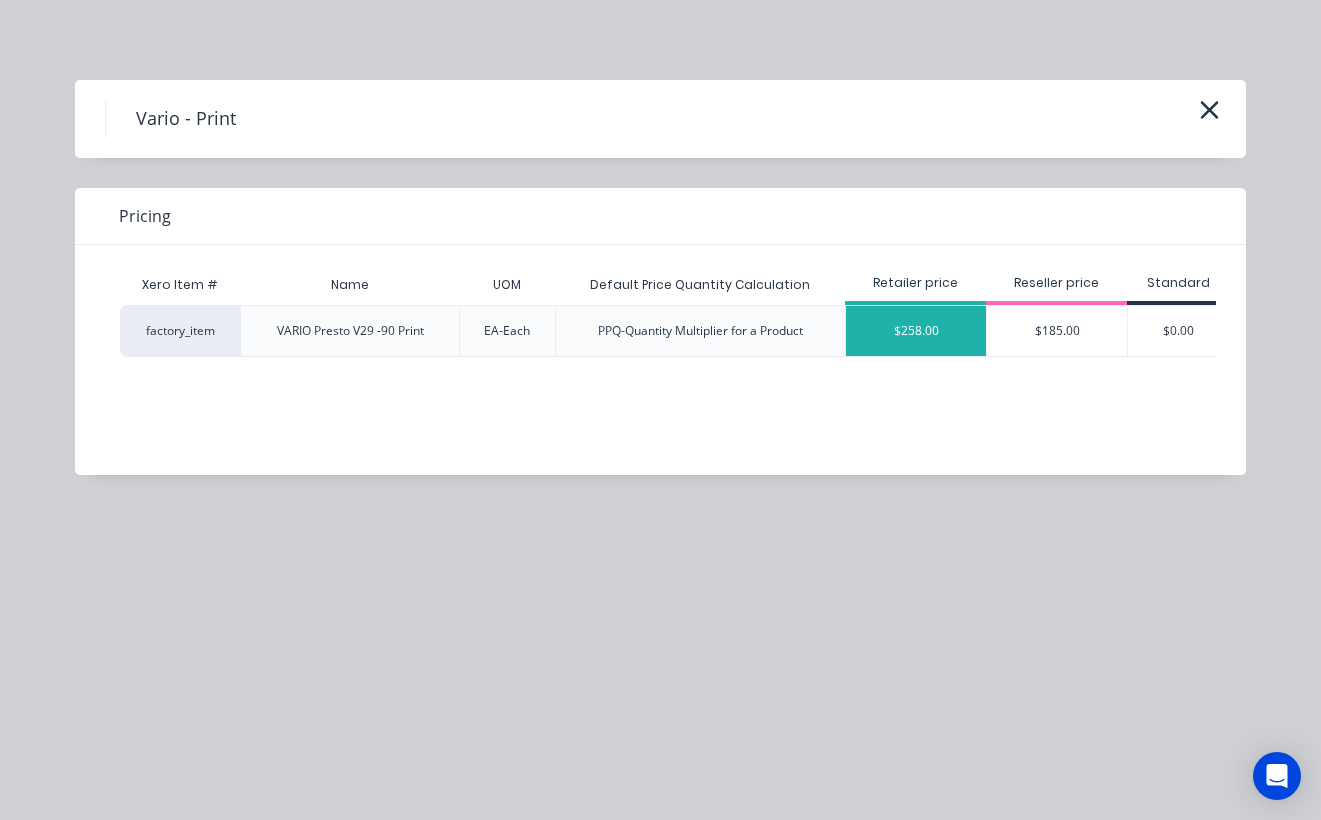 click on "$258.00" at bounding box center [916, 331] 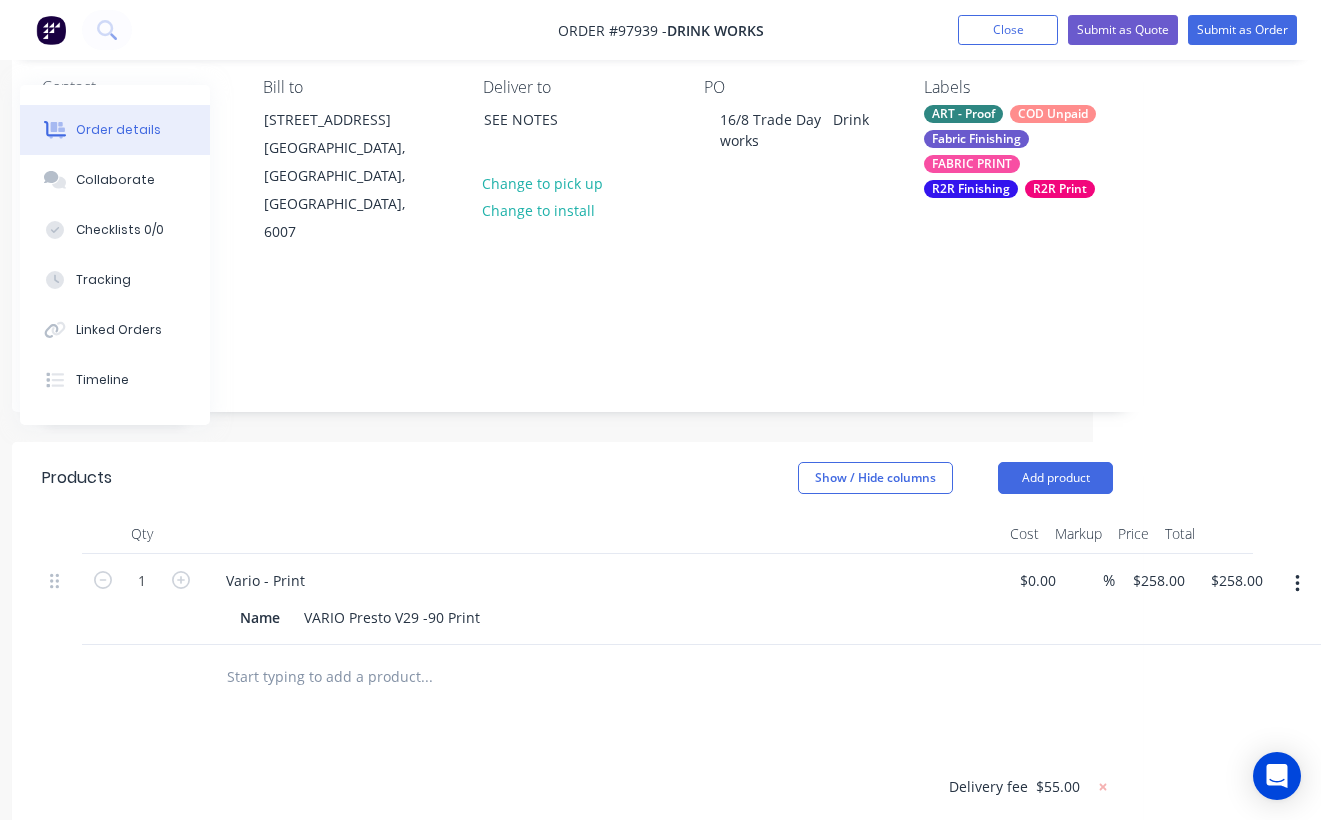 scroll, scrollTop: 187, scrollLeft: 228, axis: both 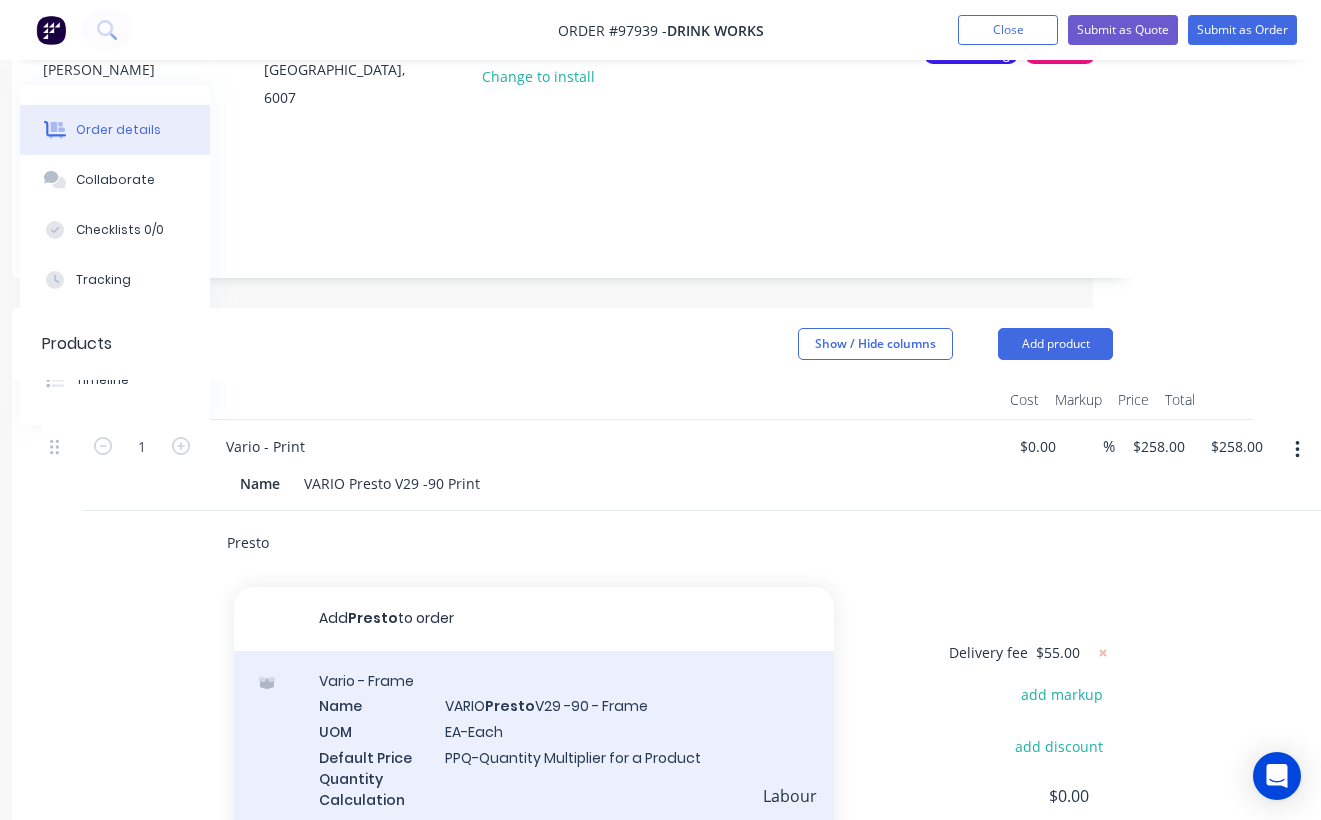 type on "Presto" 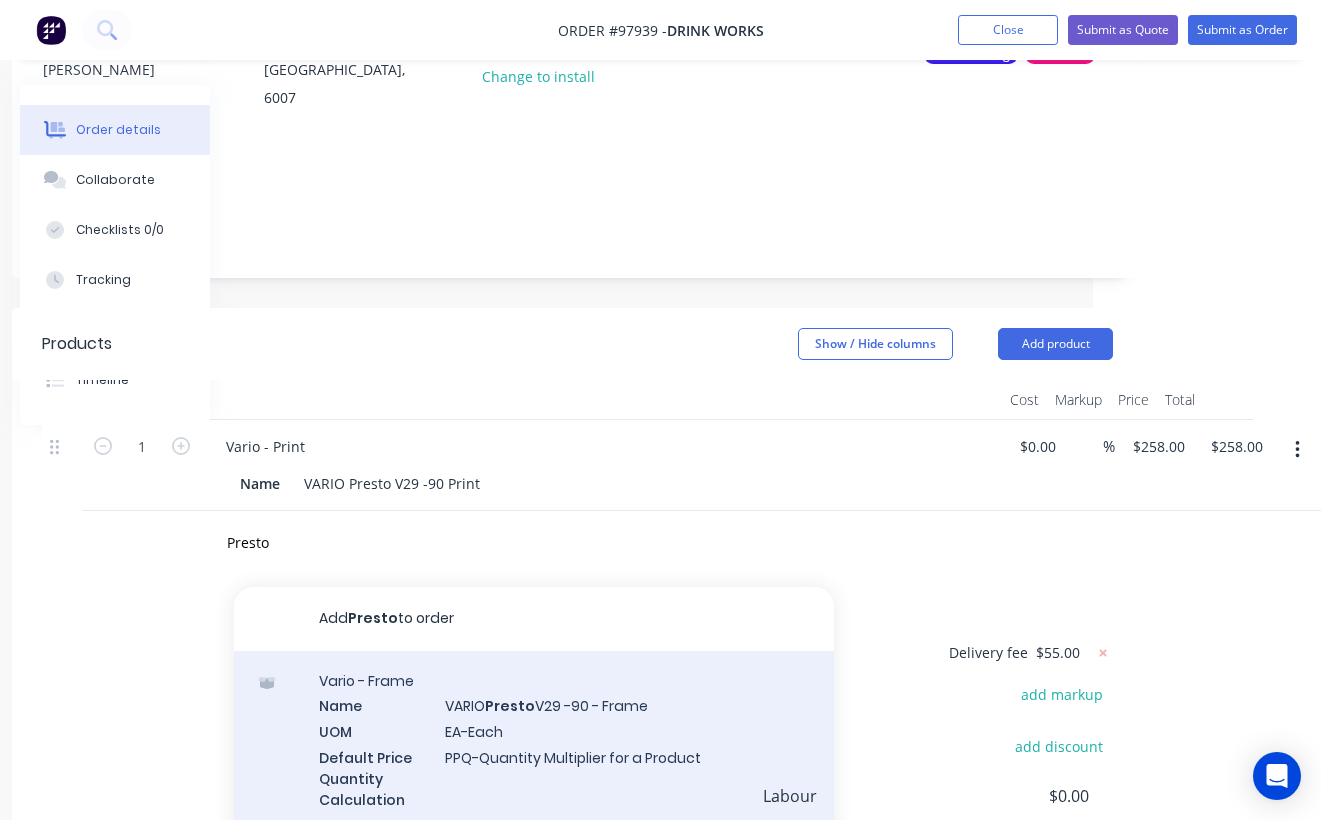 click on "Vario - Frame Name VARIO  Presto  V29 -90 - Frame UOM EA-Each Default Price Quantity Calculation PPQ-Quantity Multiplier for a Product Product variant" at bounding box center (534, 752) 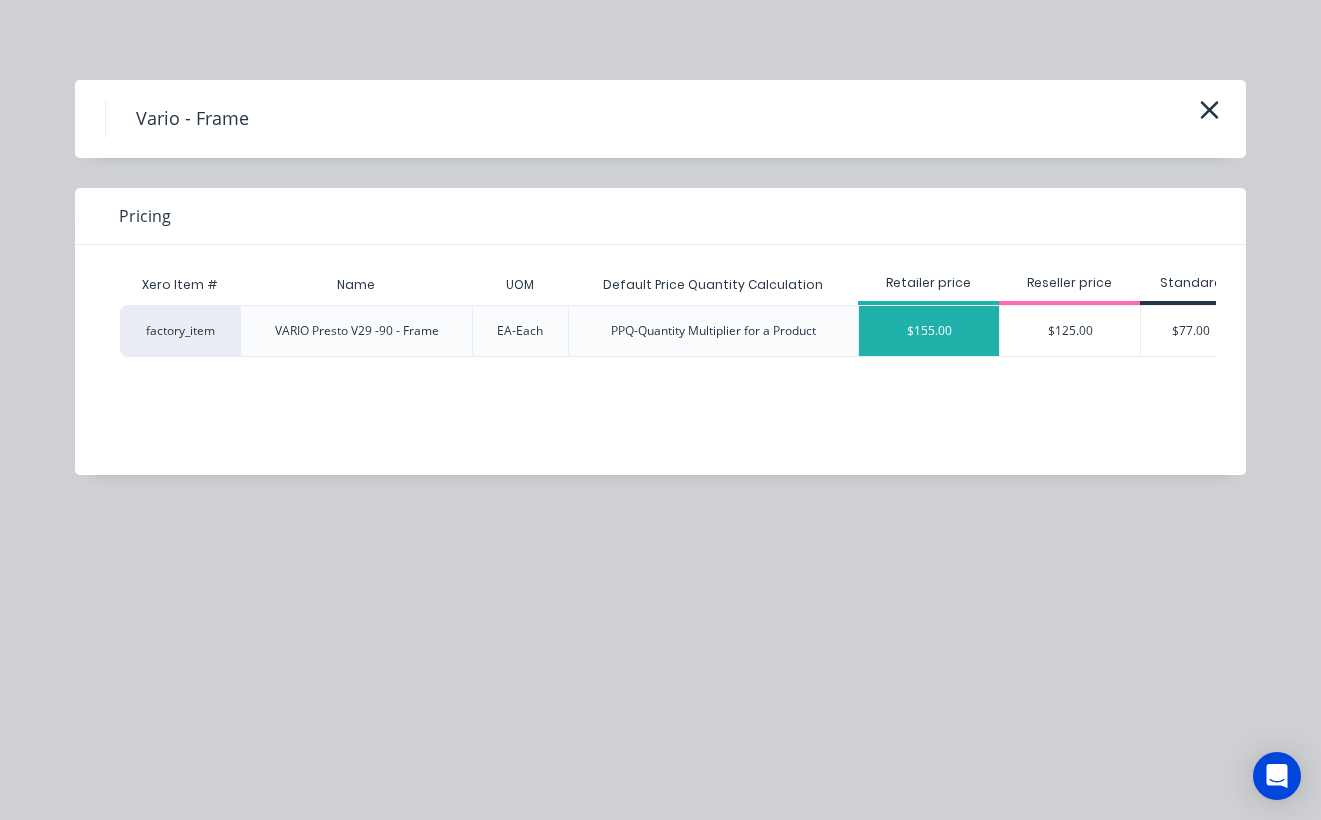 click on "$155.00" at bounding box center (929, 331) 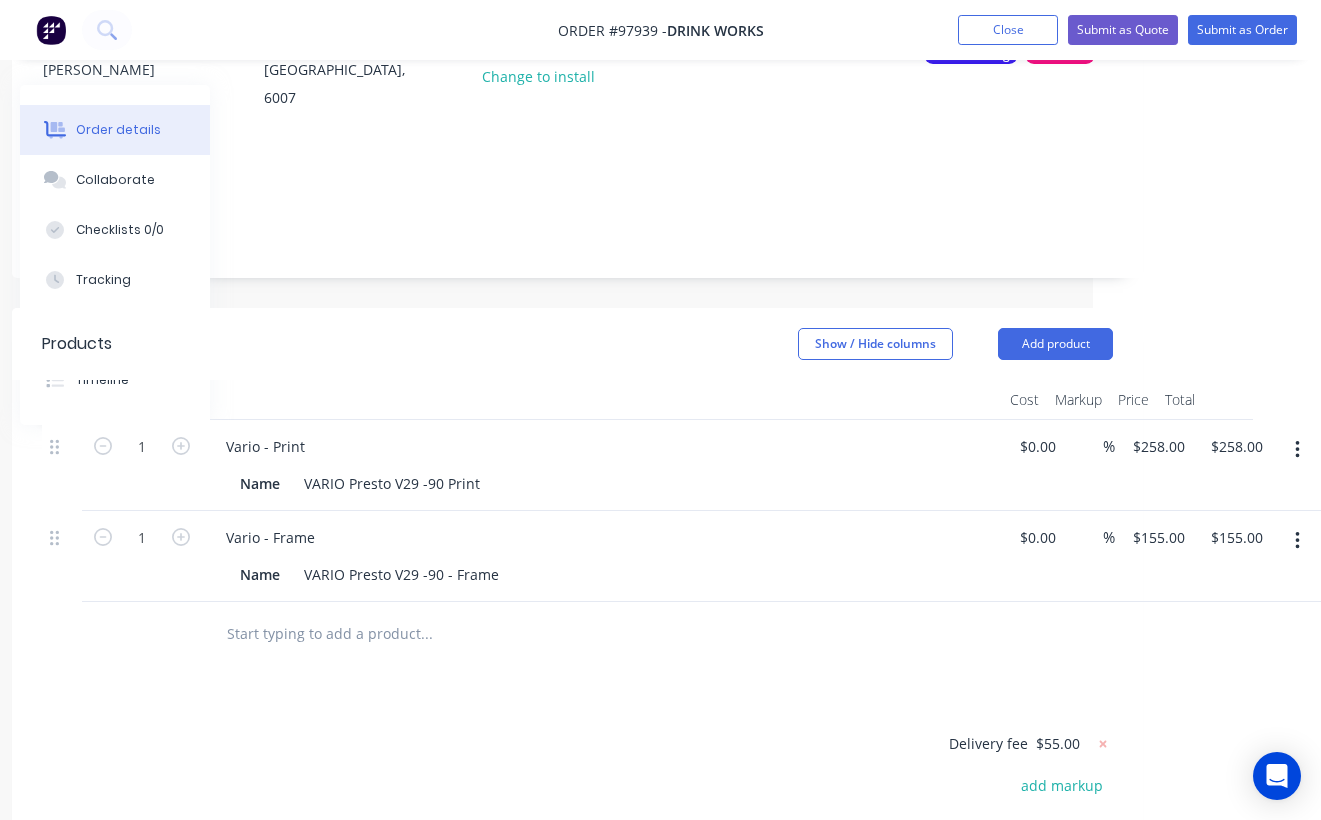 click at bounding box center [426, 634] 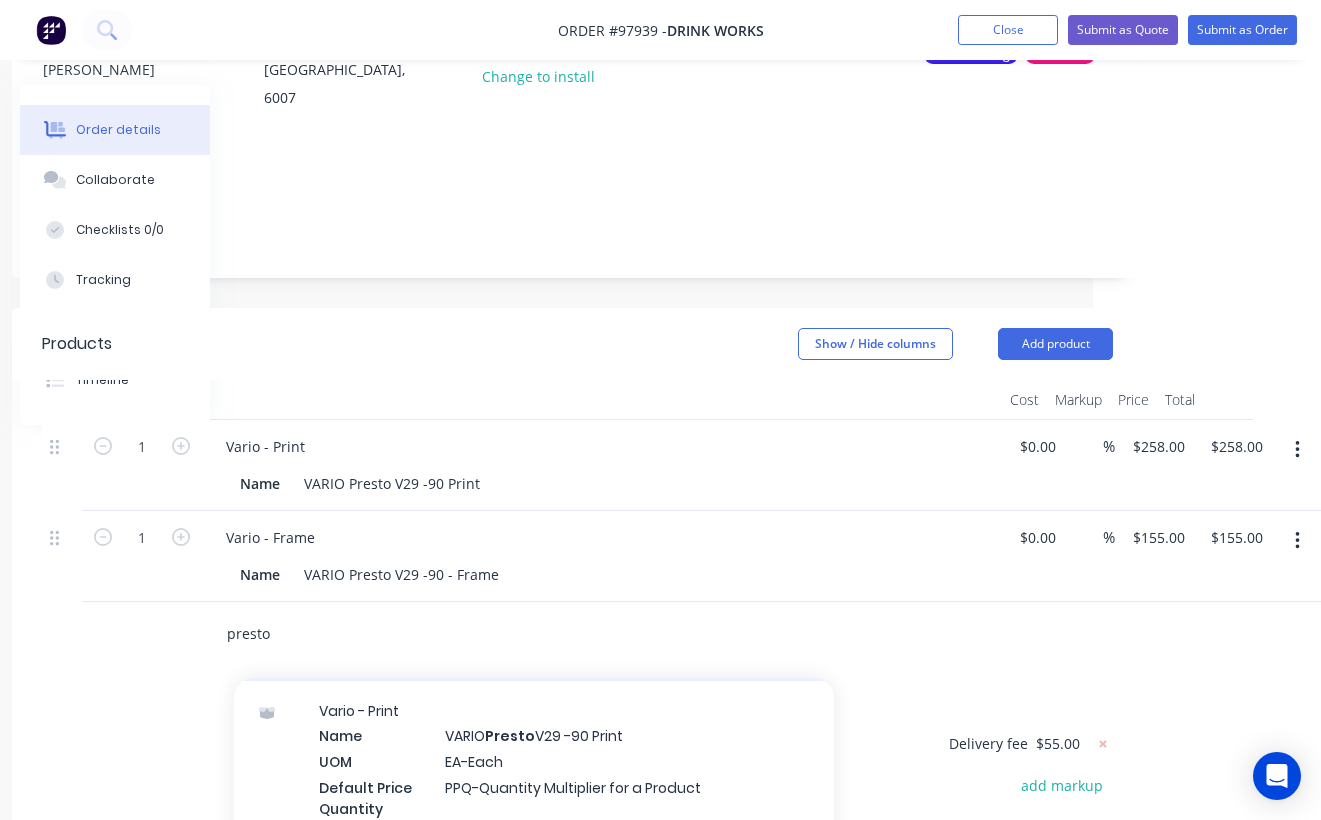 scroll, scrollTop: 1283, scrollLeft: 0, axis: vertical 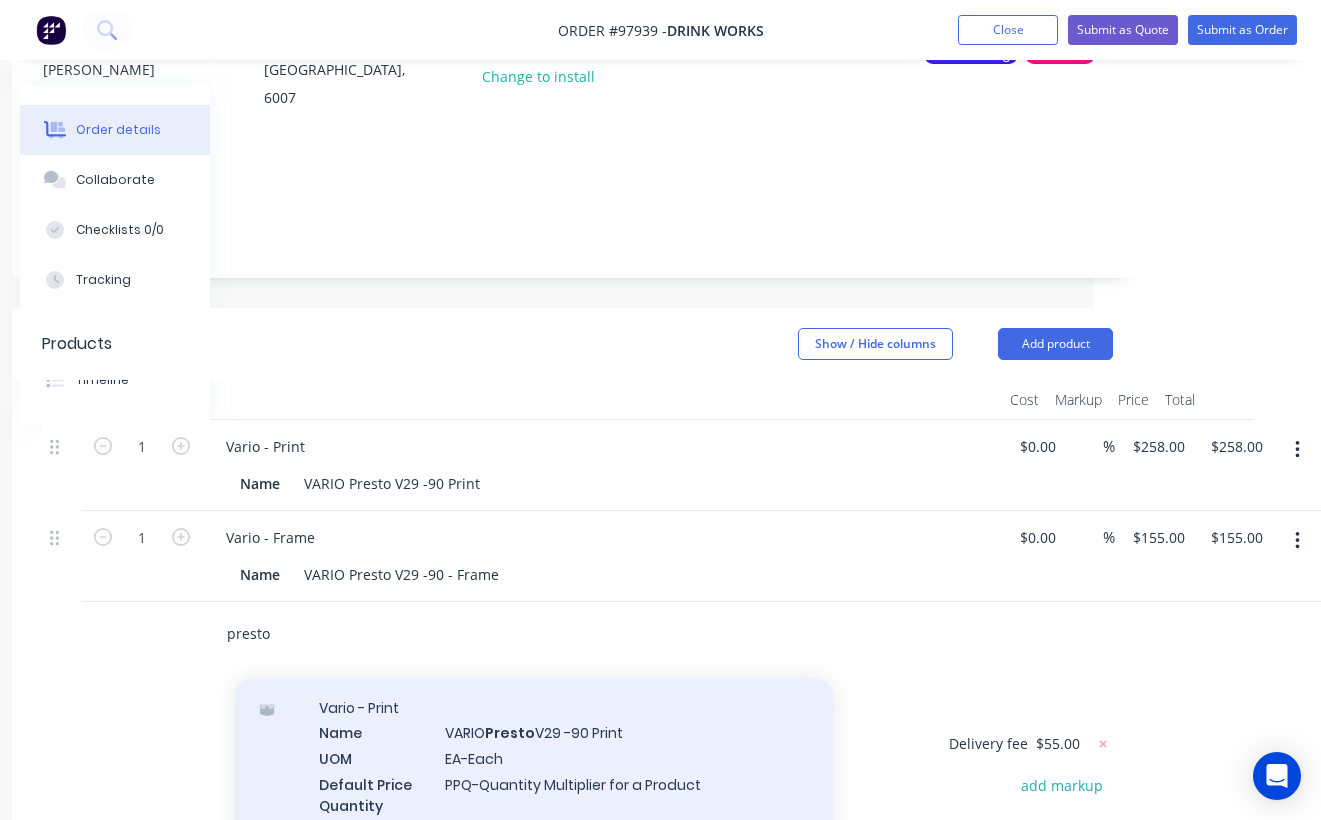 type on "presto" 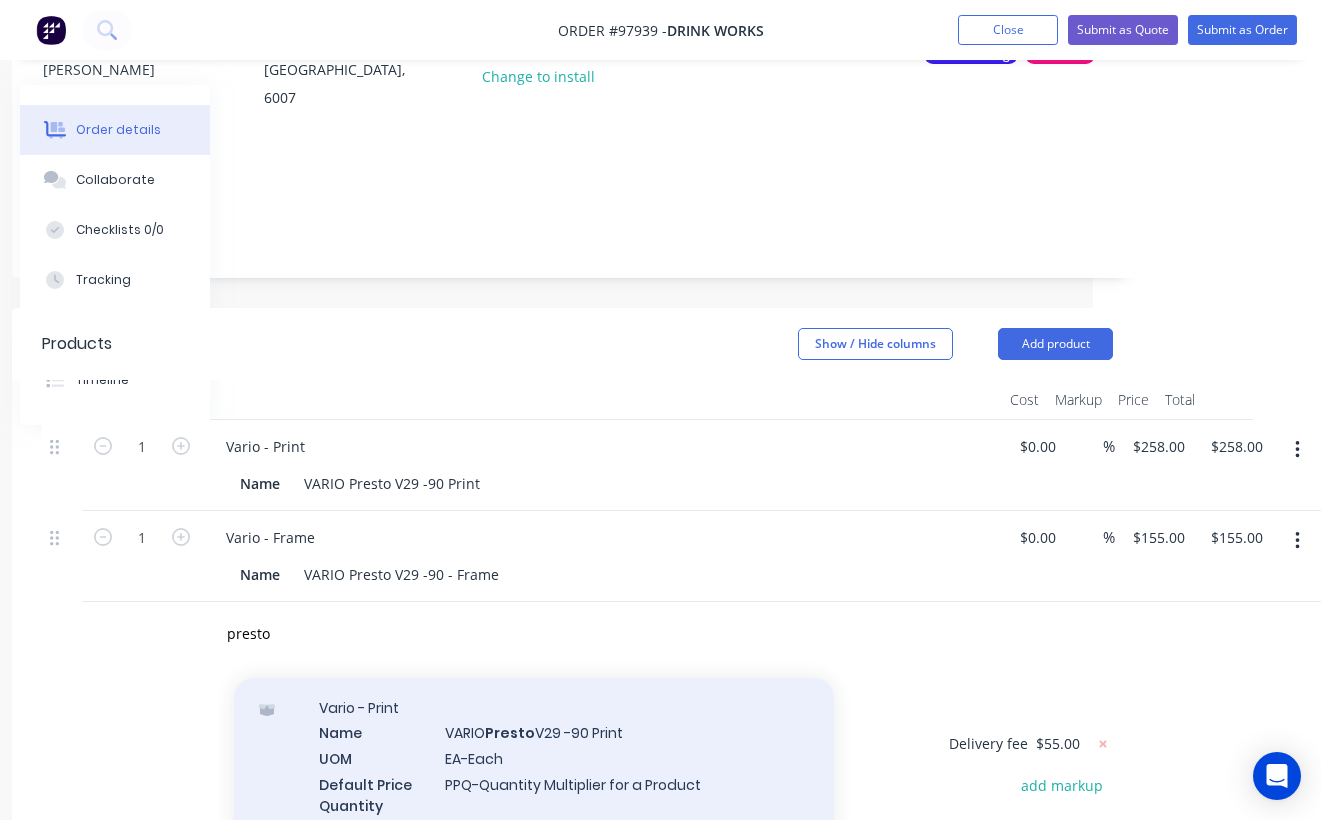 click on "Vario - Print Name VARIO  Presto  V29 -90 Print UOM EA-Each Default Price Quantity Calculation PPQ-Quantity Multiplier for a Product Product variant" at bounding box center (534, 779) 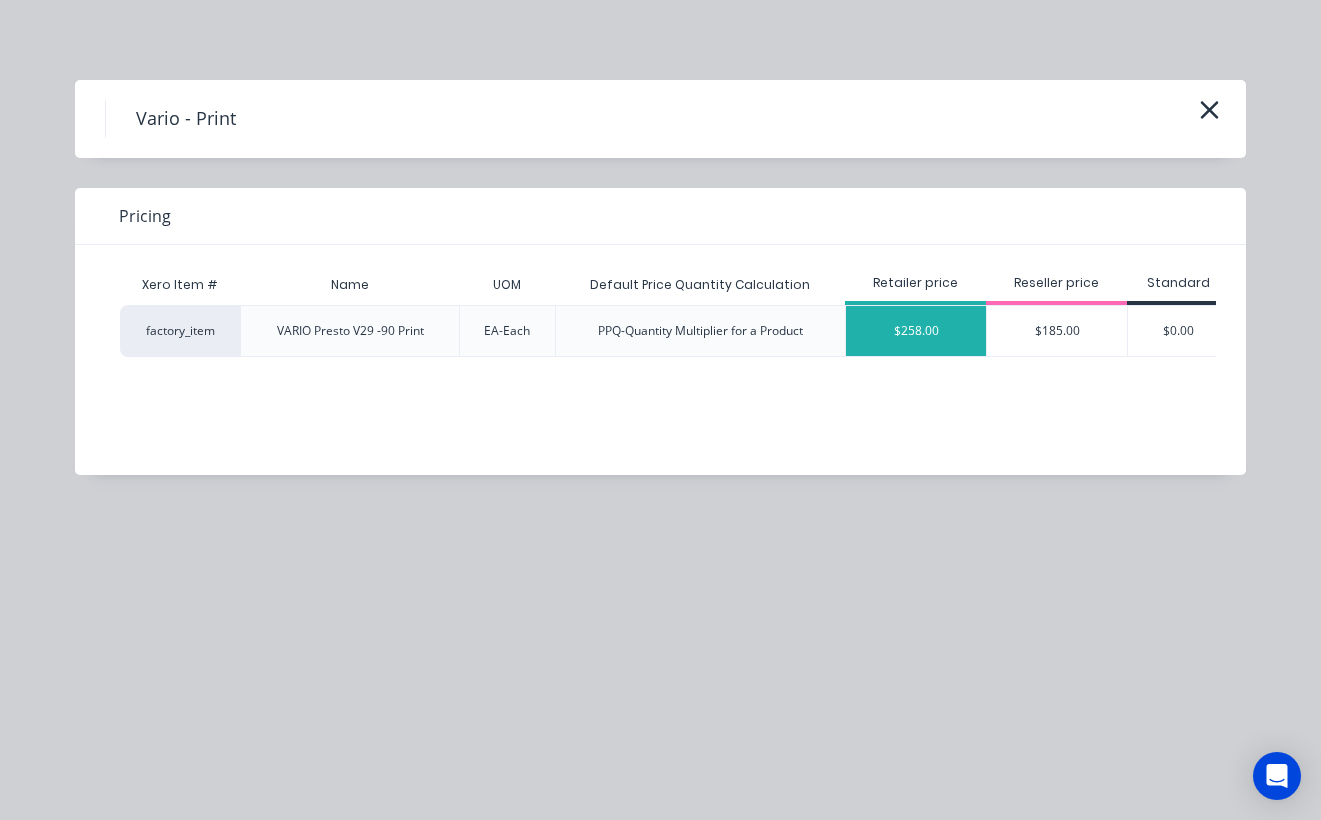 click on "$258.00" at bounding box center (916, 331) 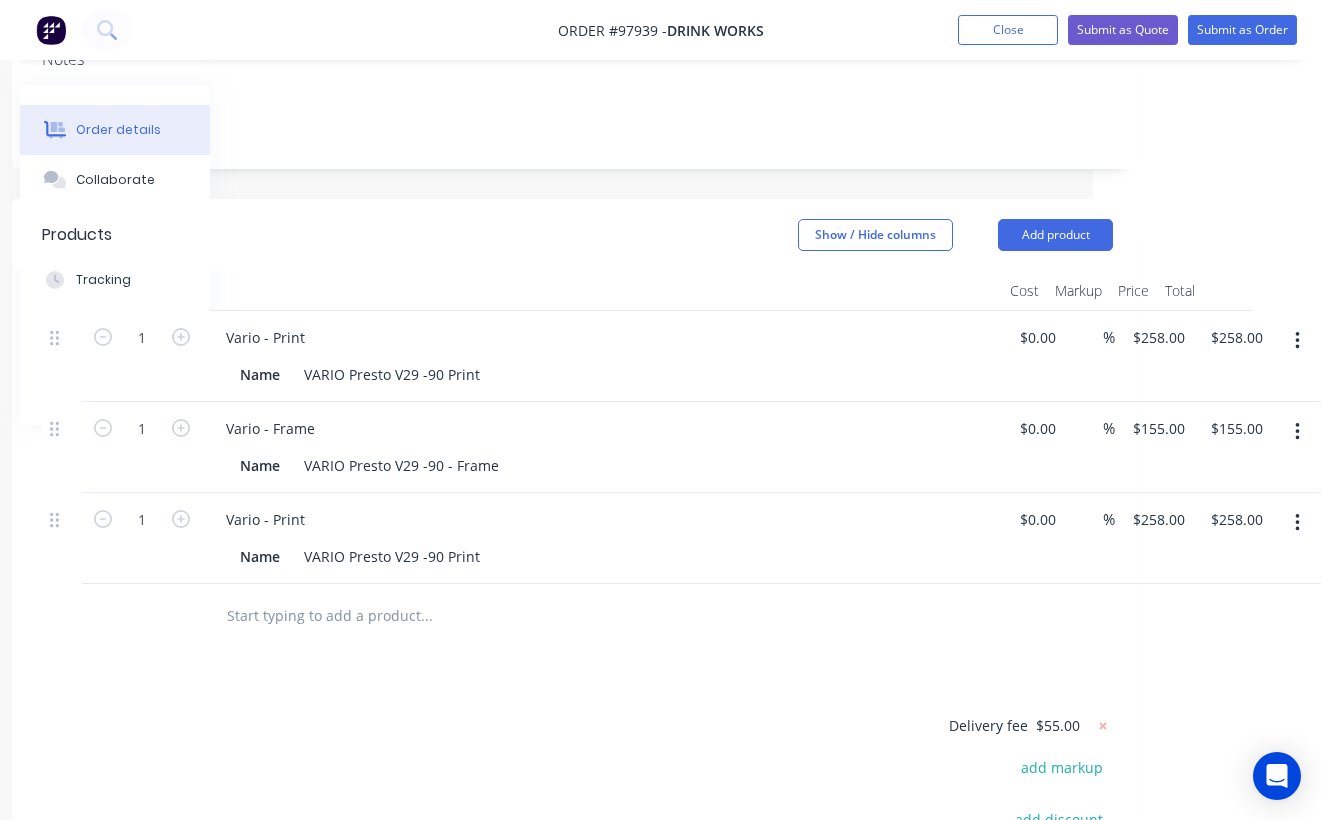 scroll, scrollTop: 431, scrollLeft: 228, axis: both 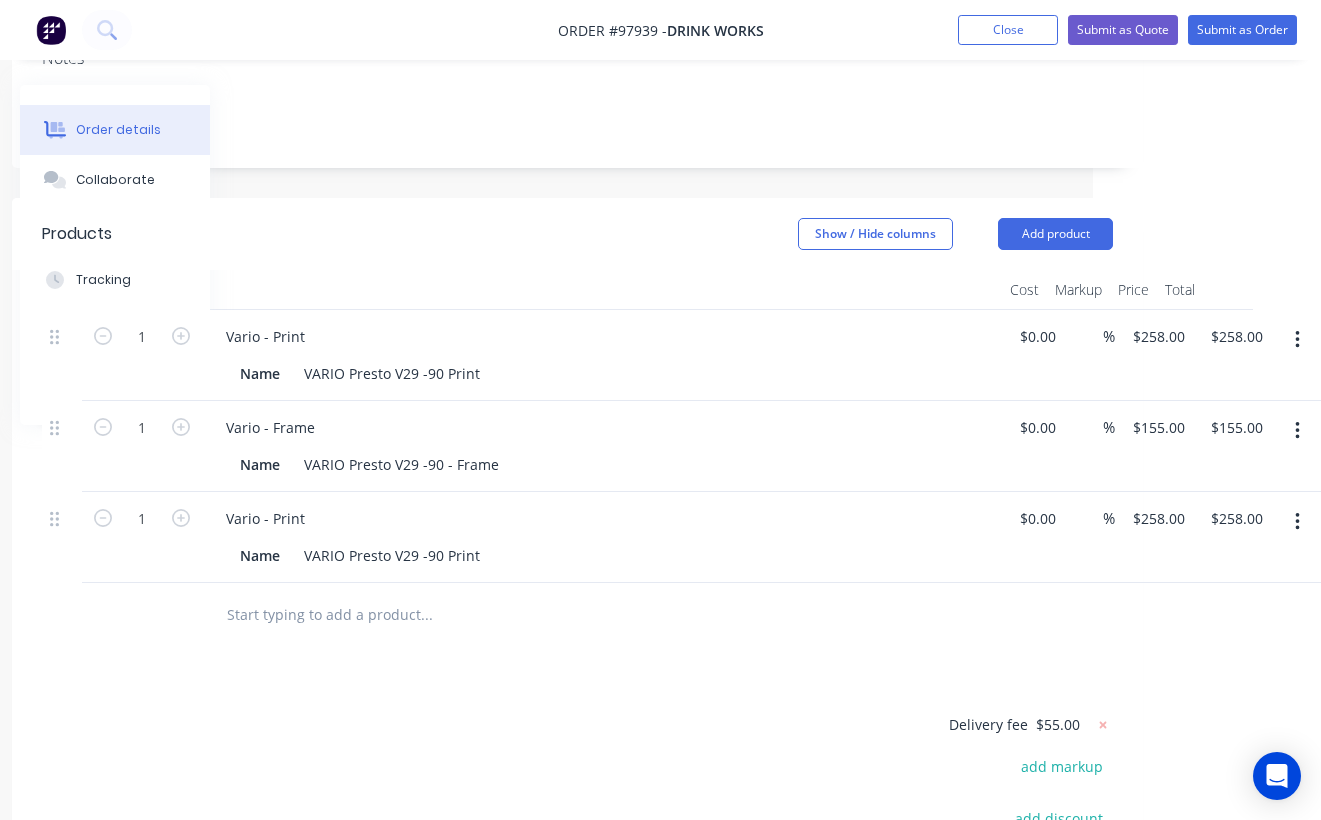 click at bounding box center [426, 615] 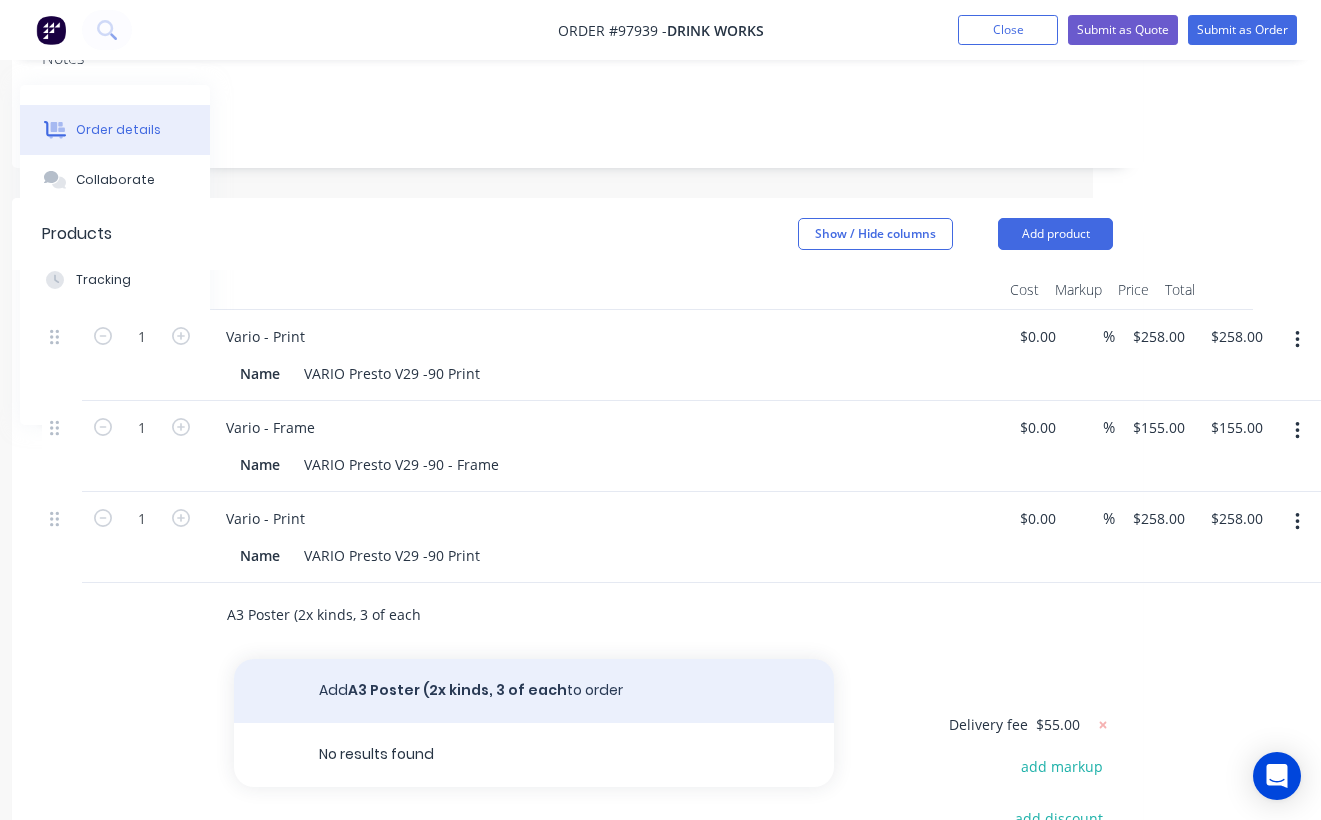 type on "A3 Poster (2x kinds, 3 of each" 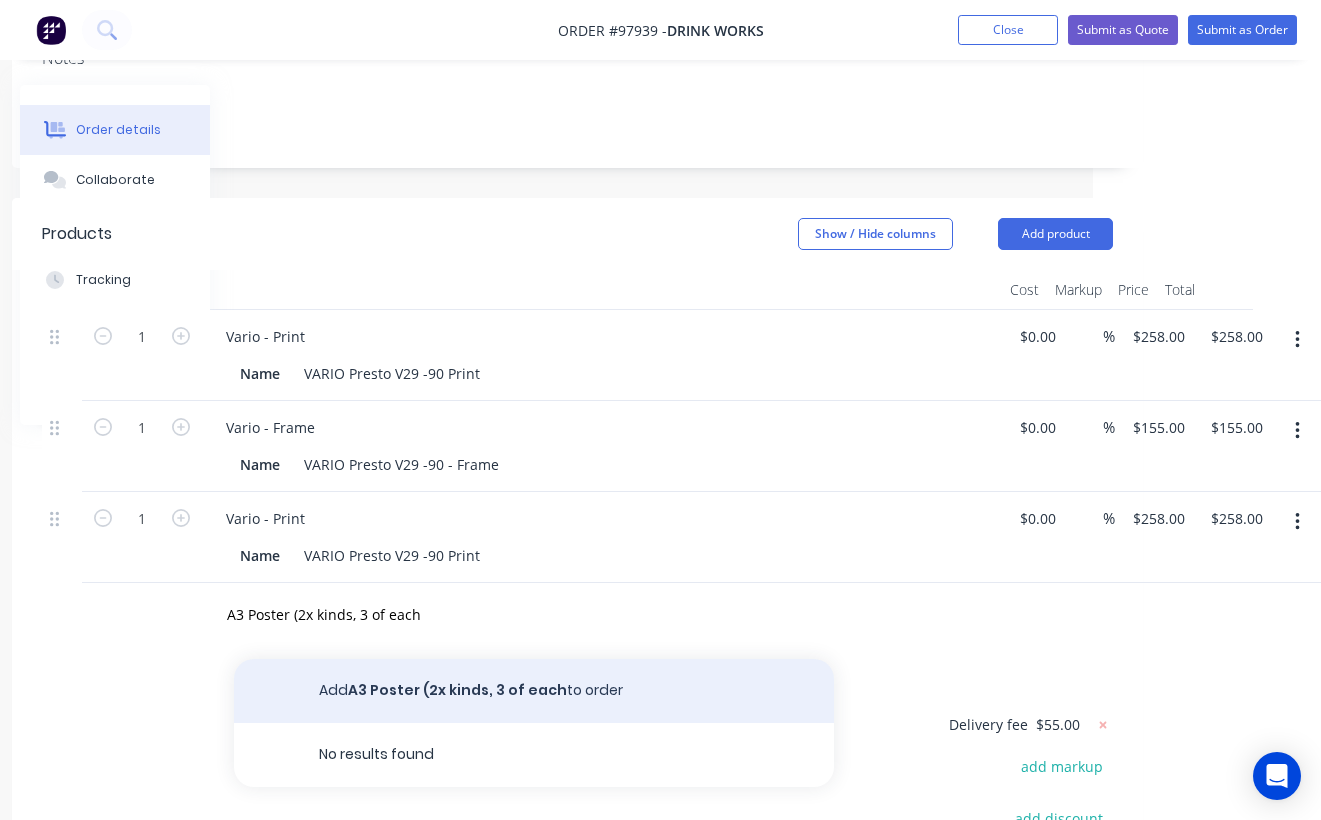 click on "Add  A3 Poster (2x kinds, 3 of each  to order" at bounding box center [534, 691] 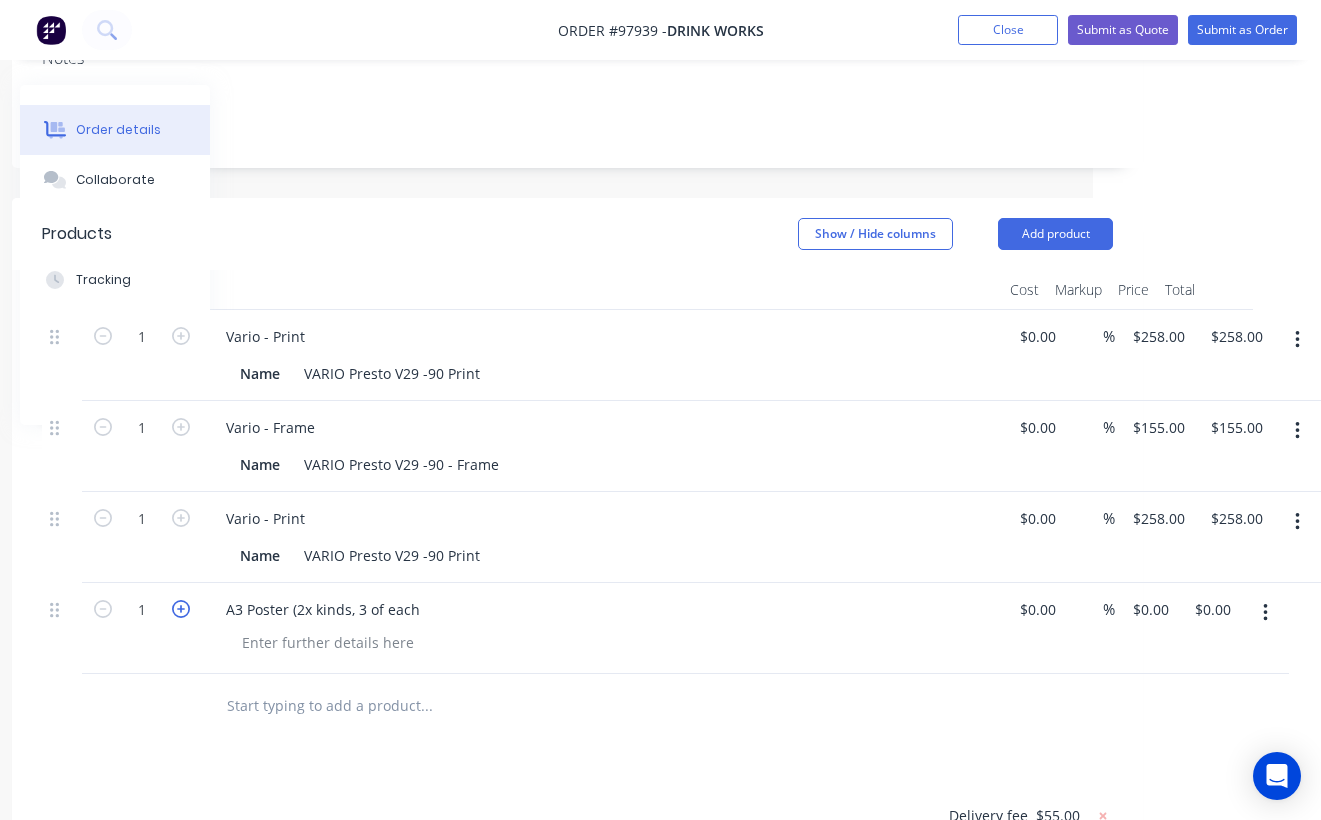 click 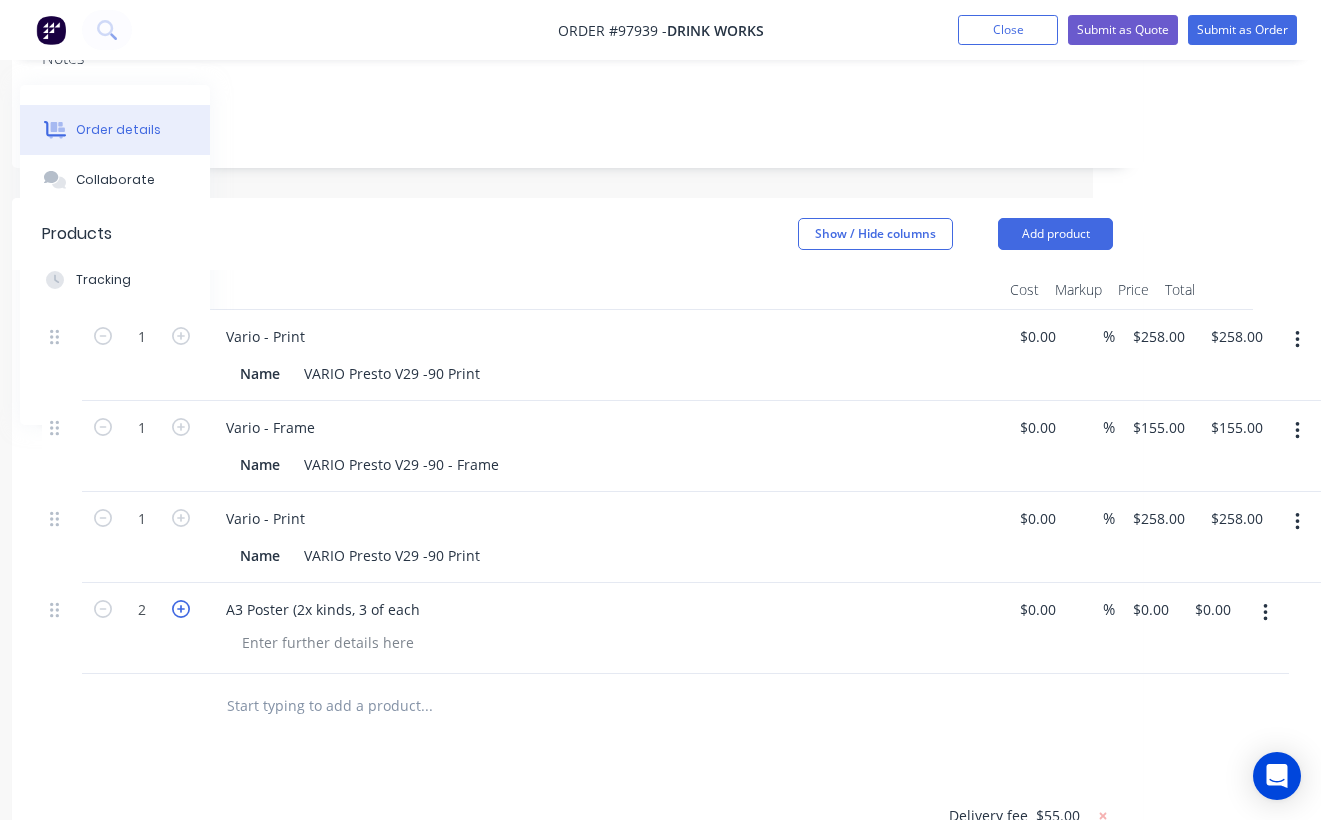 click 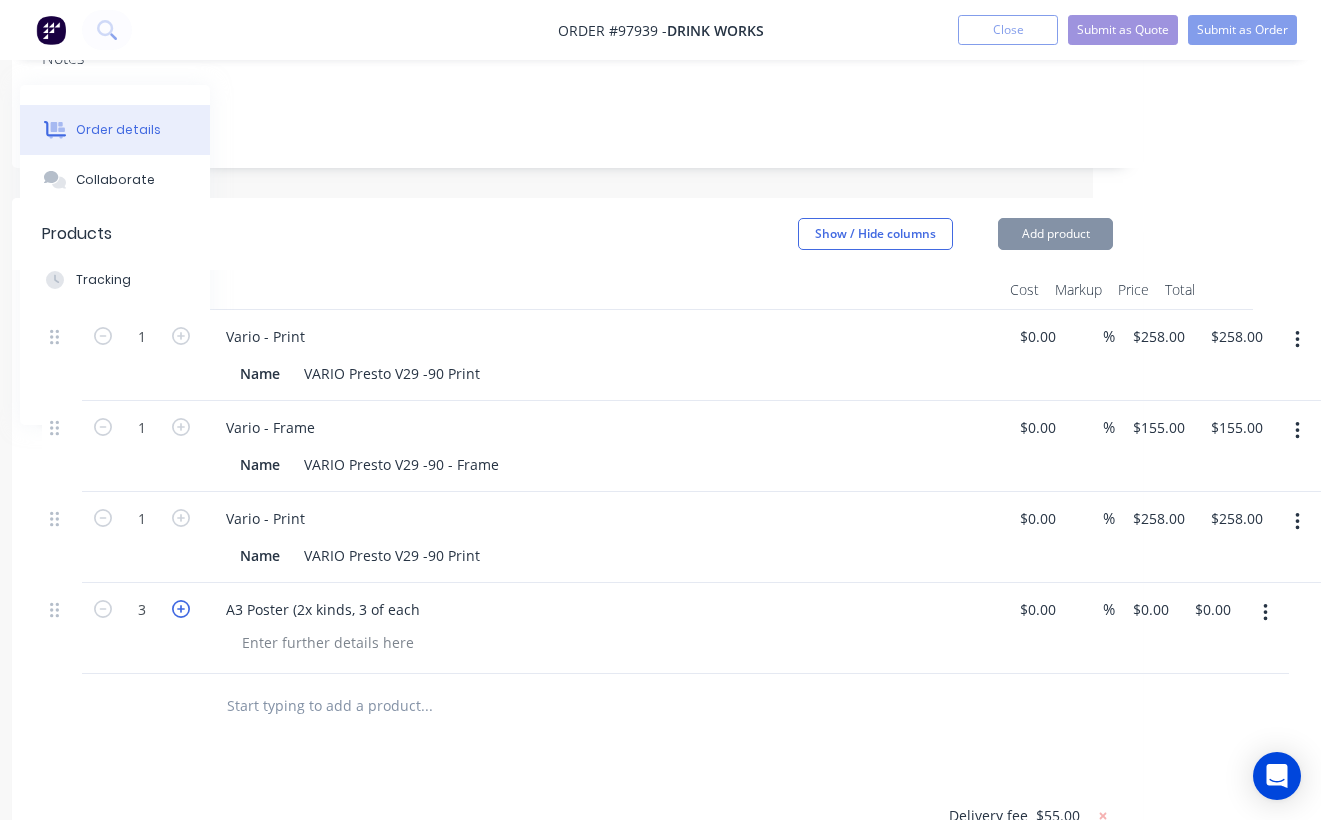 click 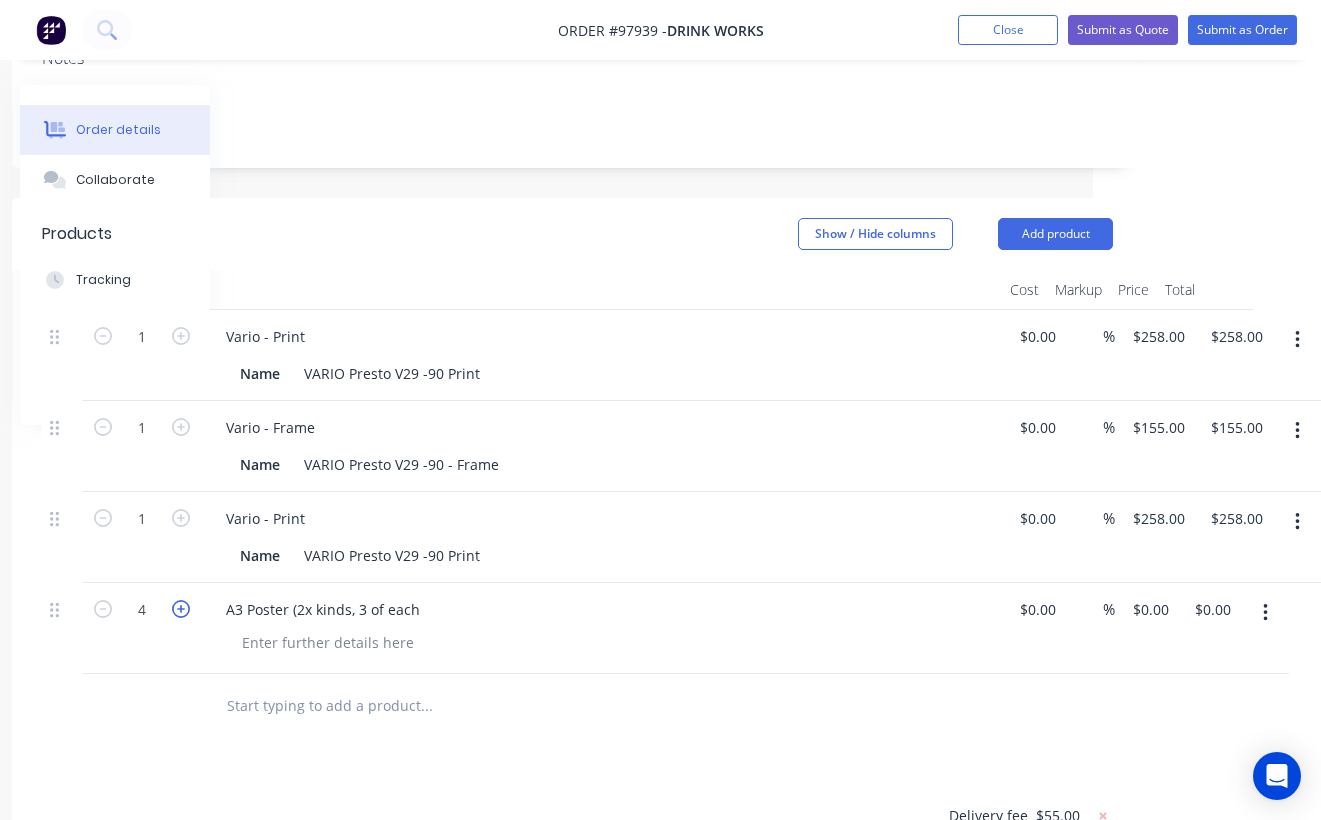 click 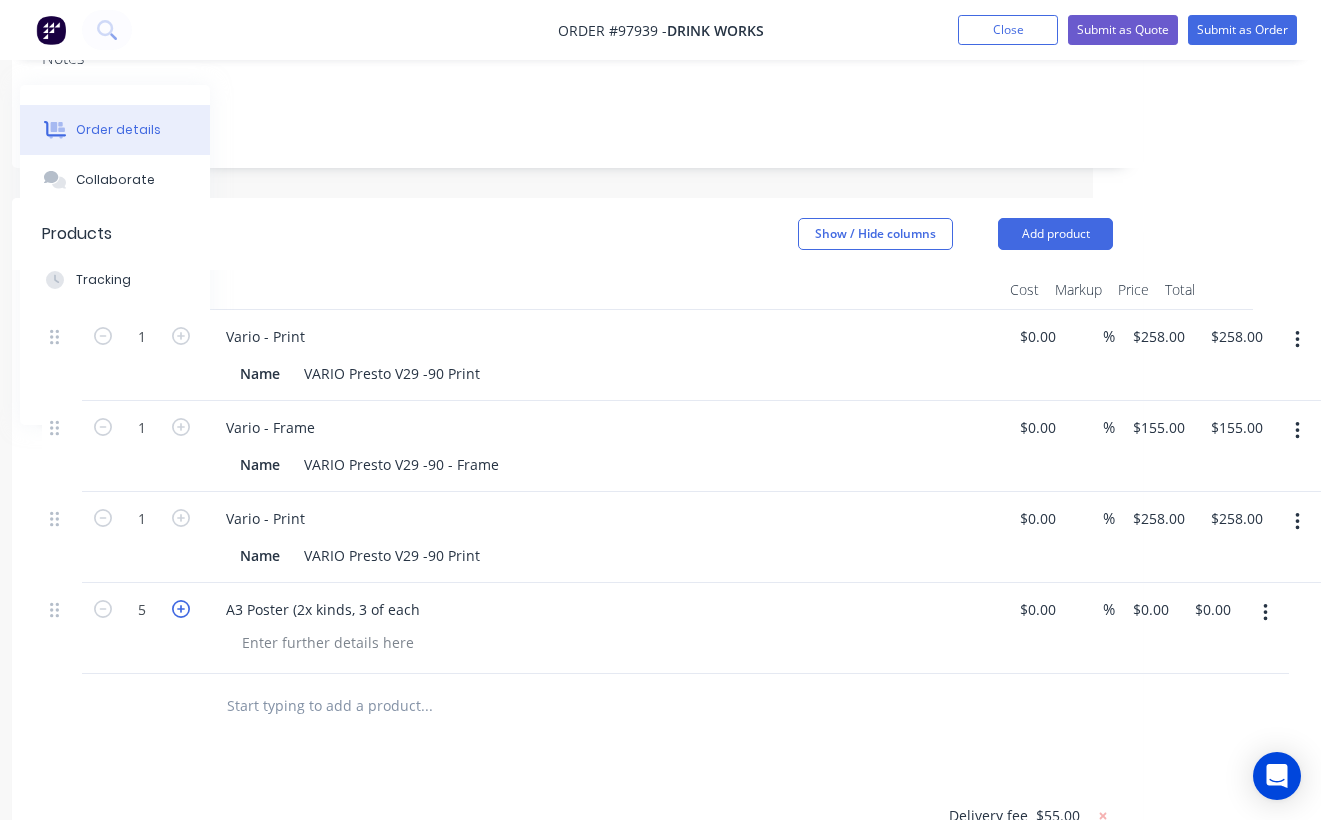 click 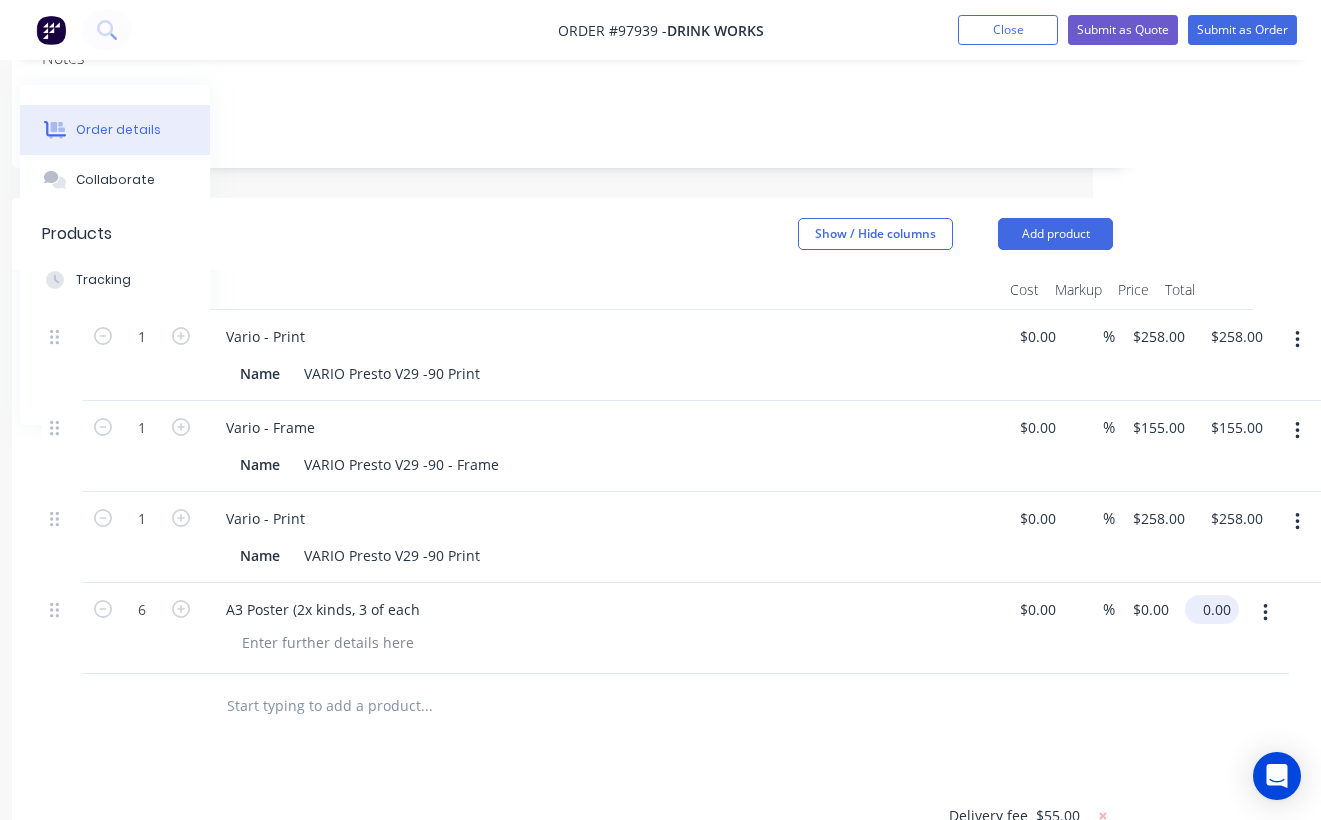 click on "0.00" at bounding box center (1216, 609) 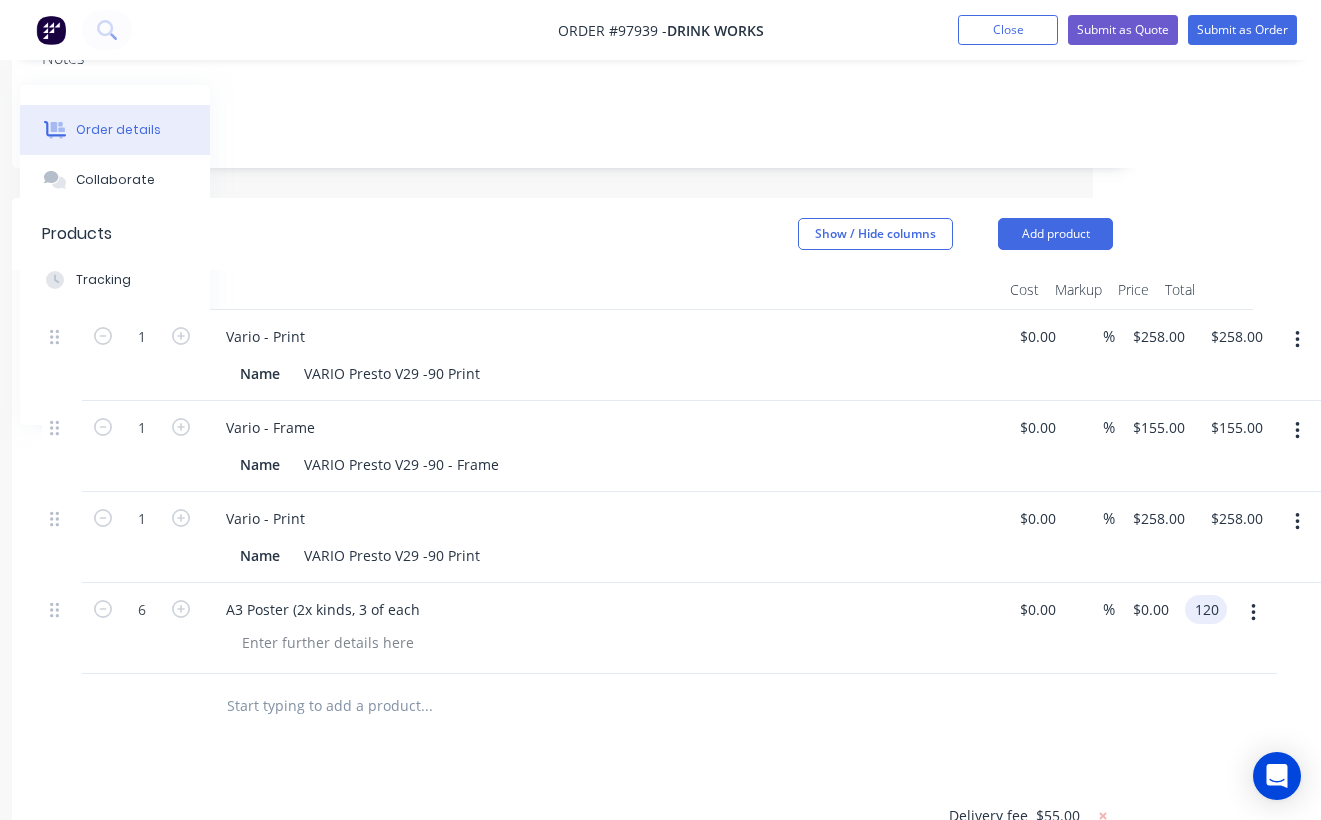 type on "120" 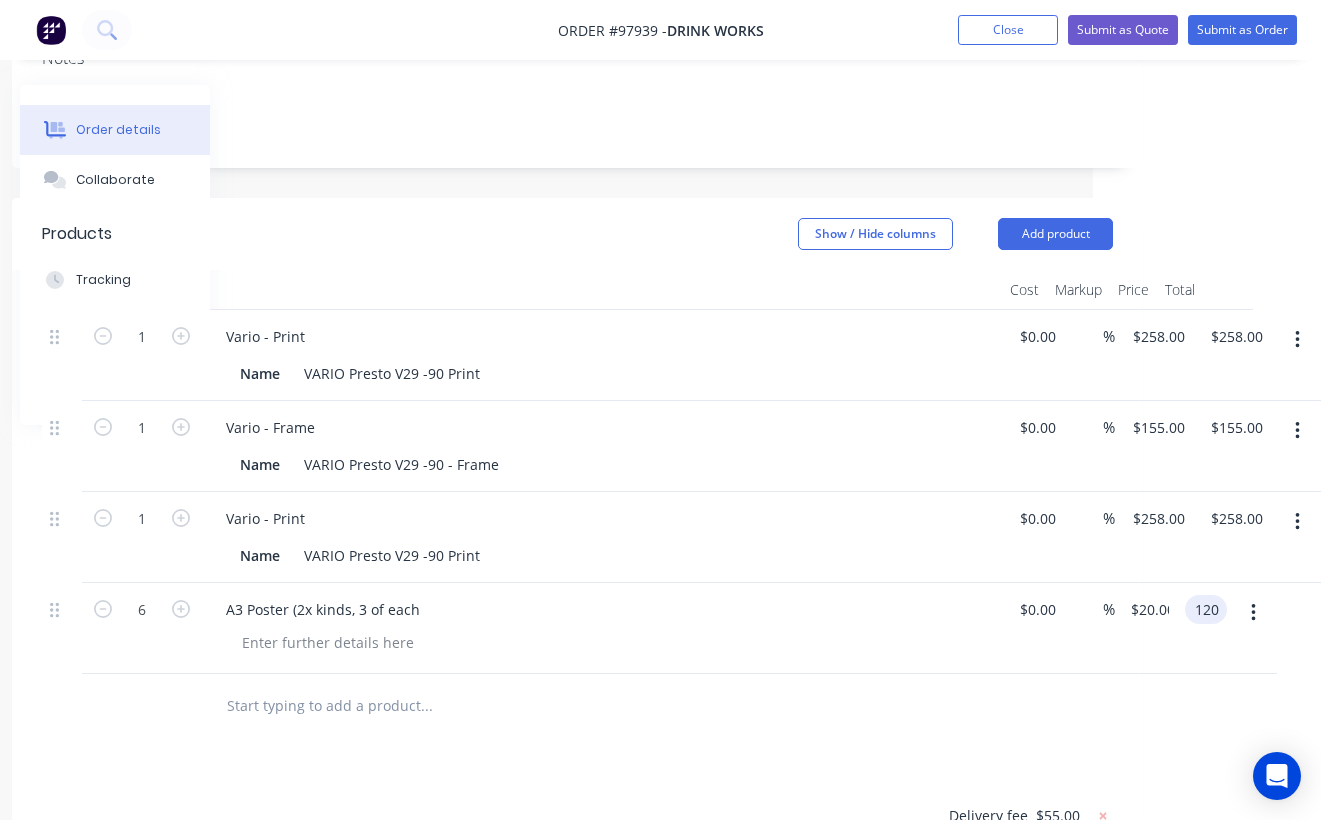 type on "$120.00" 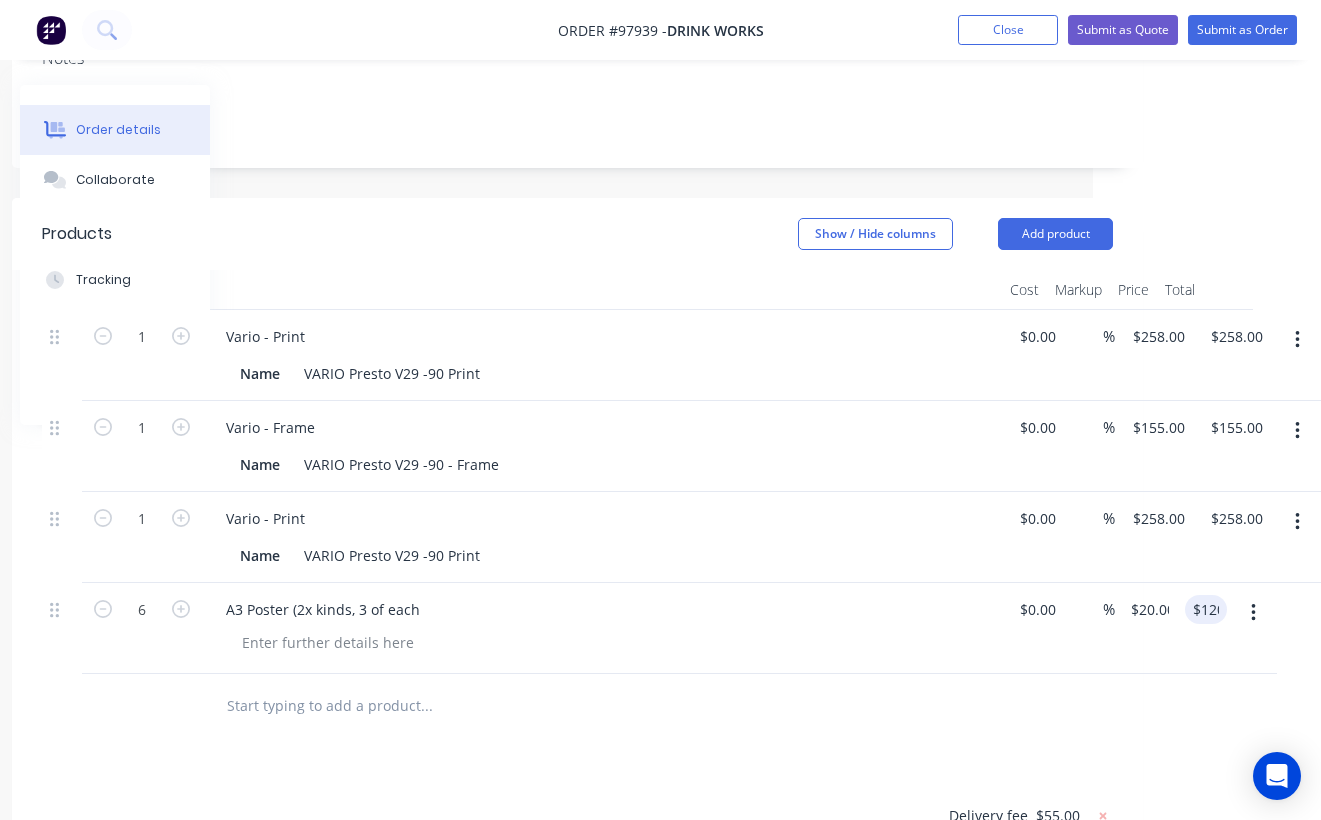 click at bounding box center [577, 706] 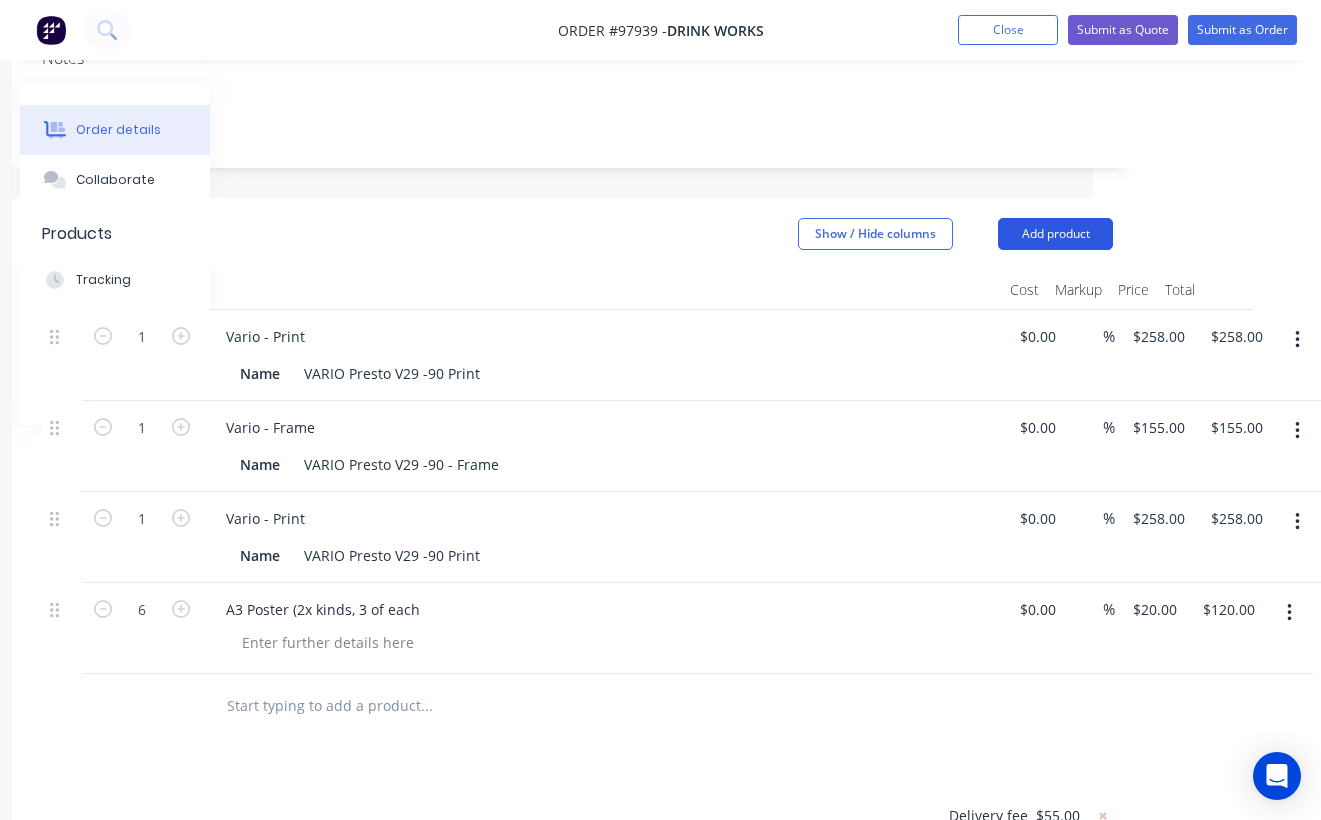 click on "Add product" at bounding box center [1055, 234] 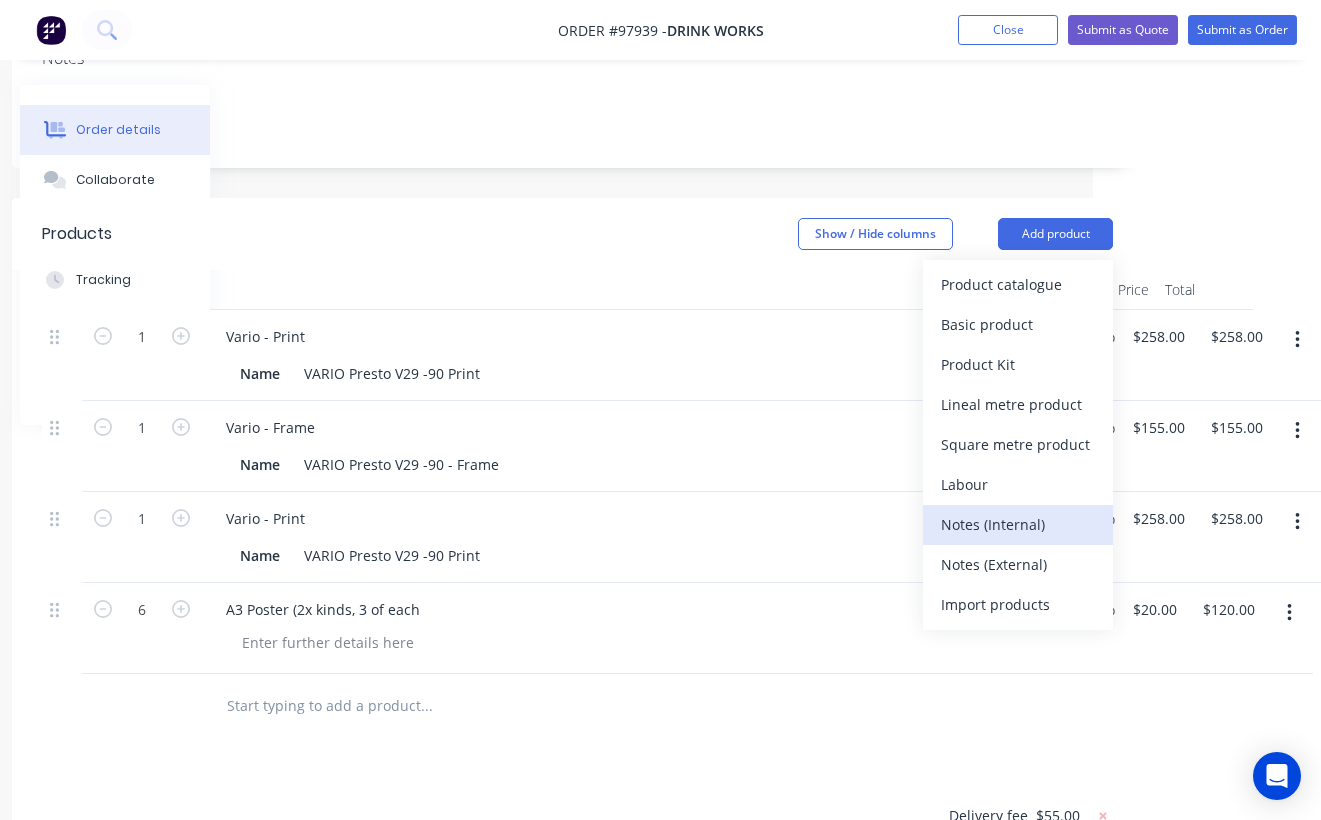 click on "Notes (Internal)" at bounding box center [1018, 524] 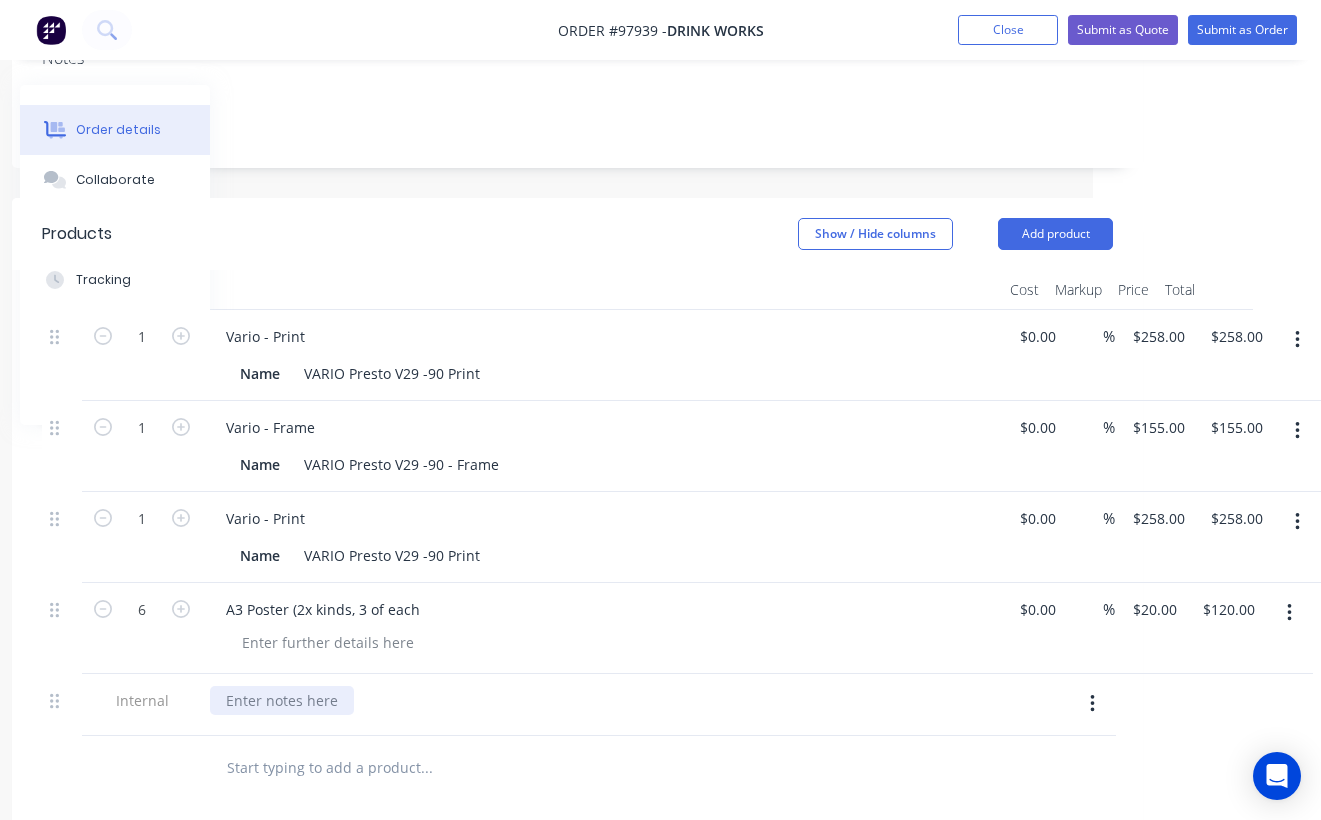 paste 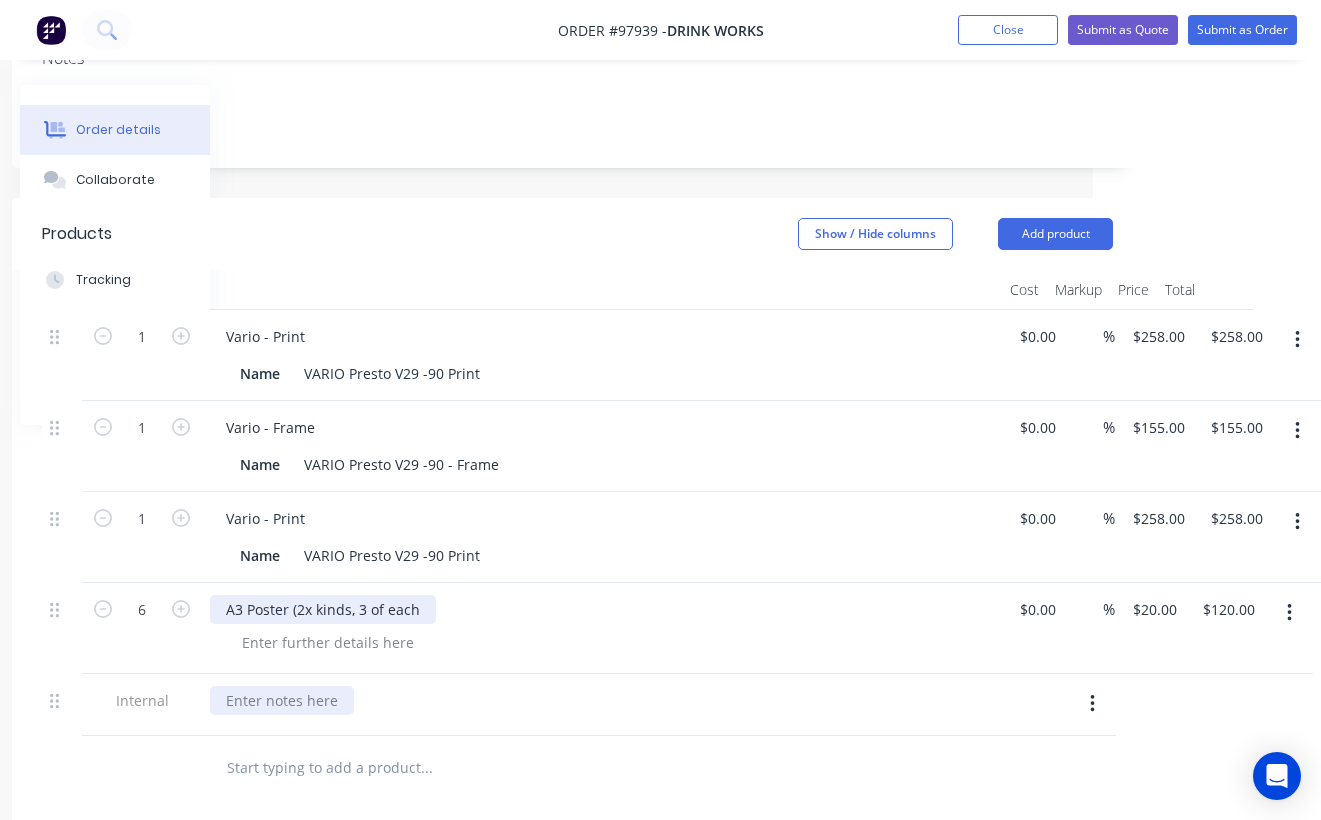 type 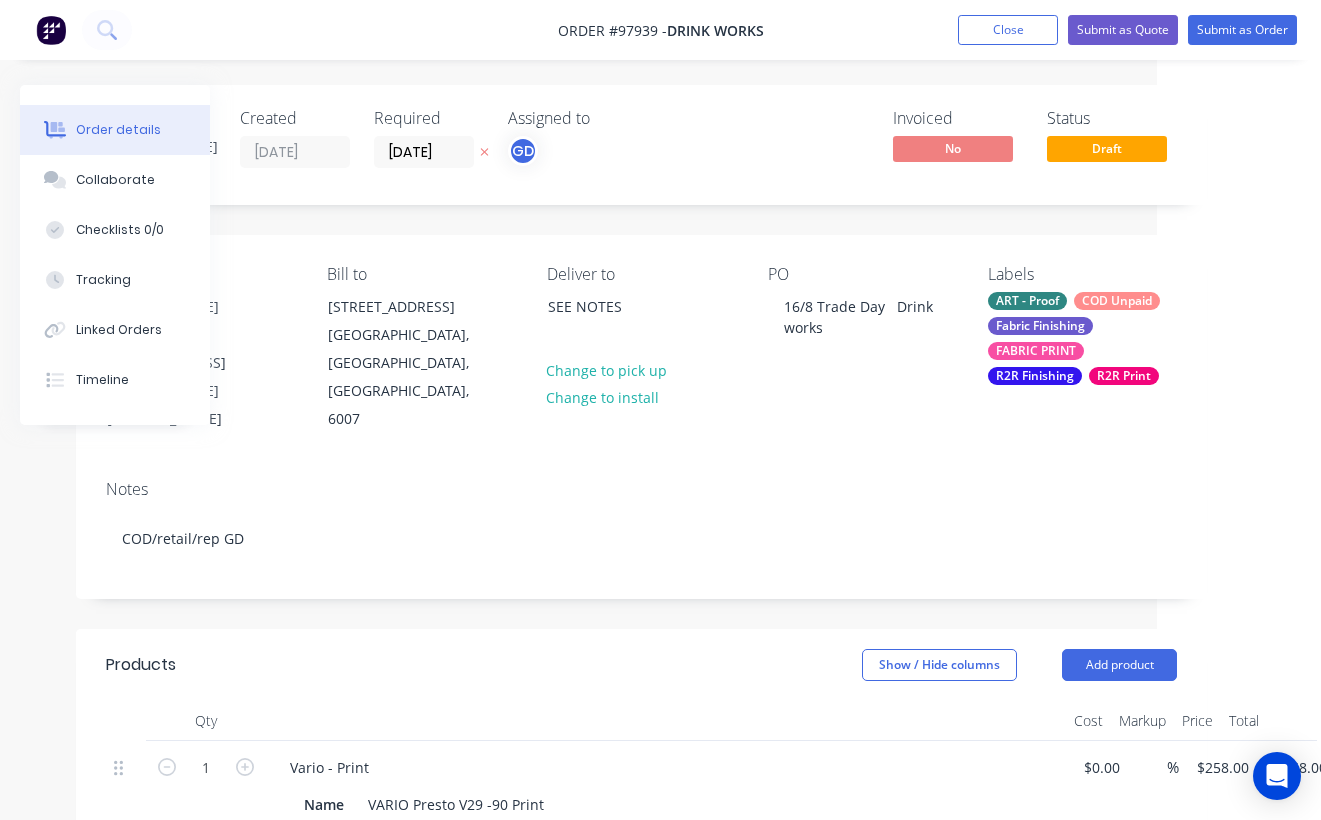 scroll, scrollTop: 1, scrollLeft: 131, axis: both 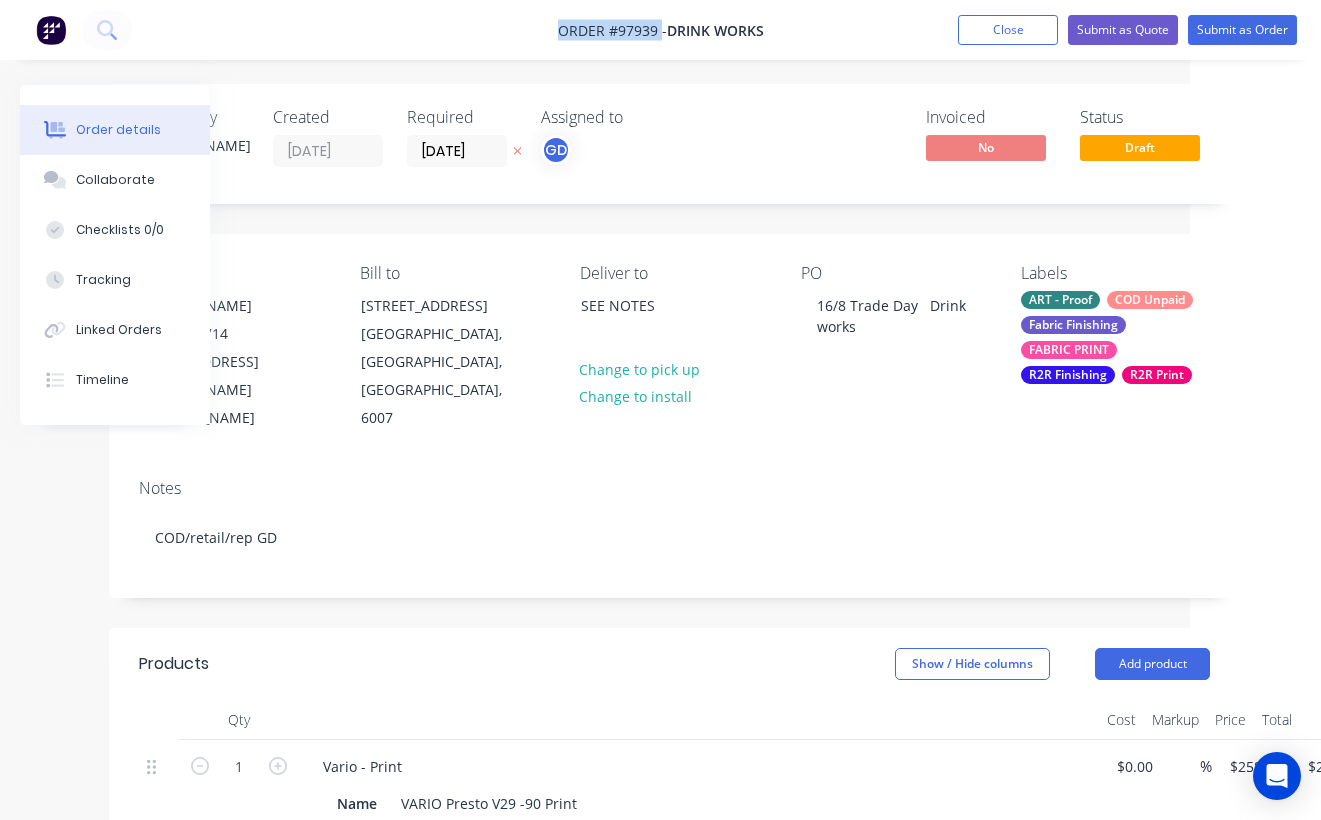 drag, startPoint x: 544, startPoint y: 25, endPoint x: 659, endPoint y: 35, distance: 115.43397 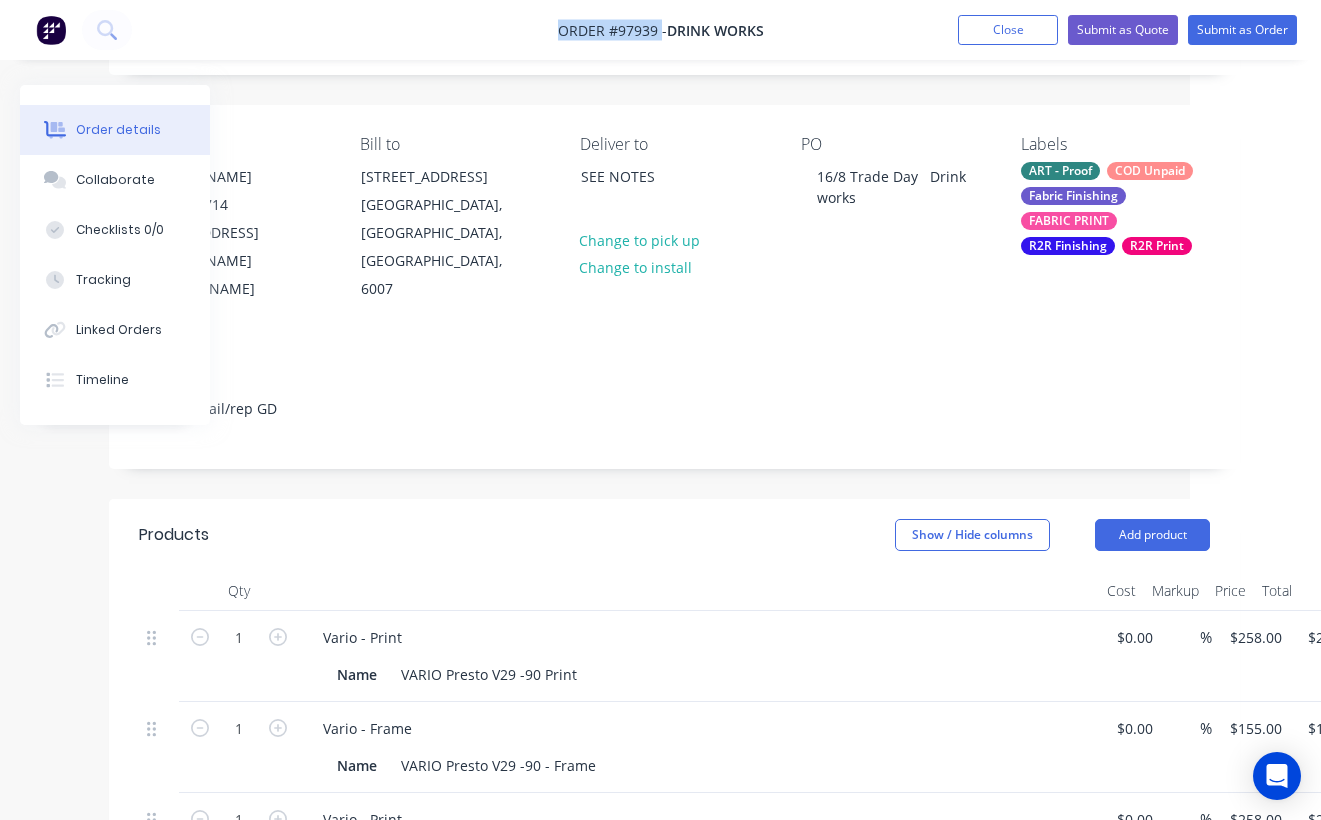 scroll, scrollTop: 136, scrollLeft: 131, axis: both 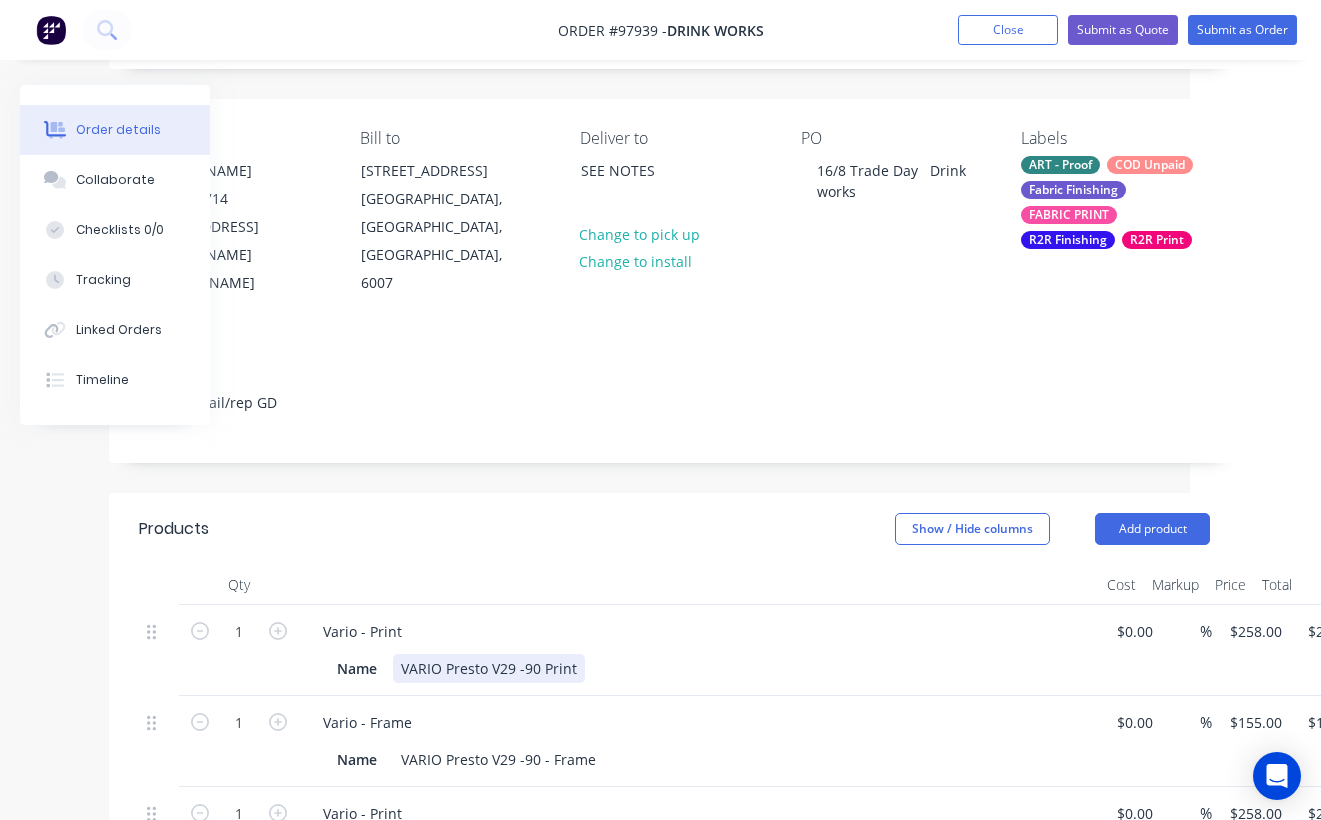 click on "VARIO Presto V29 -90 Print" at bounding box center (489, 668) 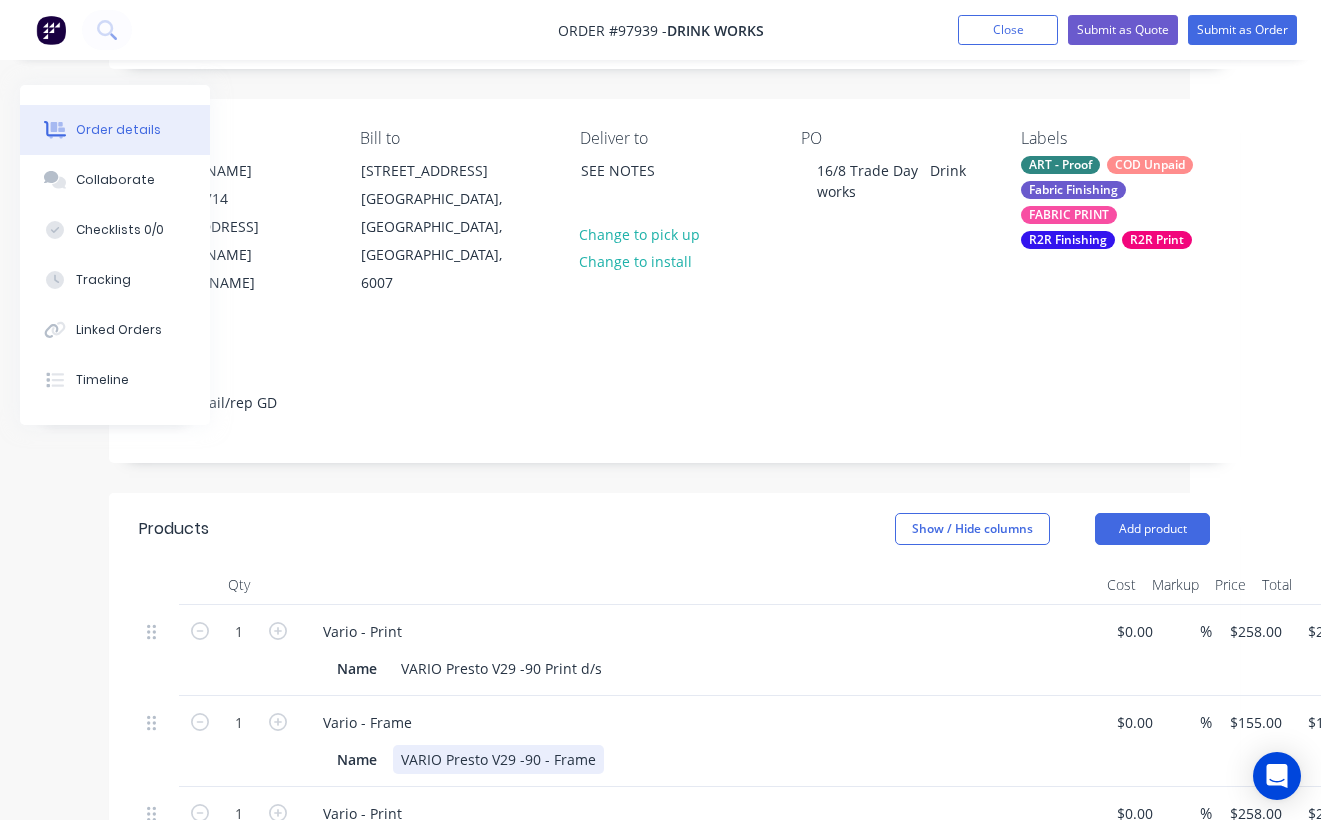 click on "VARIO Presto V29 -90 - Frame" at bounding box center [498, 759] 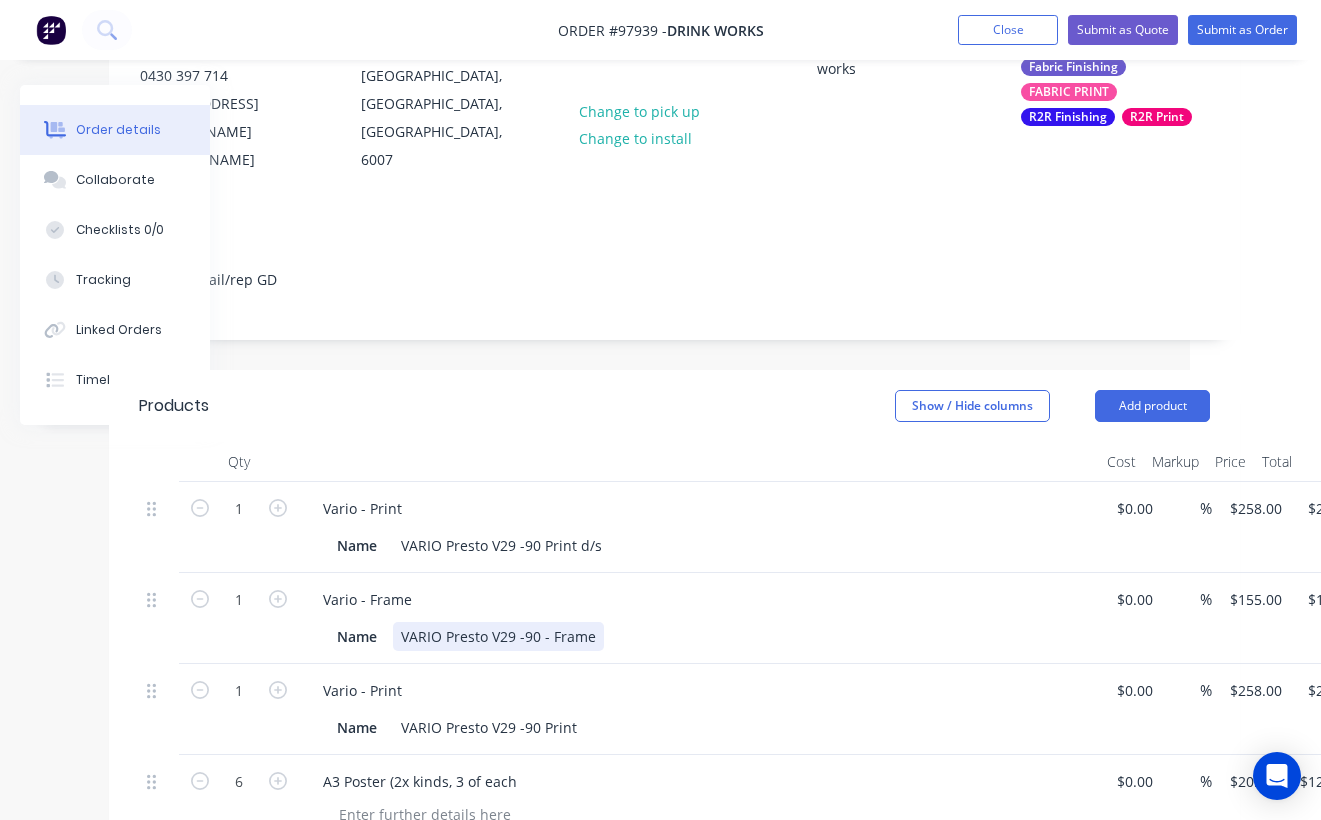 scroll, scrollTop: 265, scrollLeft: 131, axis: both 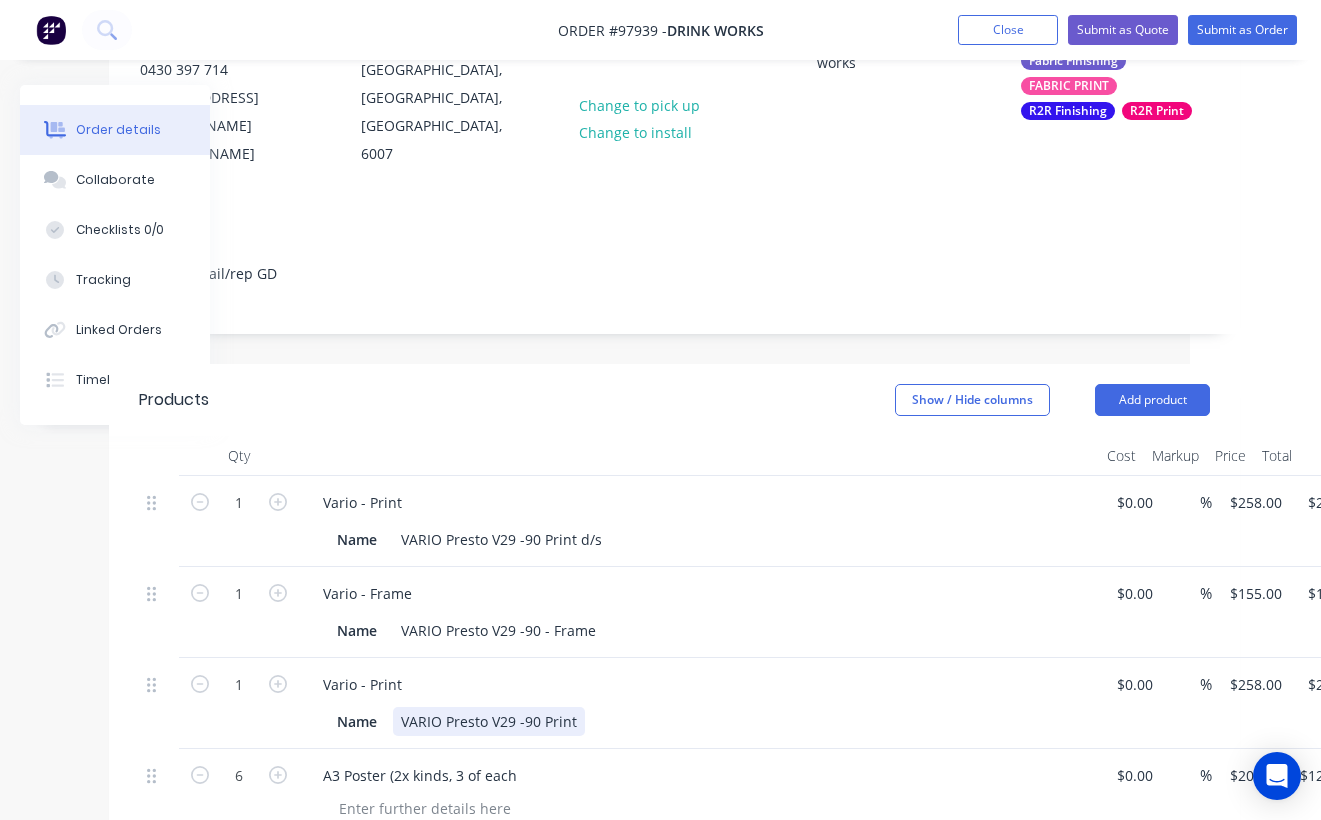click on "Name VARIO Presto V29 -90 Print" at bounding box center [695, 721] 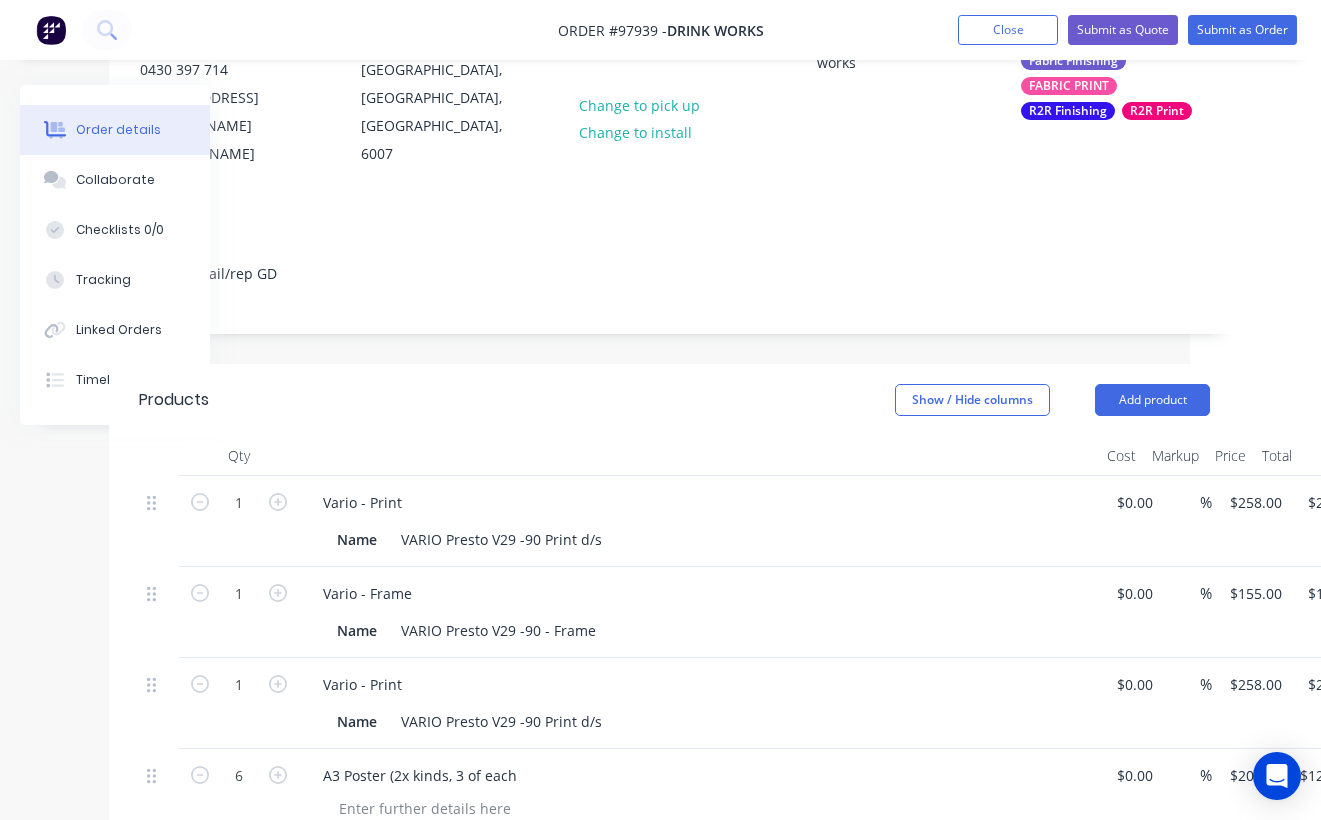 click on "Products Show / Hide columns Add product" at bounding box center [674, 400] 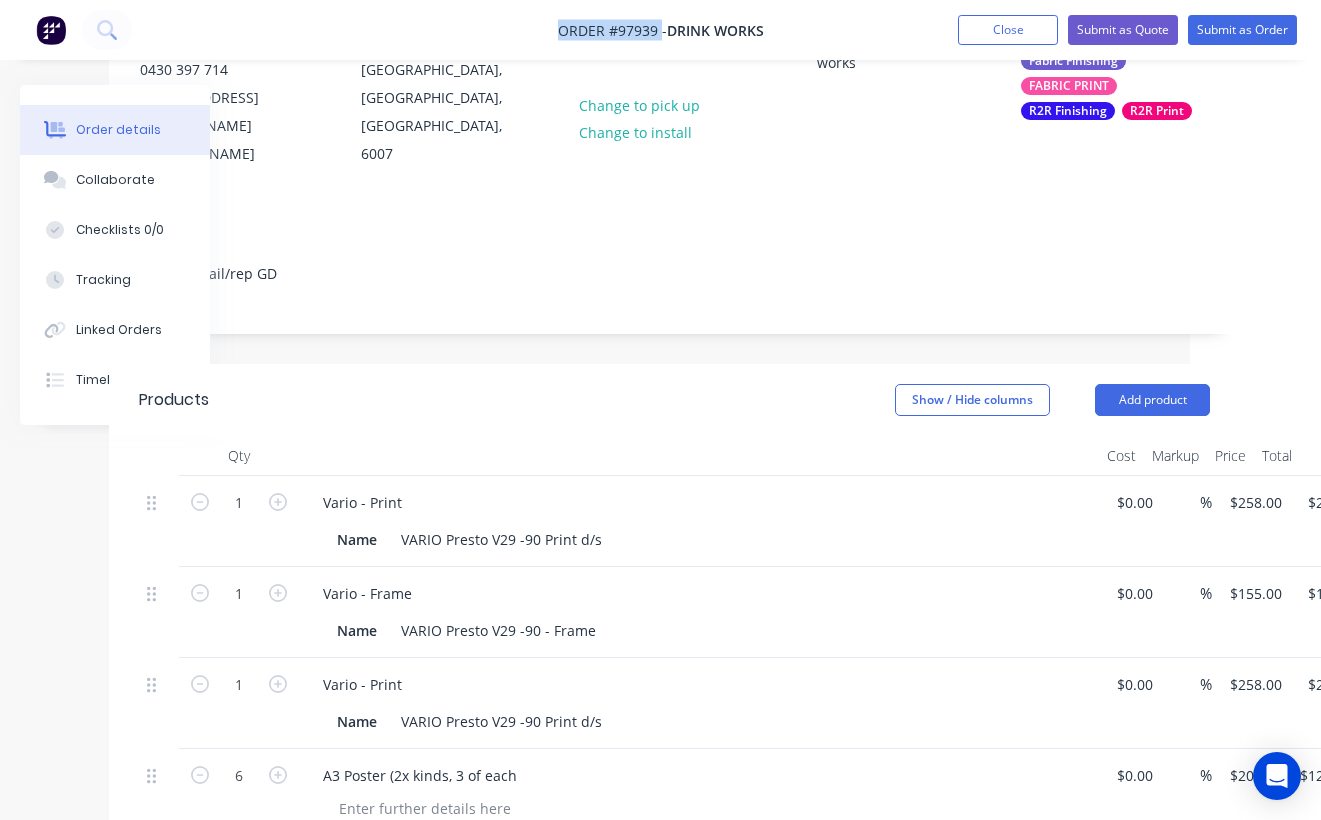 drag, startPoint x: 545, startPoint y: 21, endPoint x: 660, endPoint y: 33, distance: 115.62439 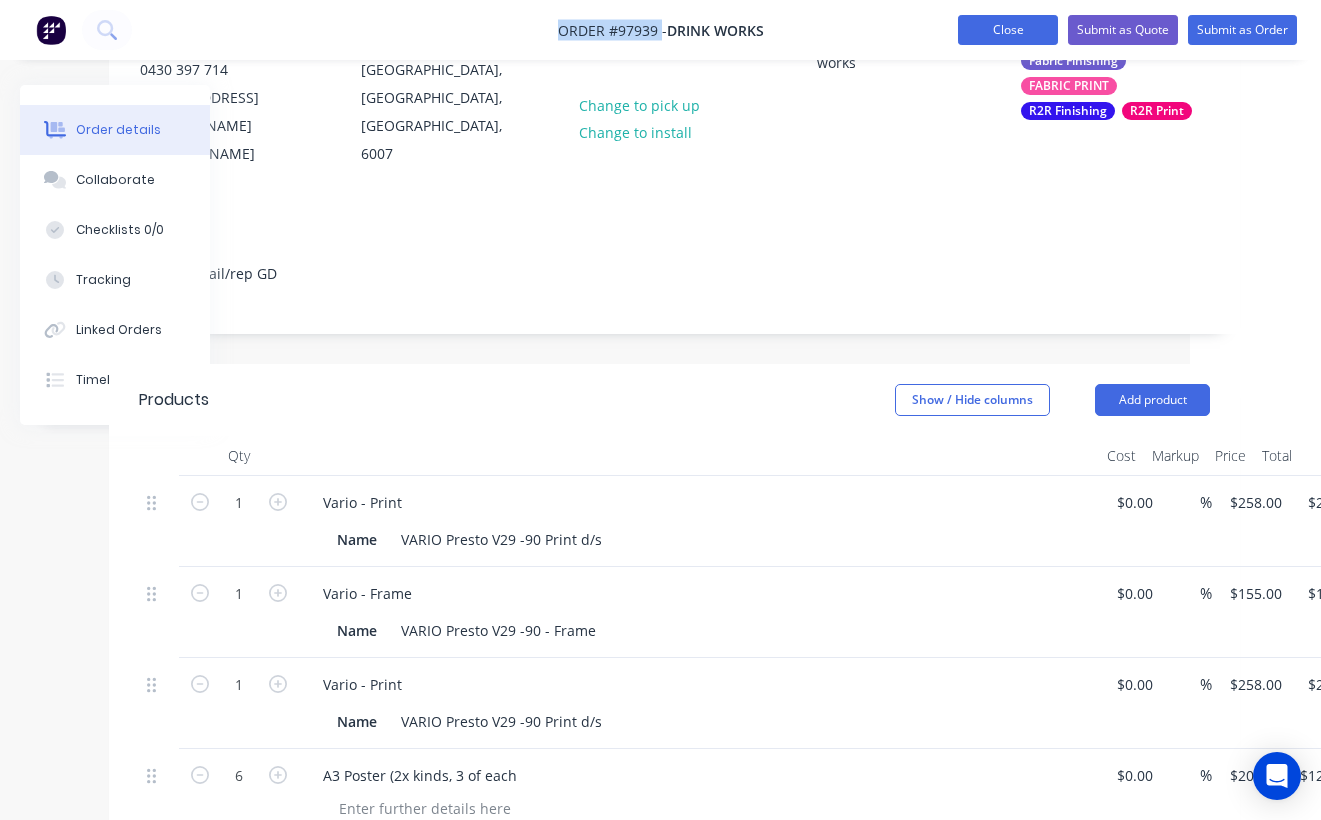 click on "Close" at bounding box center [1008, 30] 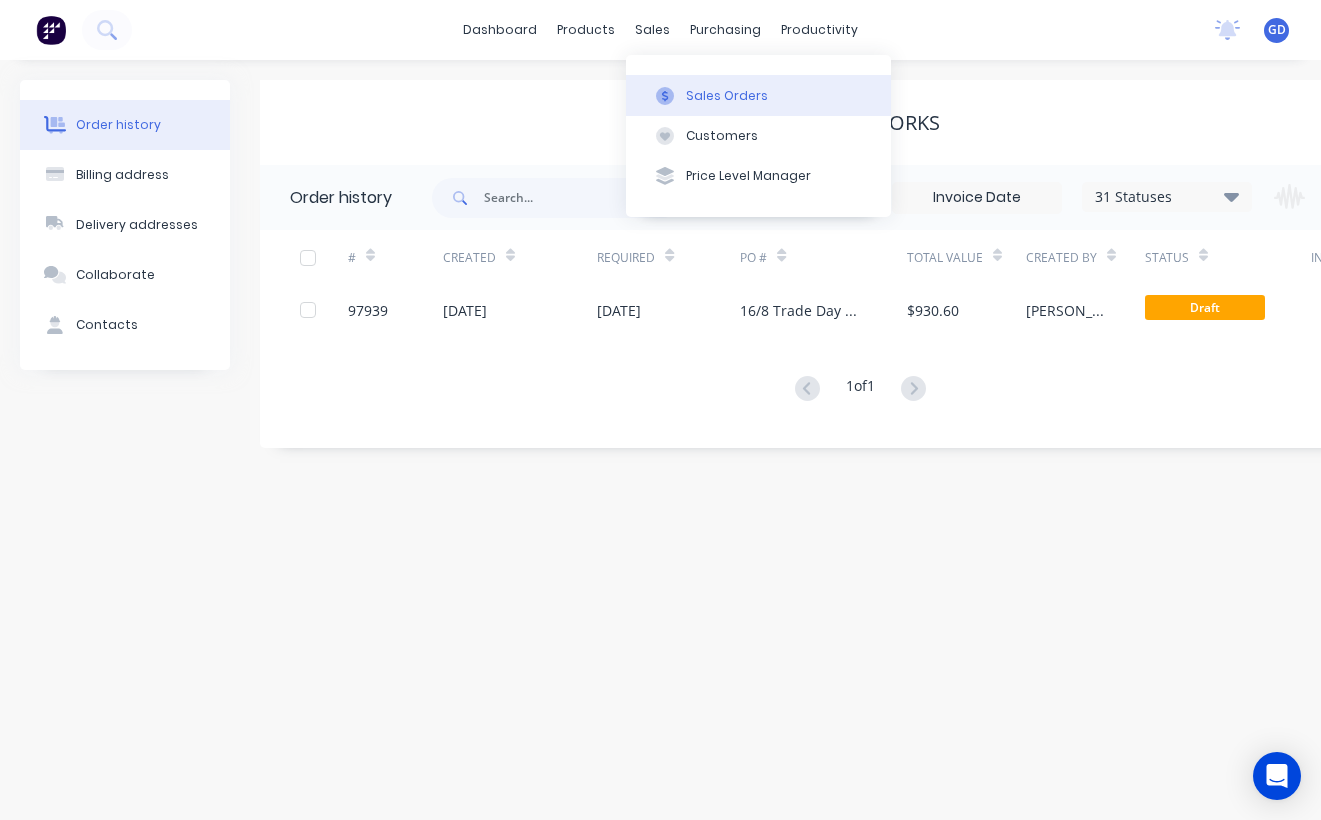 click on "Sales Orders" at bounding box center (727, 96) 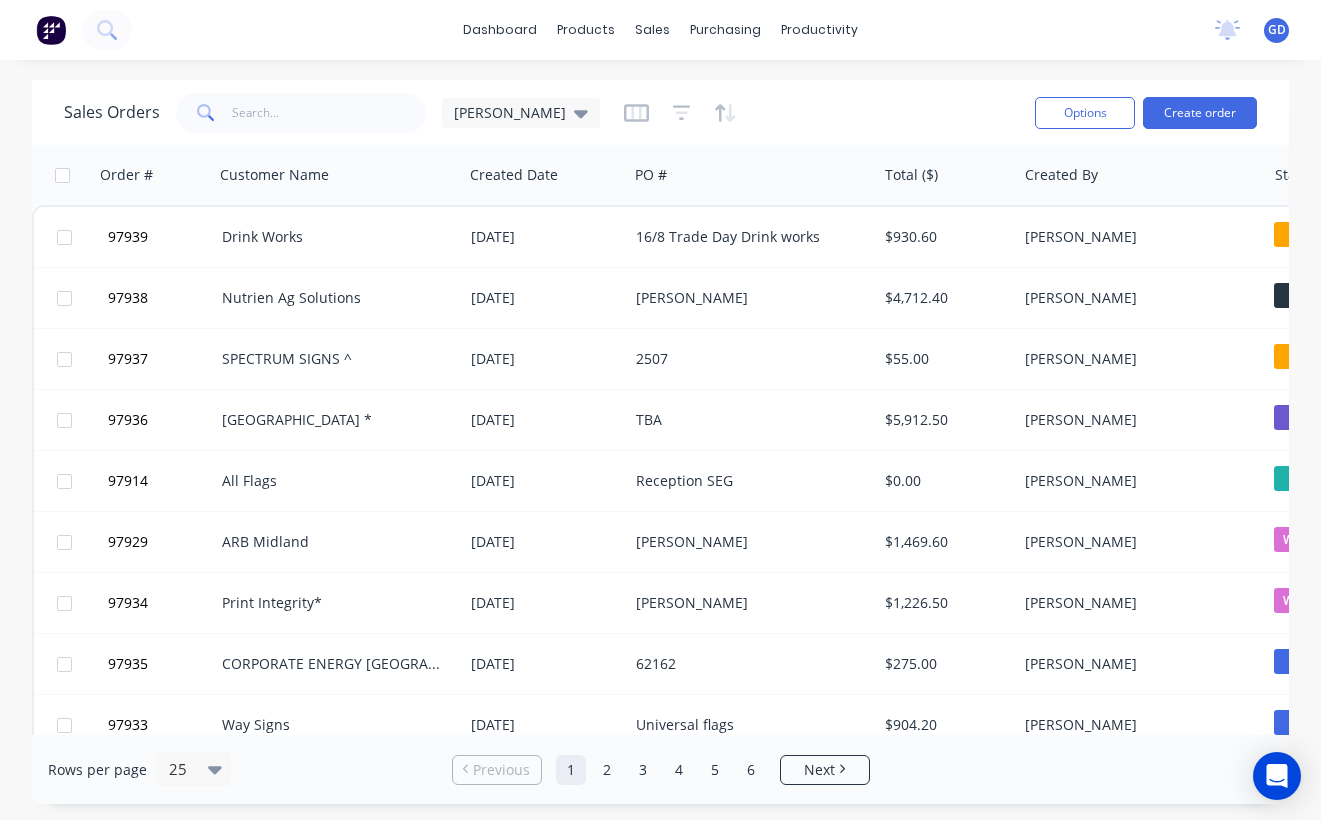 click on "Sales Orders Gino D" at bounding box center [541, 112] 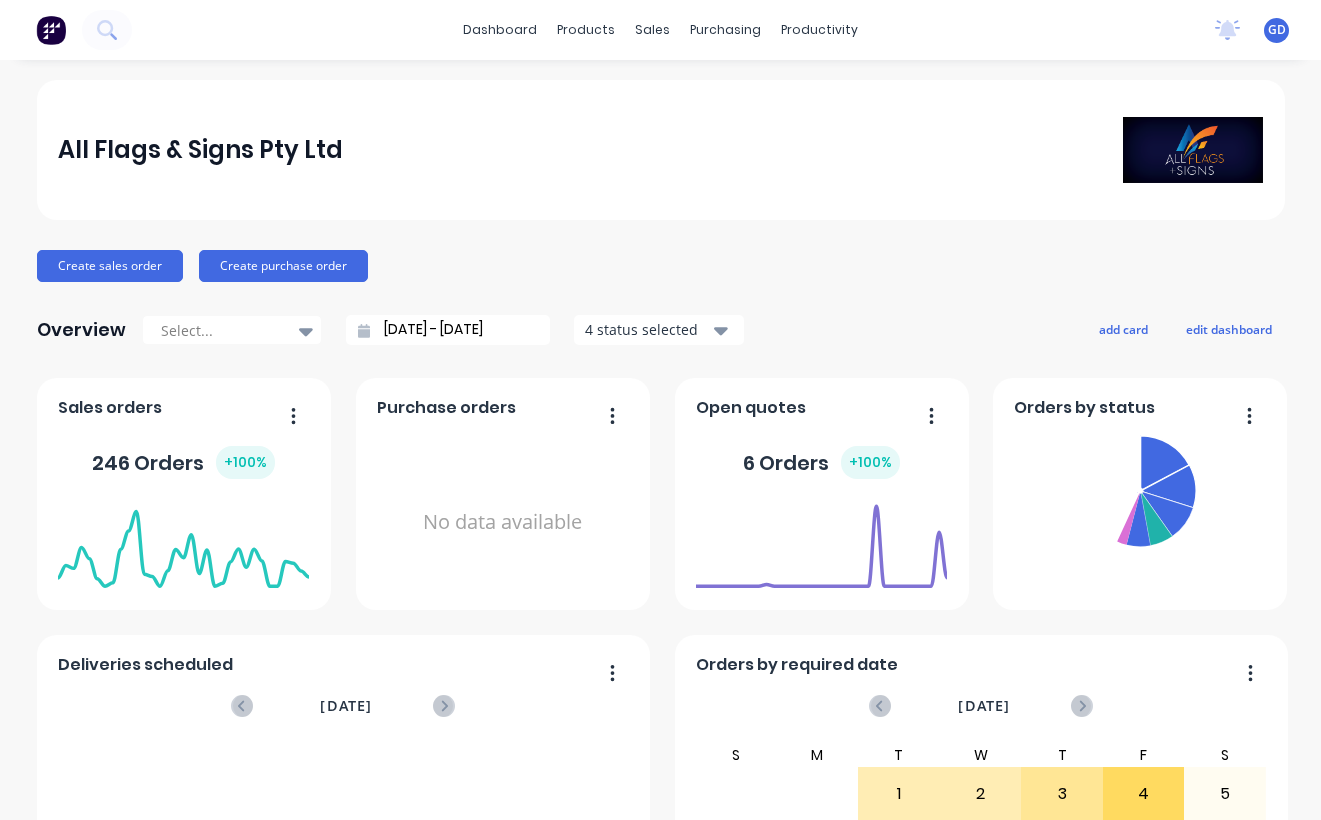 scroll, scrollTop: 0, scrollLeft: 0, axis: both 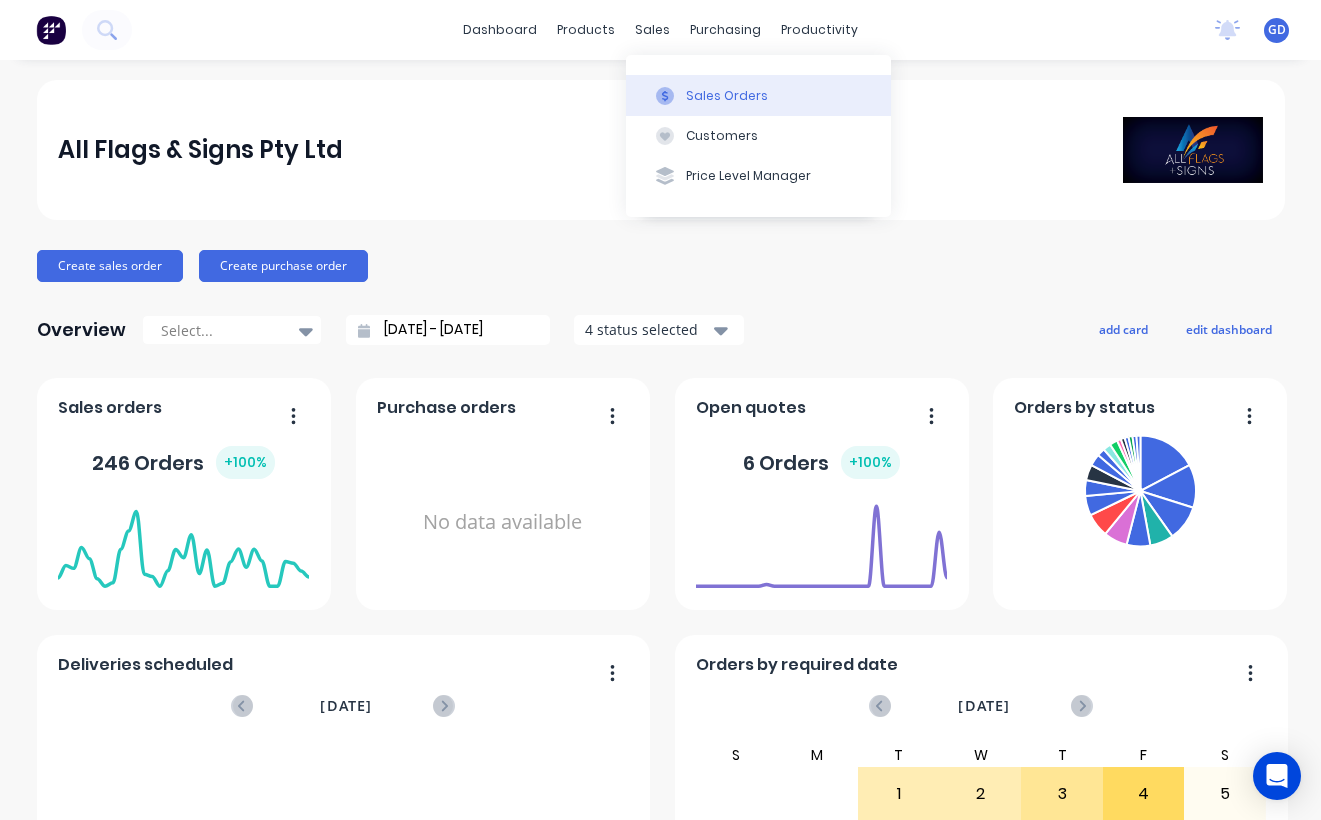 click on "Sales Orders" at bounding box center [727, 96] 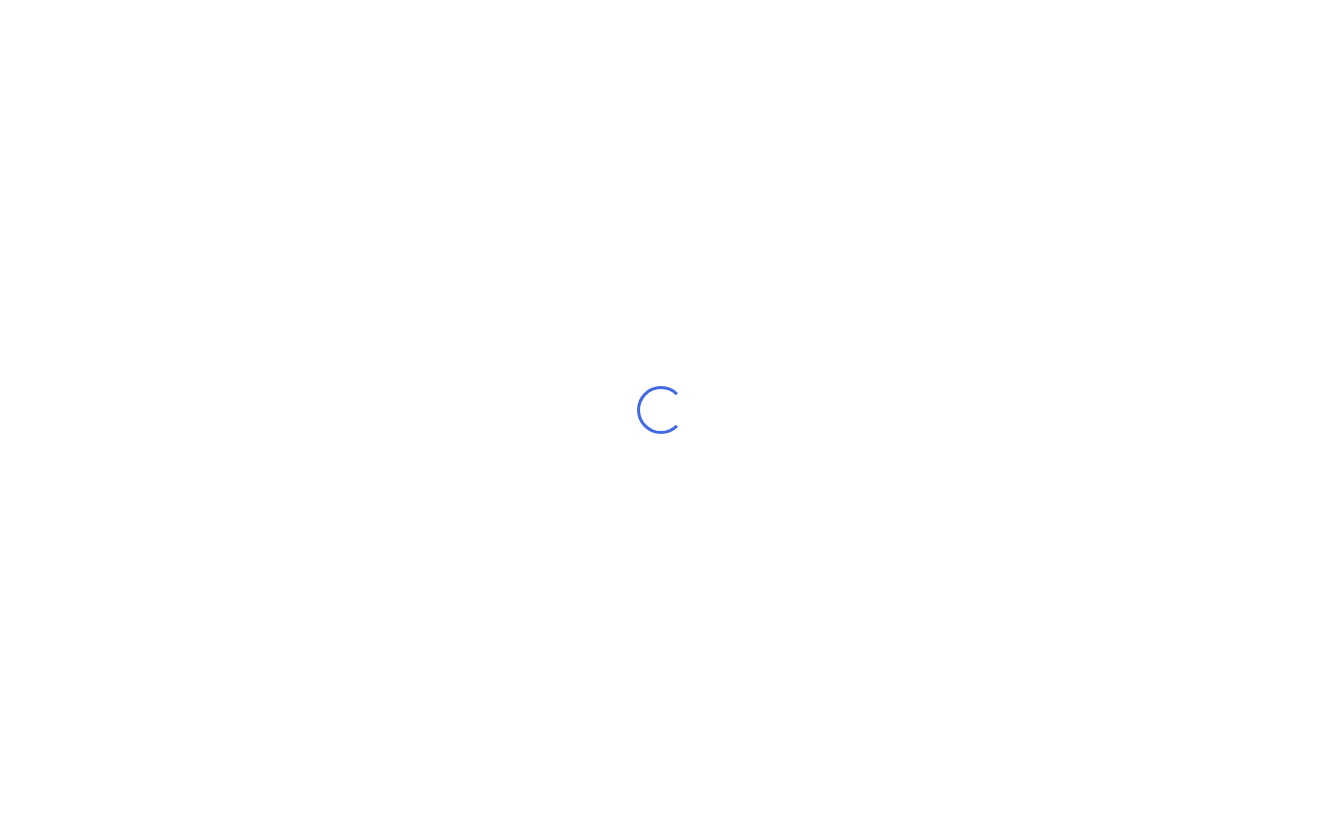scroll, scrollTop: 0, scrollLeft: 0, axis: both 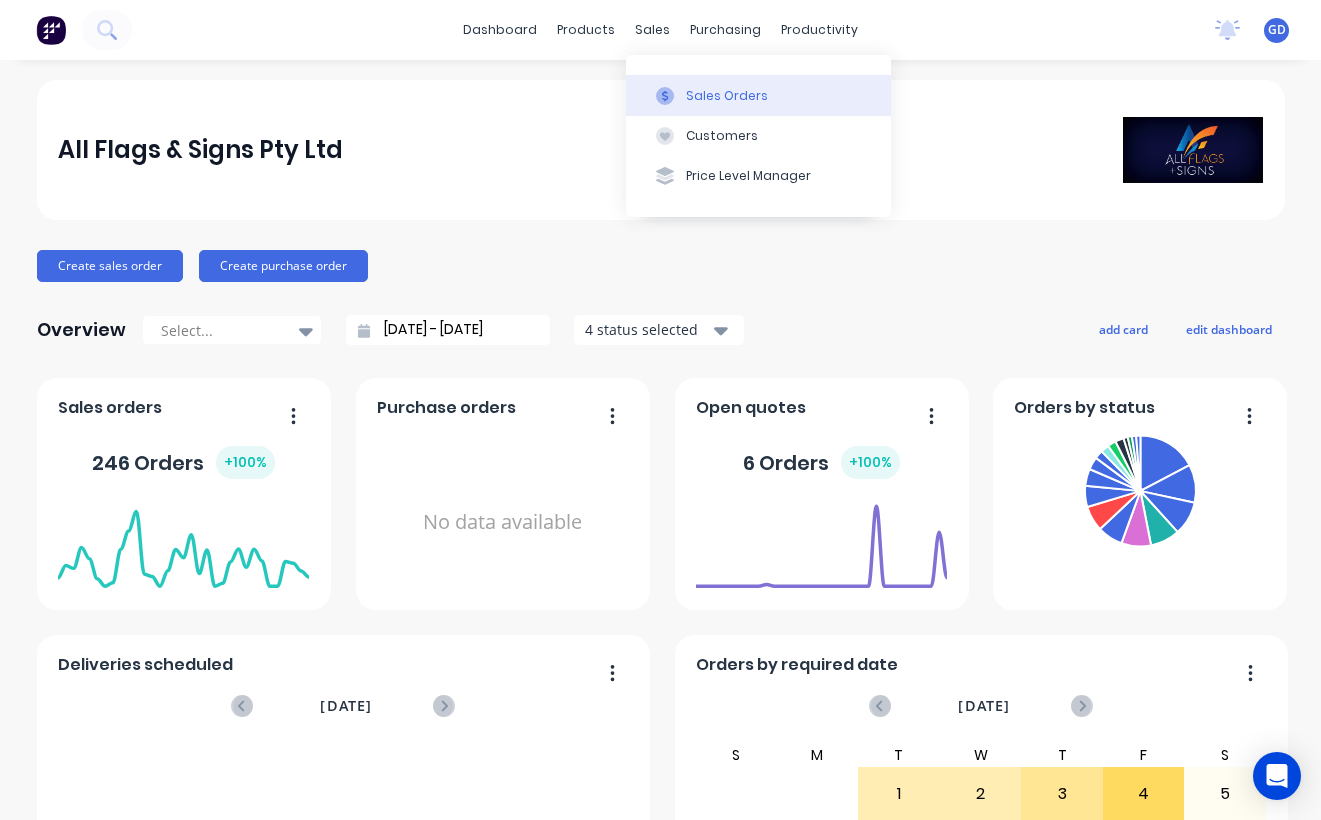 click on "Sales Orders" at bounding box center [727, 96] 